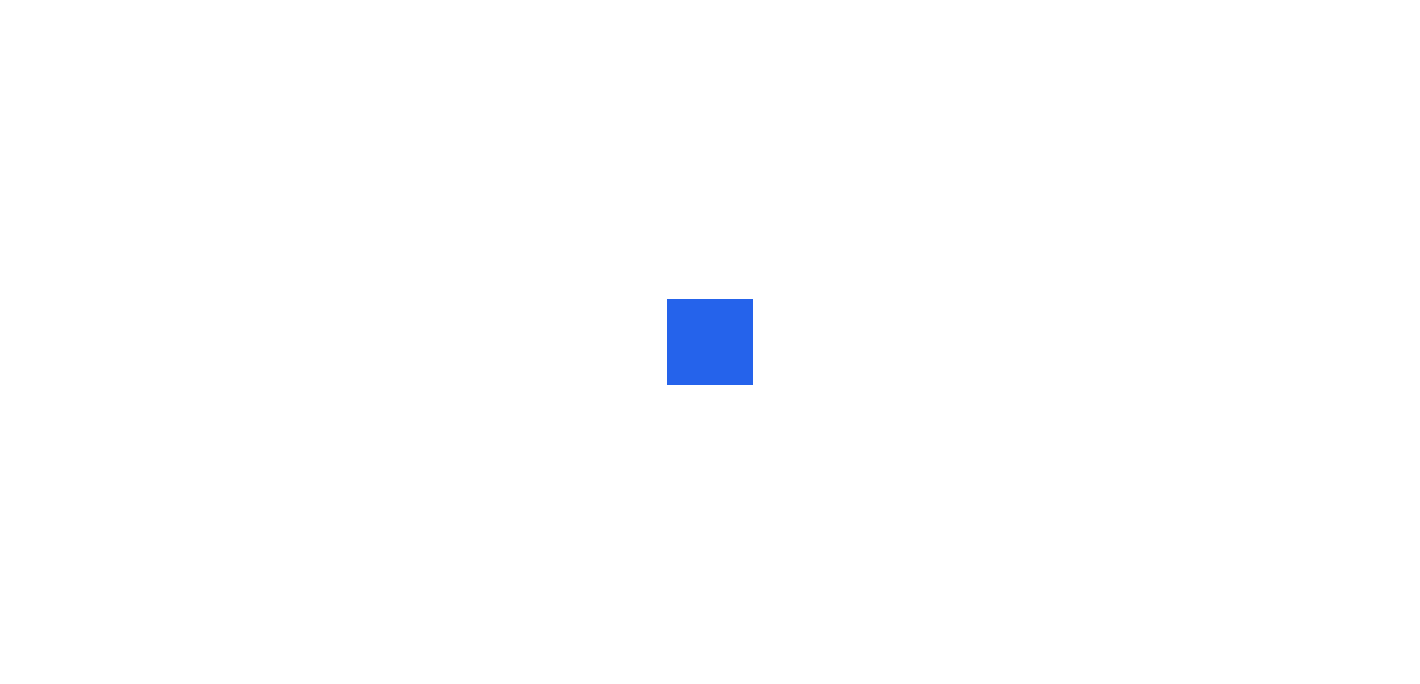 scroll, scrollTop: 0, scrollLeft: 0, axis: both 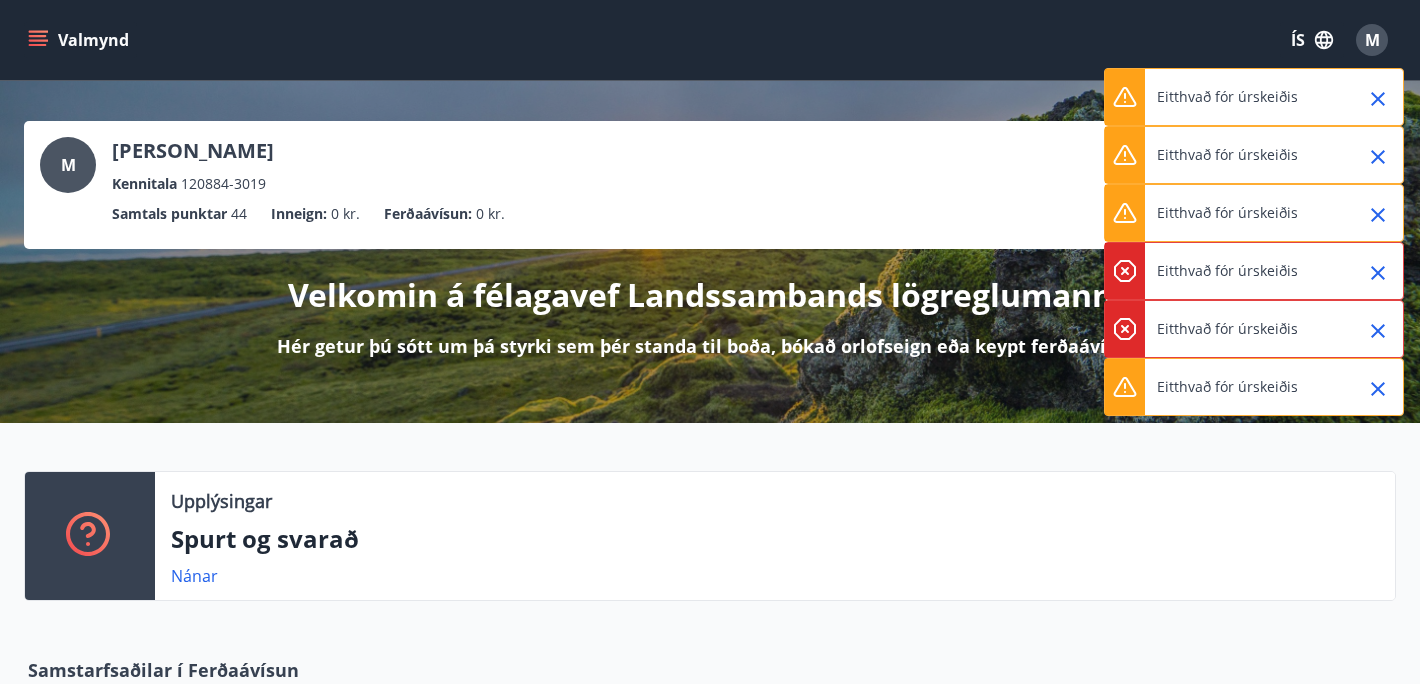 click 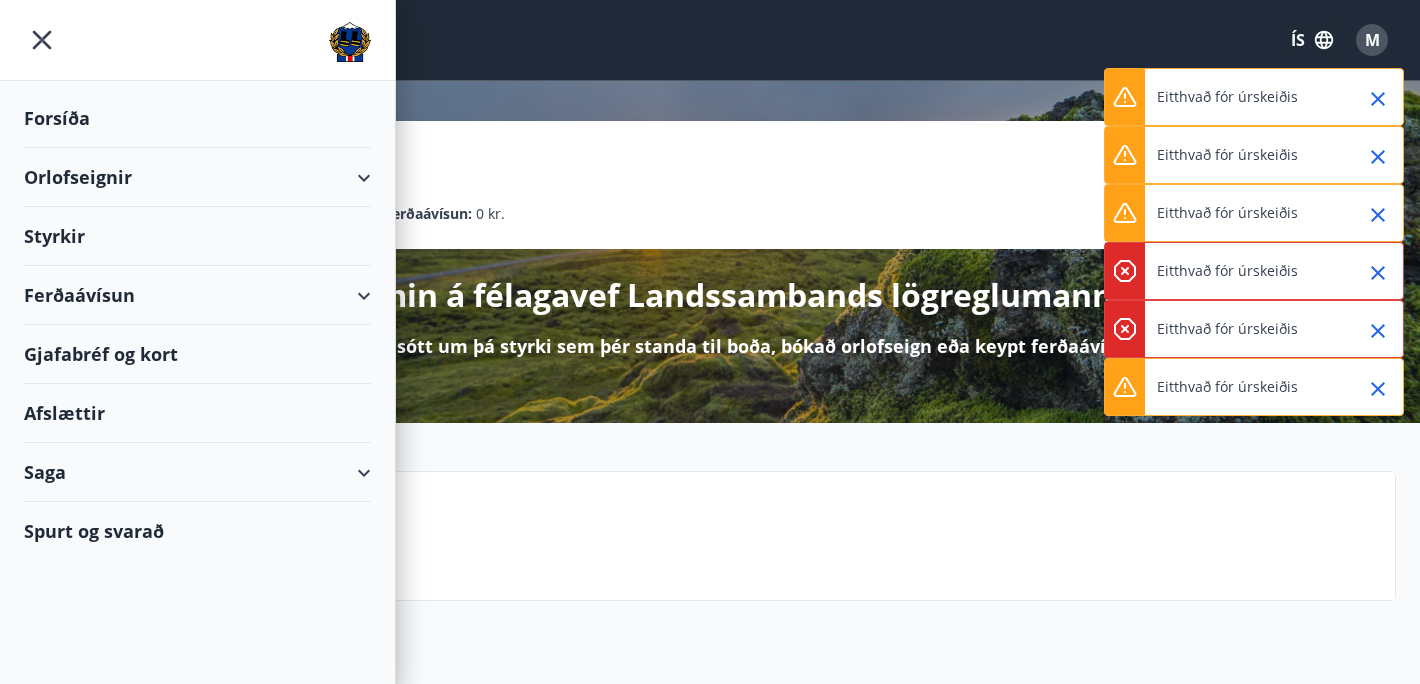 click on "Ferðaávísun" at bounding box center [197, 295] 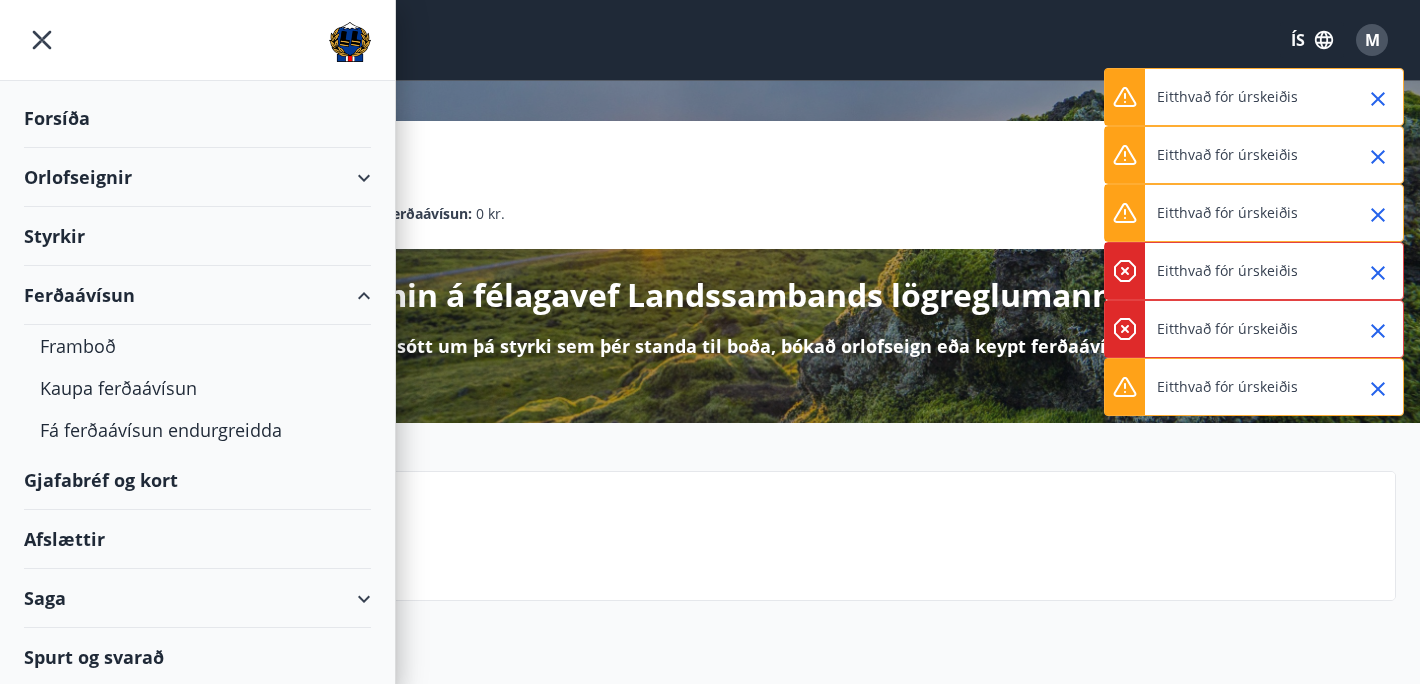 scroll, scrollTop: 2, scrollLeft: 0, axis: vertical 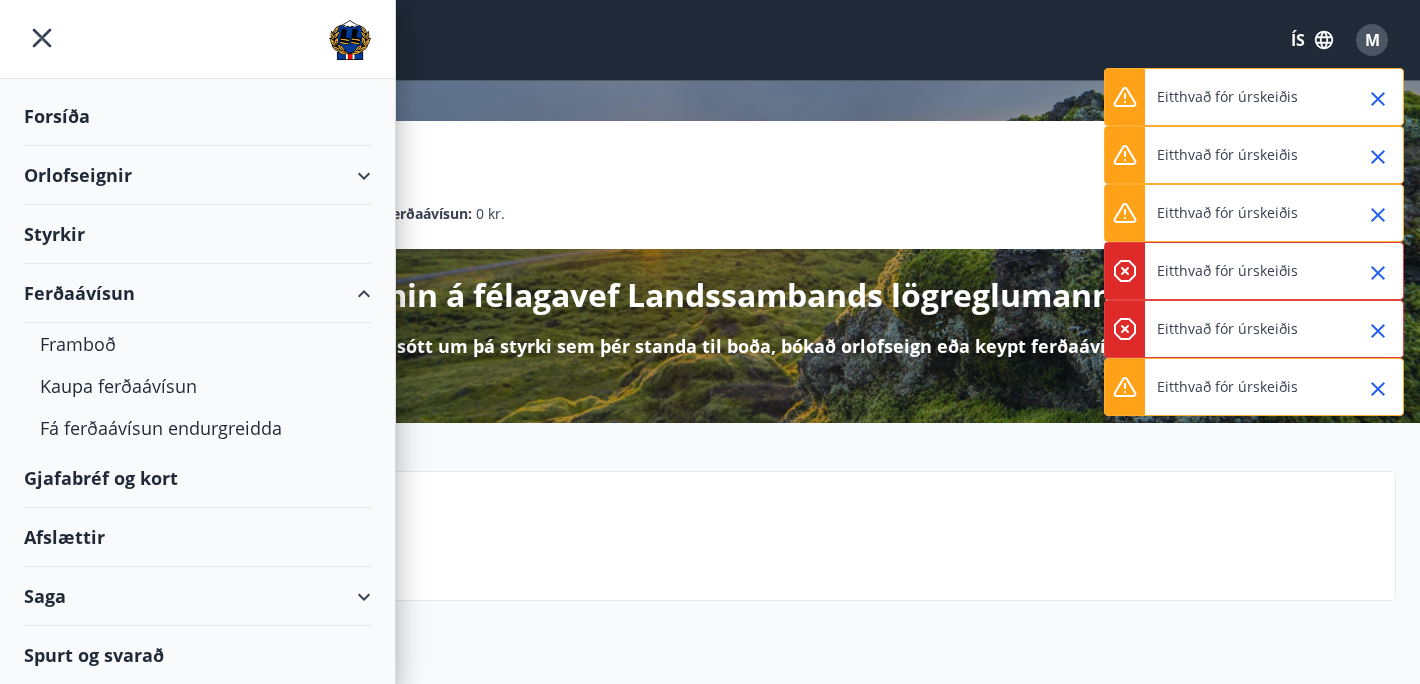 click on "Spurt og svarað" at bounding box center (197, 655) 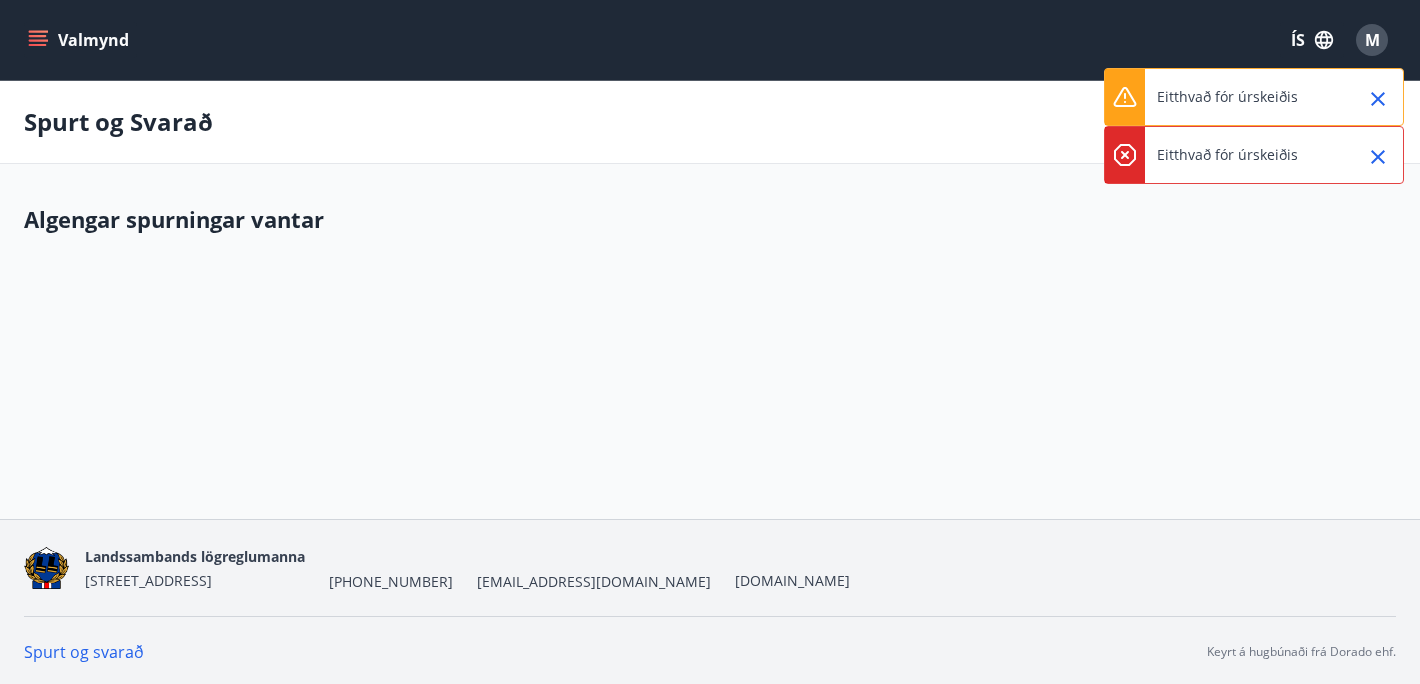 click 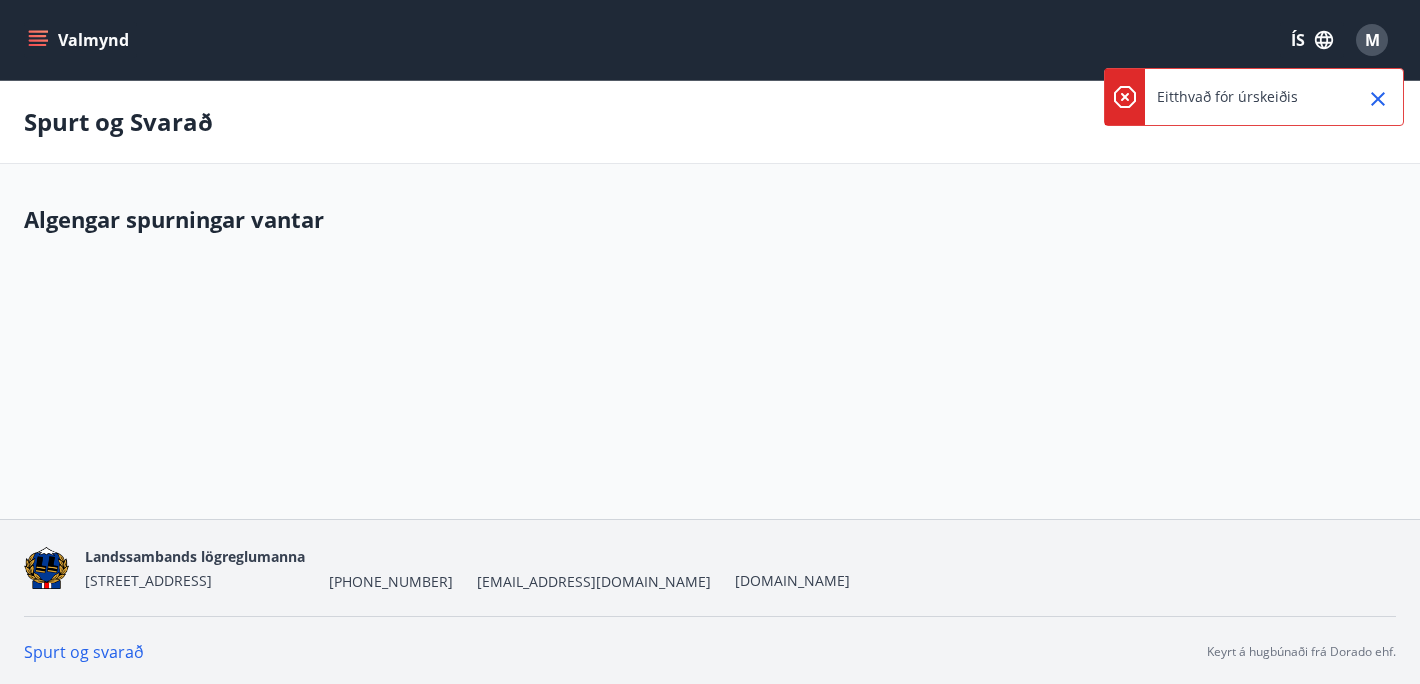 click 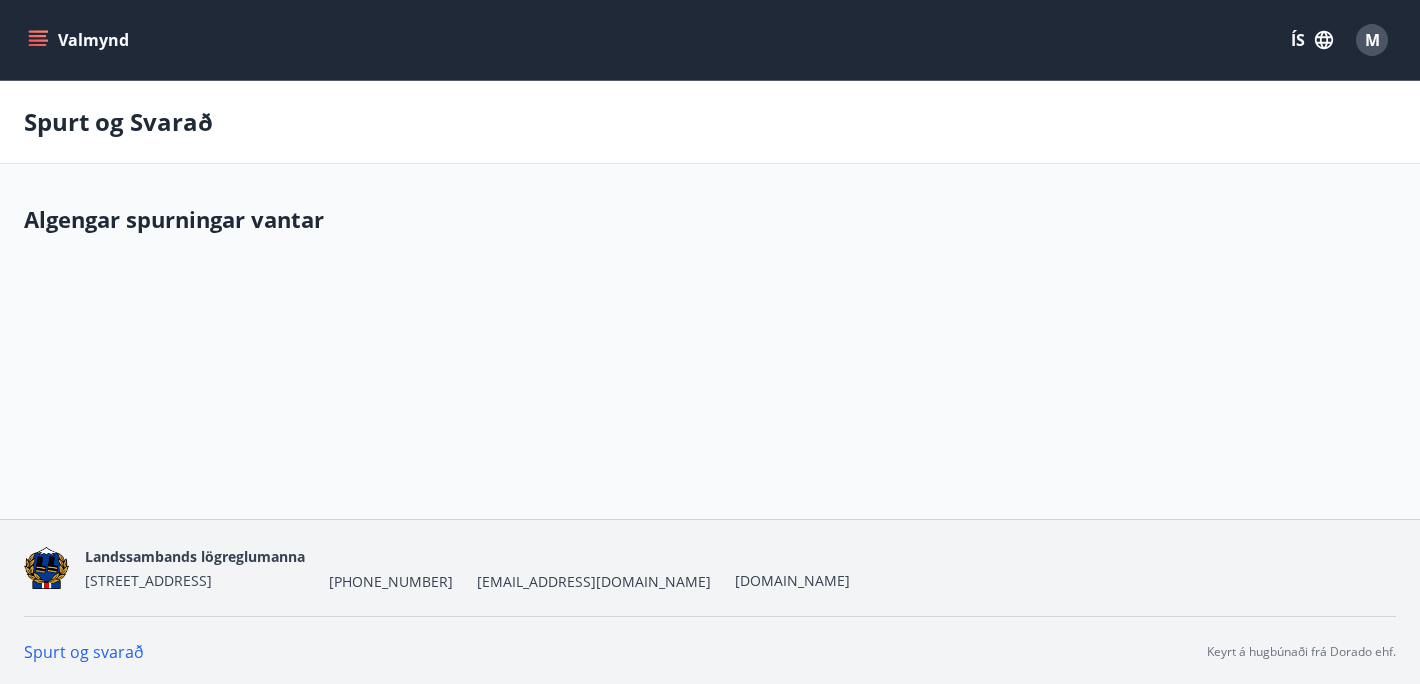 scroll, scrollTop: 3, scrollLeft: 0, axis: vertical 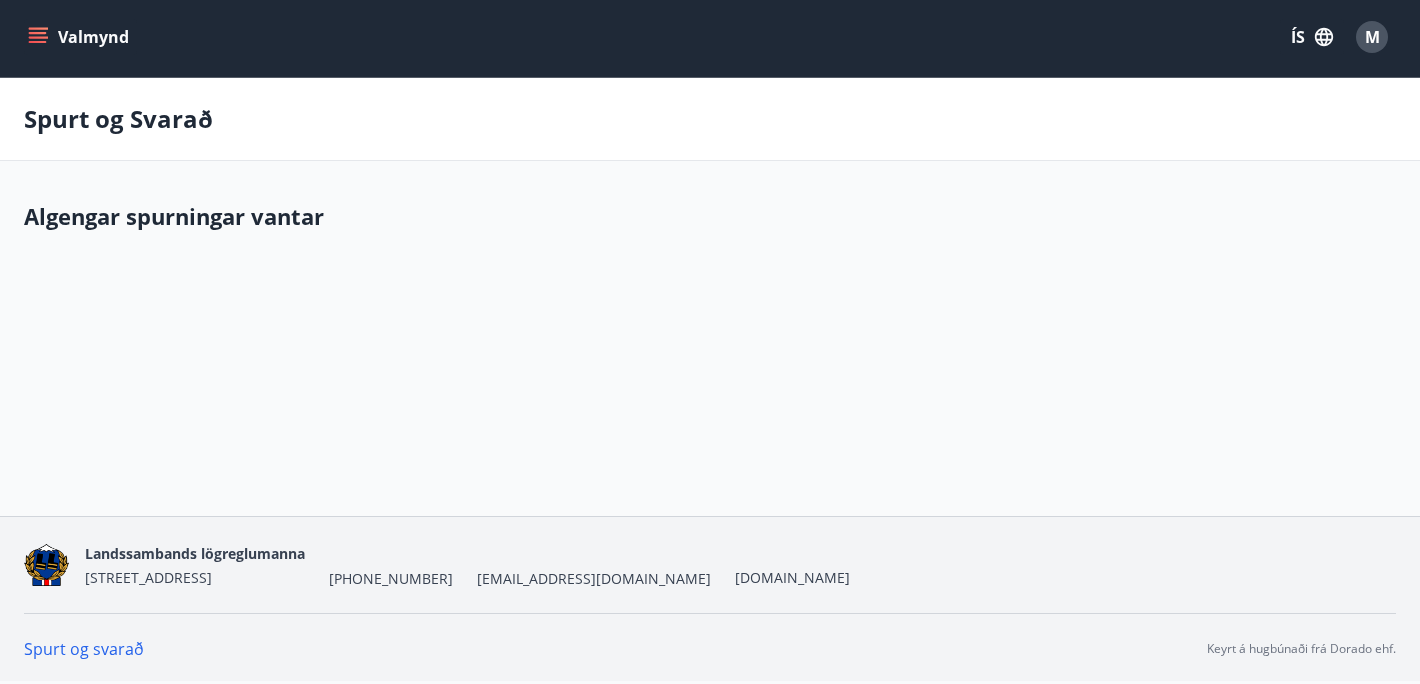 click on "Spurt og Svarað" at bounding box center (710, 119) 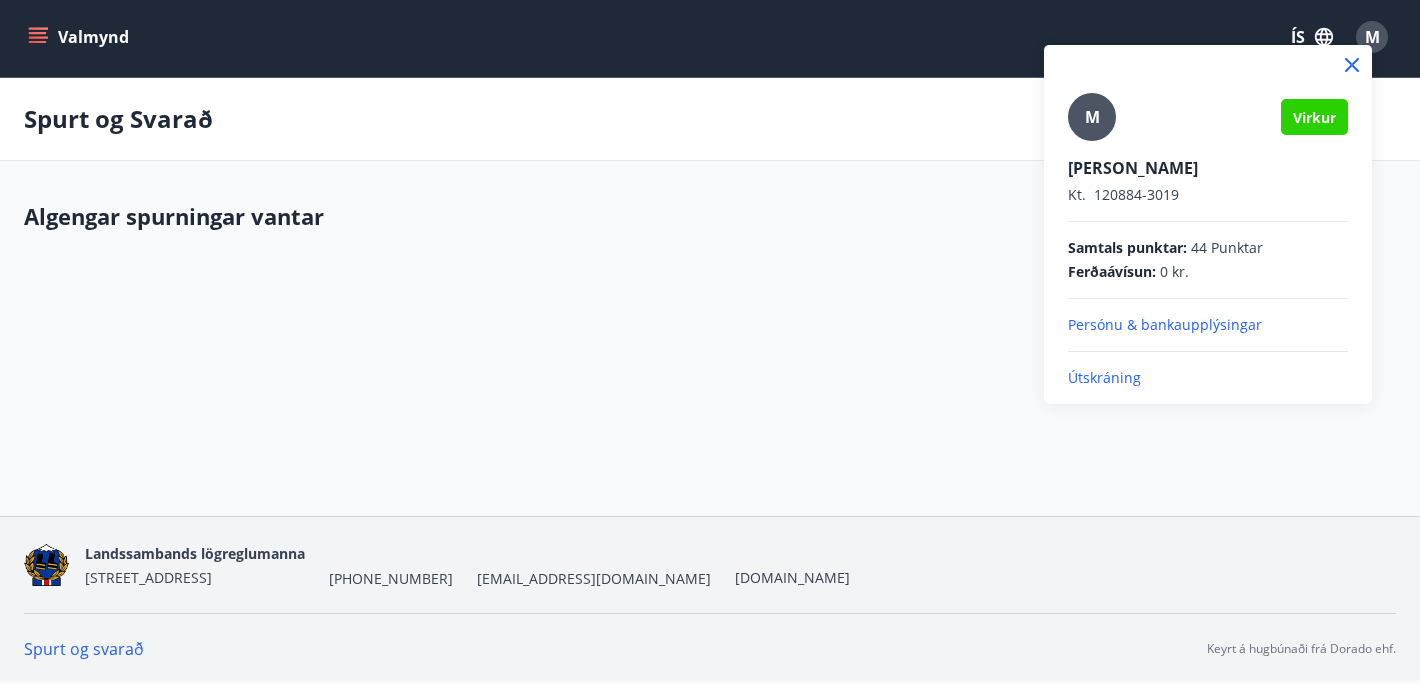 click on "M" at bounding box center (1092, 117) 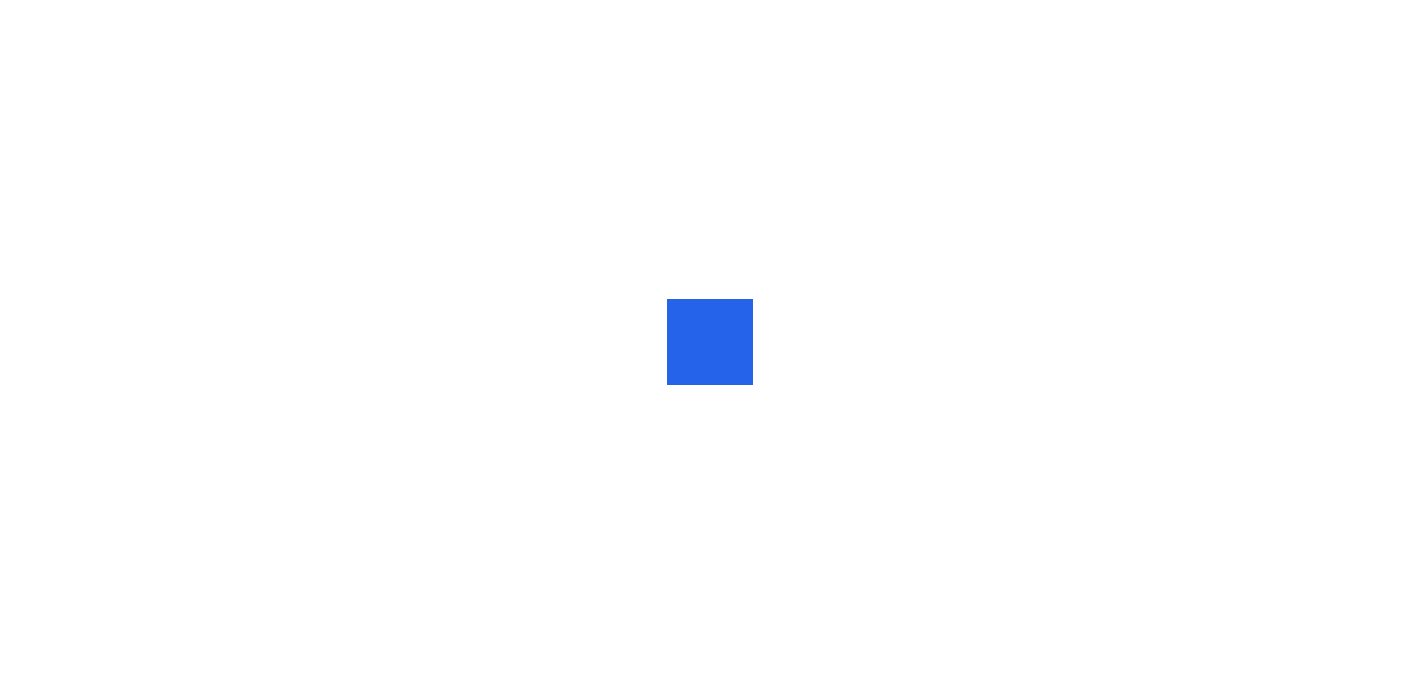 scroll, scrollTop: 0, scrollLeft: 0, axis: both 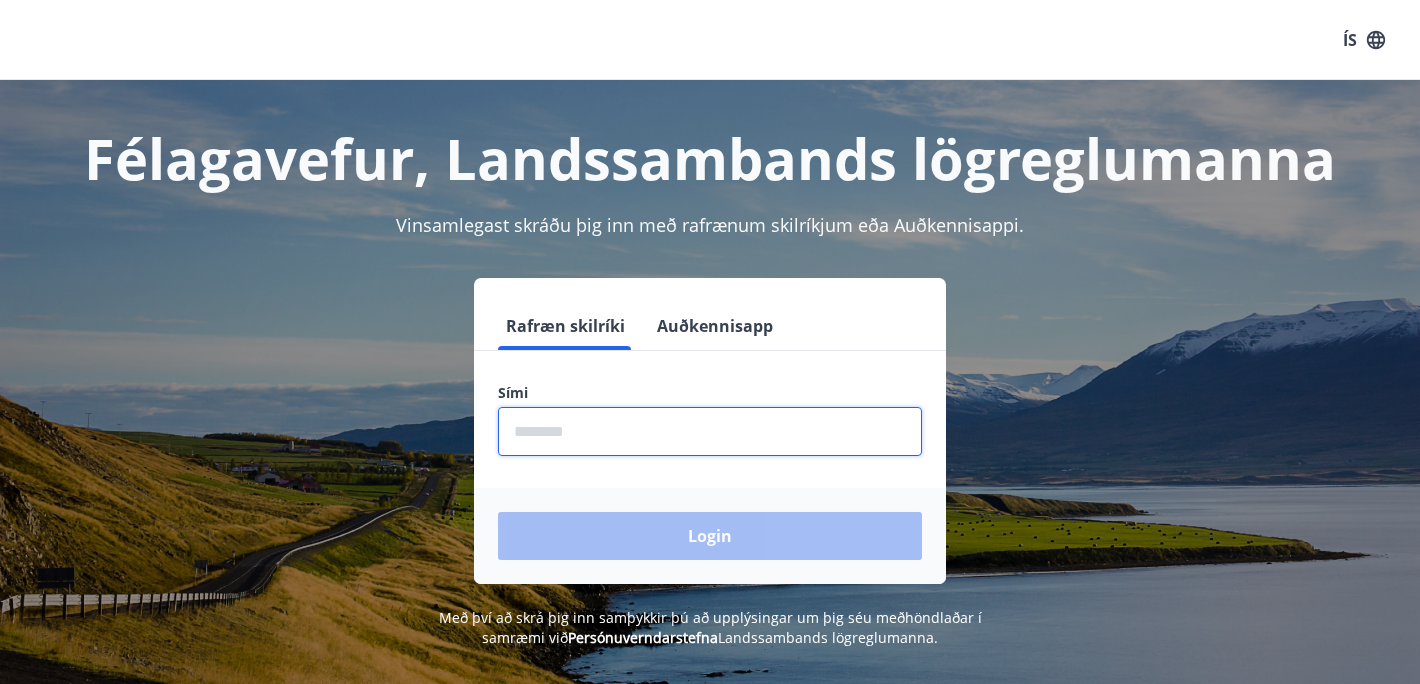click at bounding box center (710, 431) 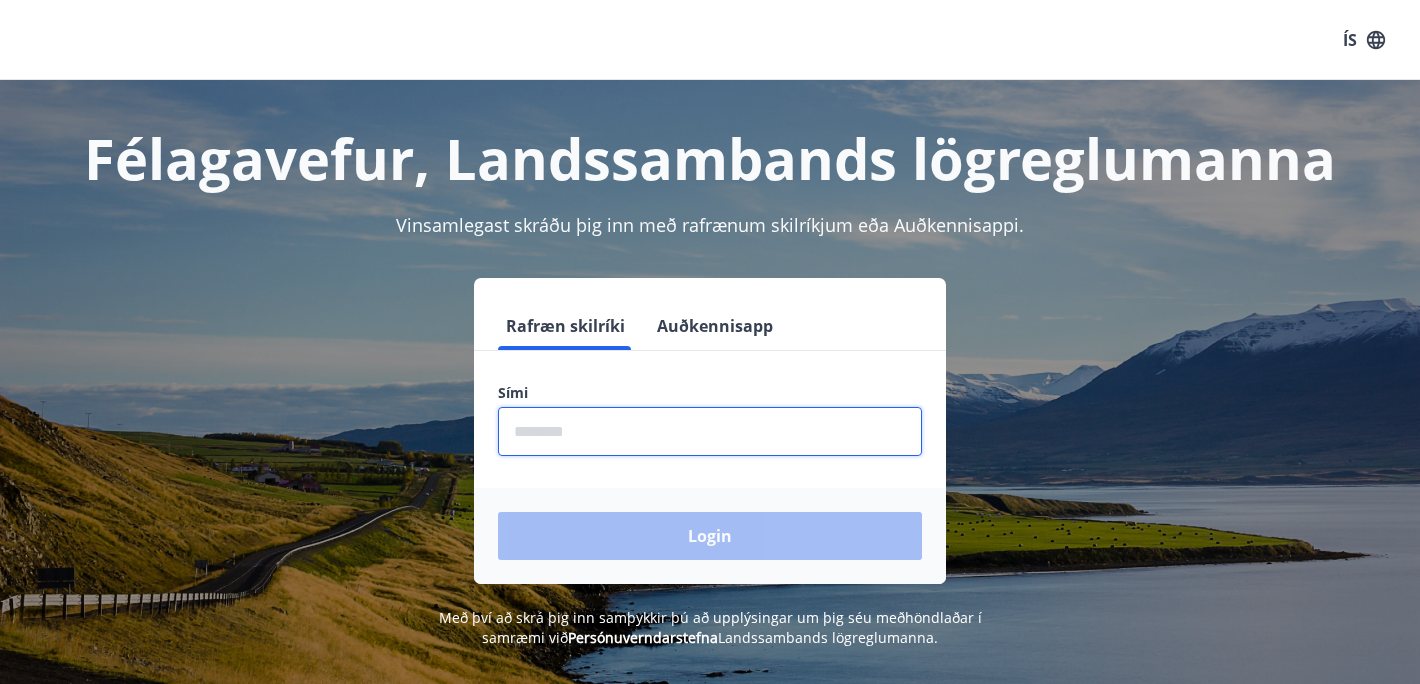 type on "********" 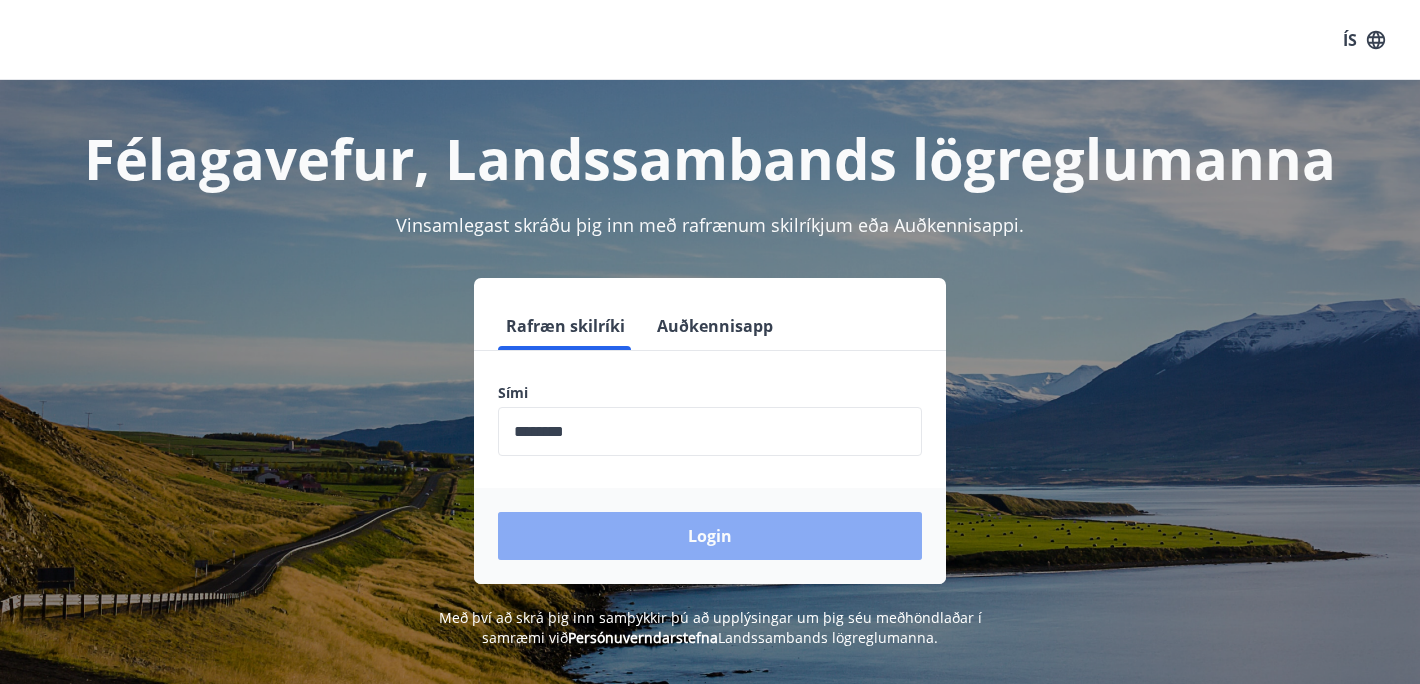 click on "Login" at bounding box center (710, 536) 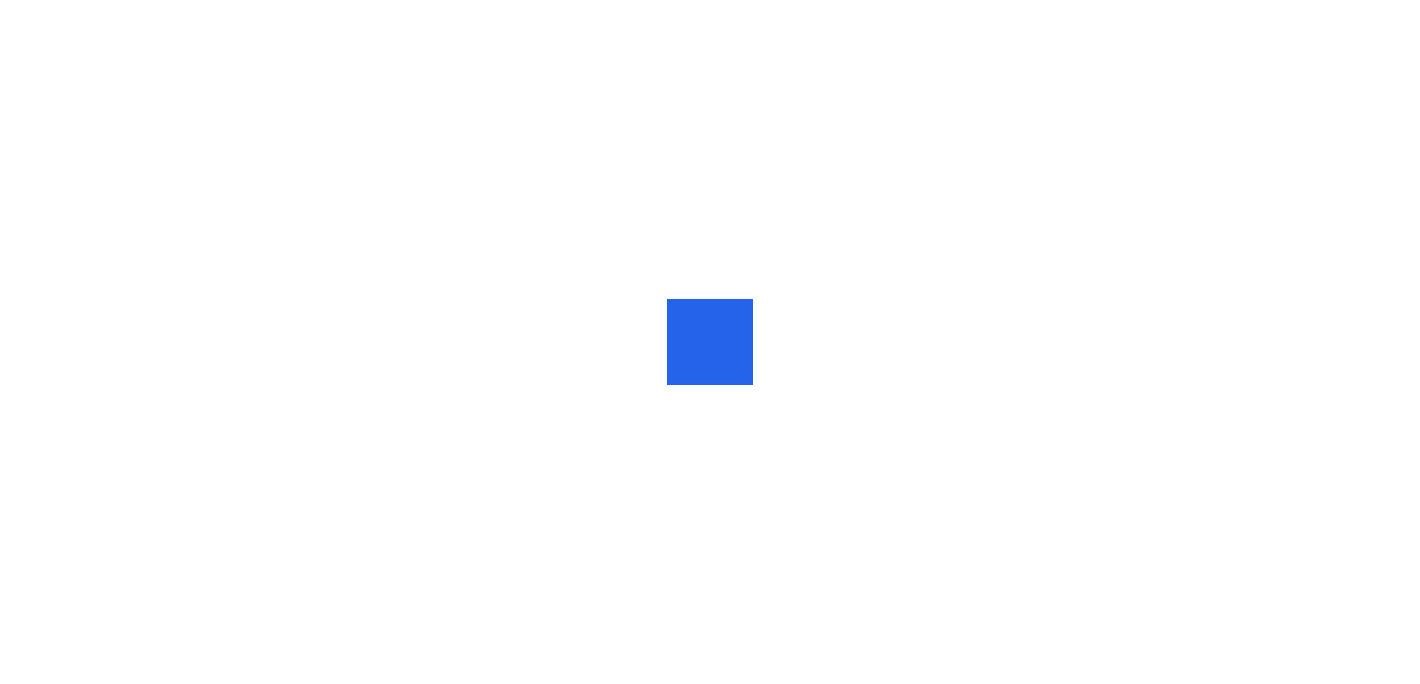 scroll, scrollTop: 0, scrollLeft: 0, axis: both 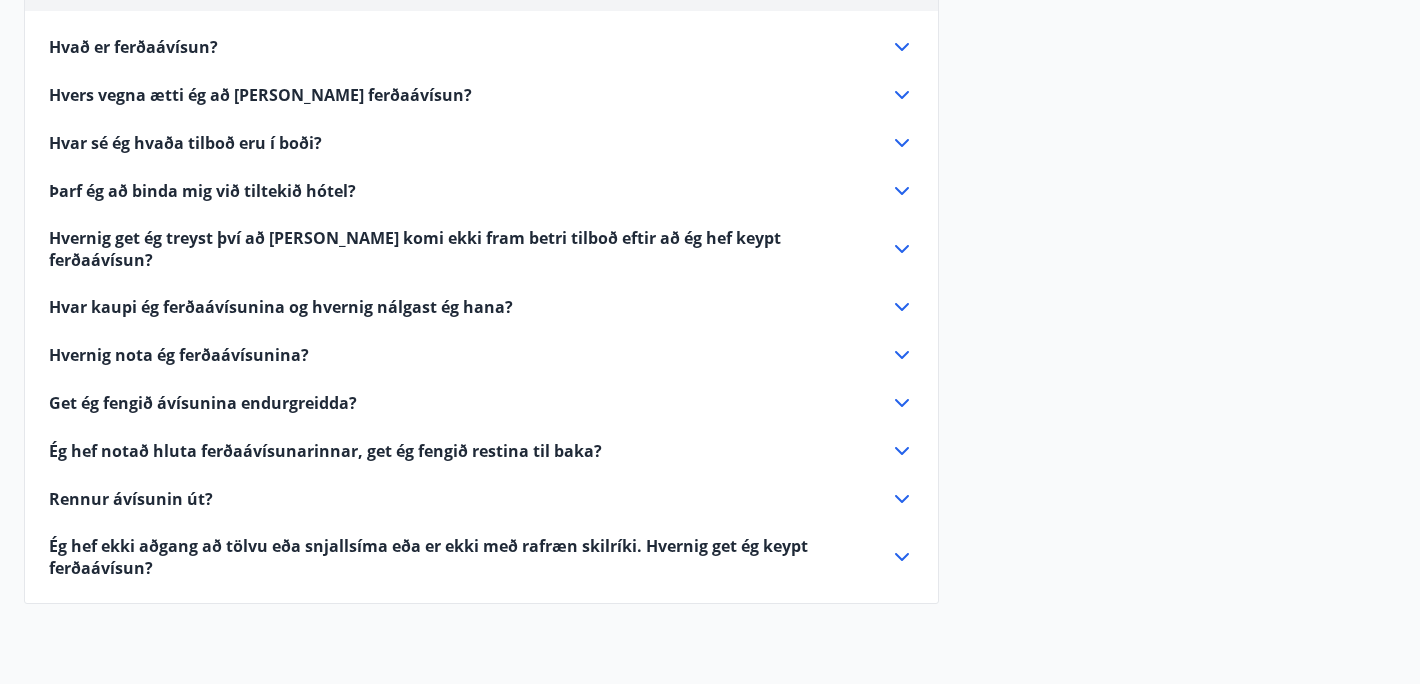 click 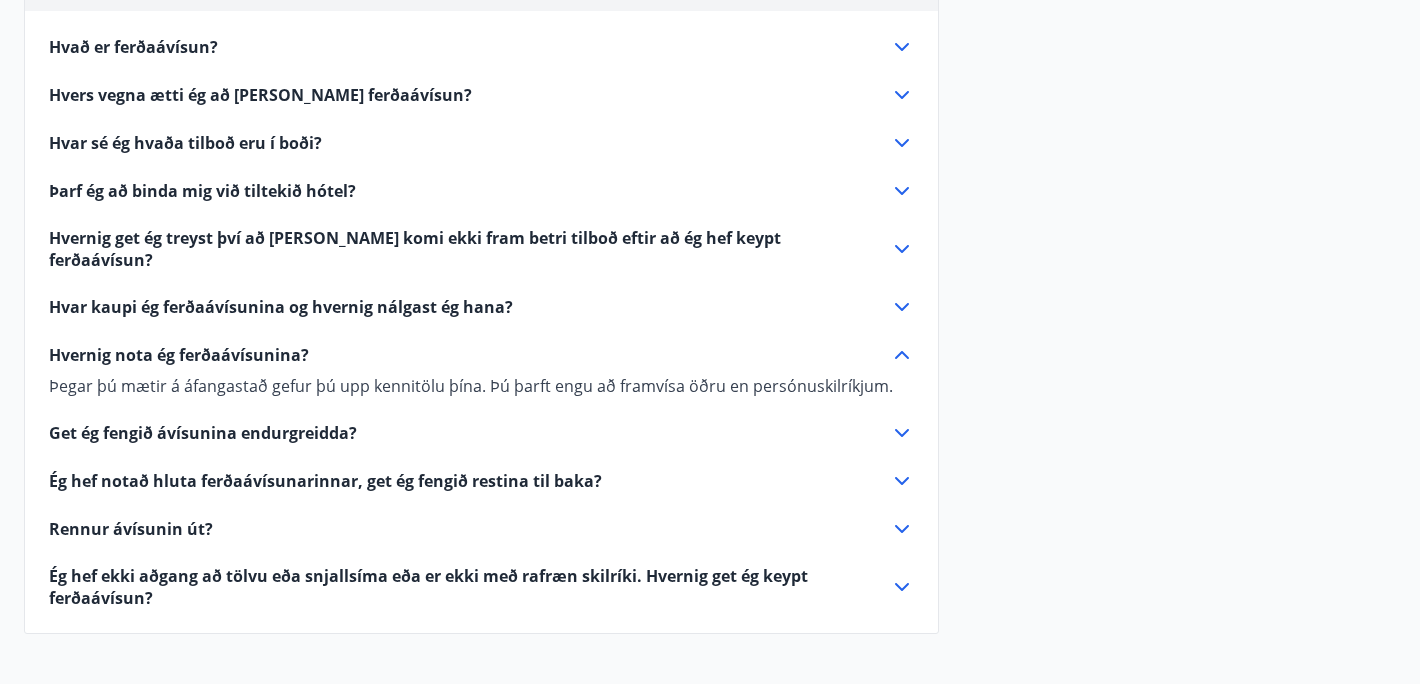 click 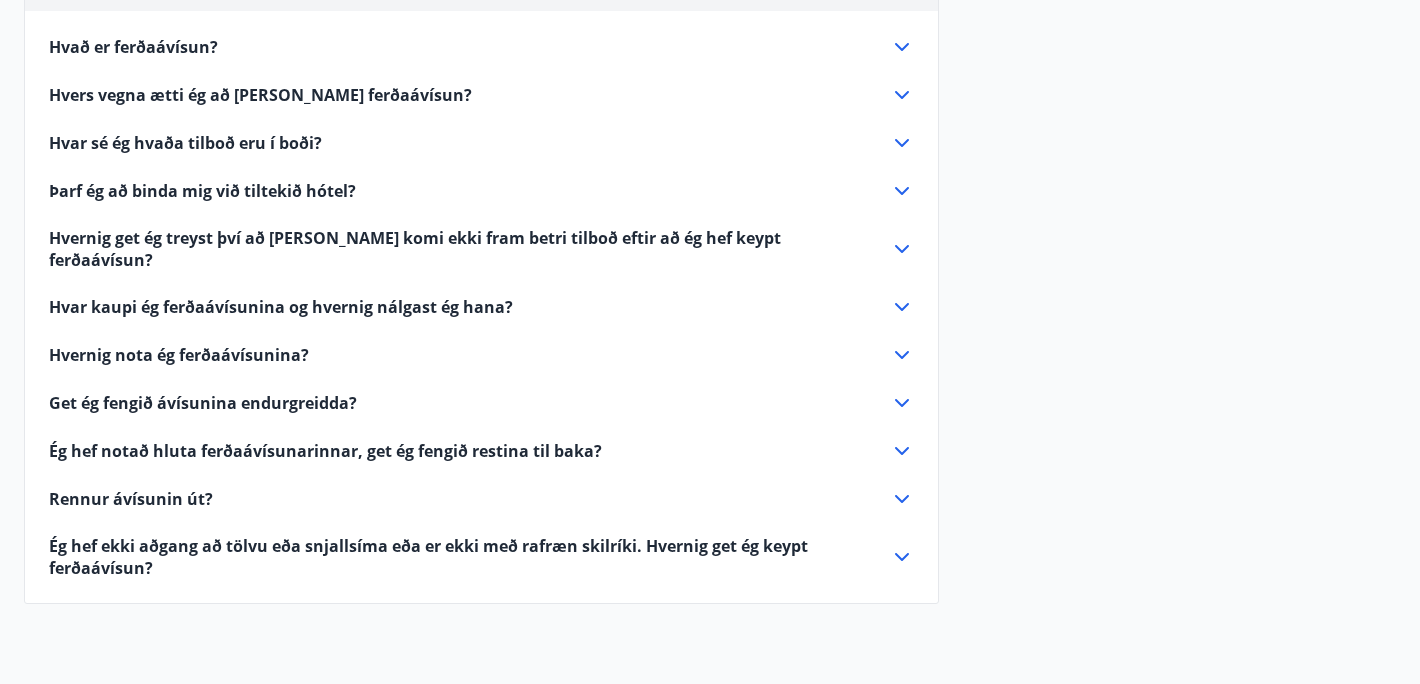 click 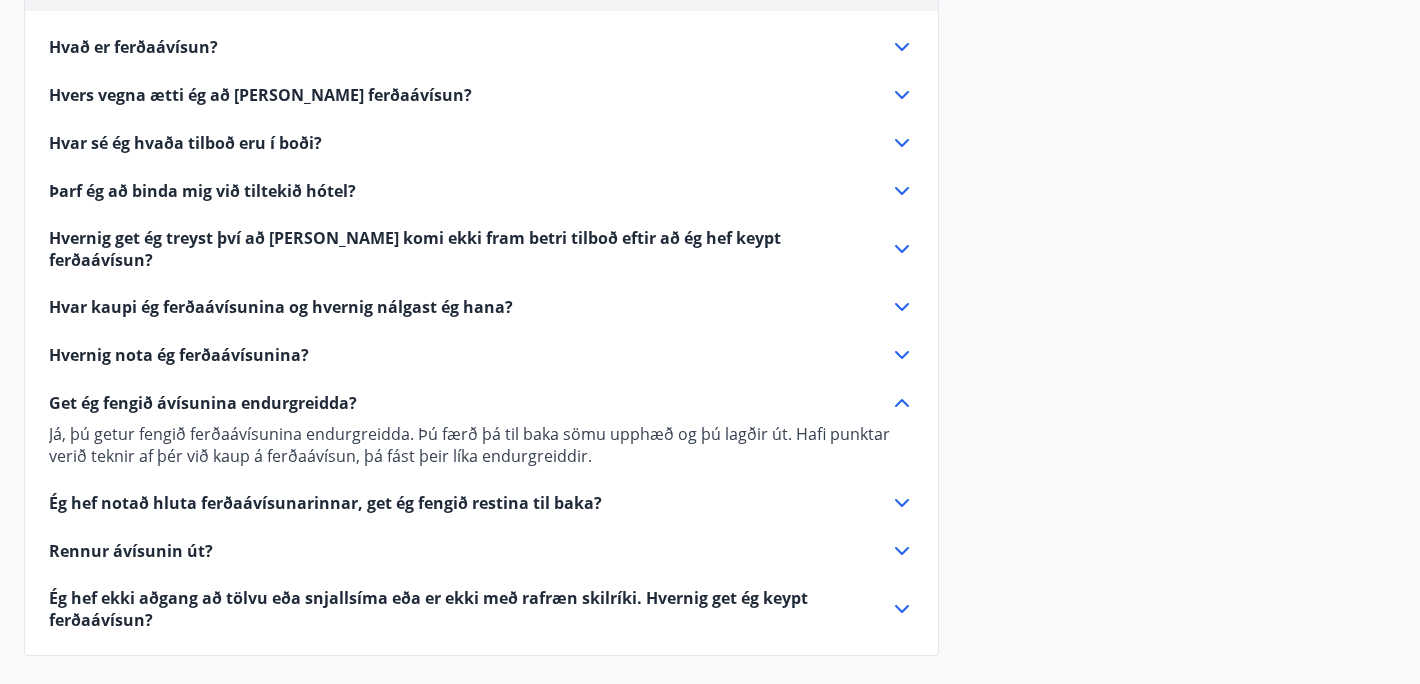 click 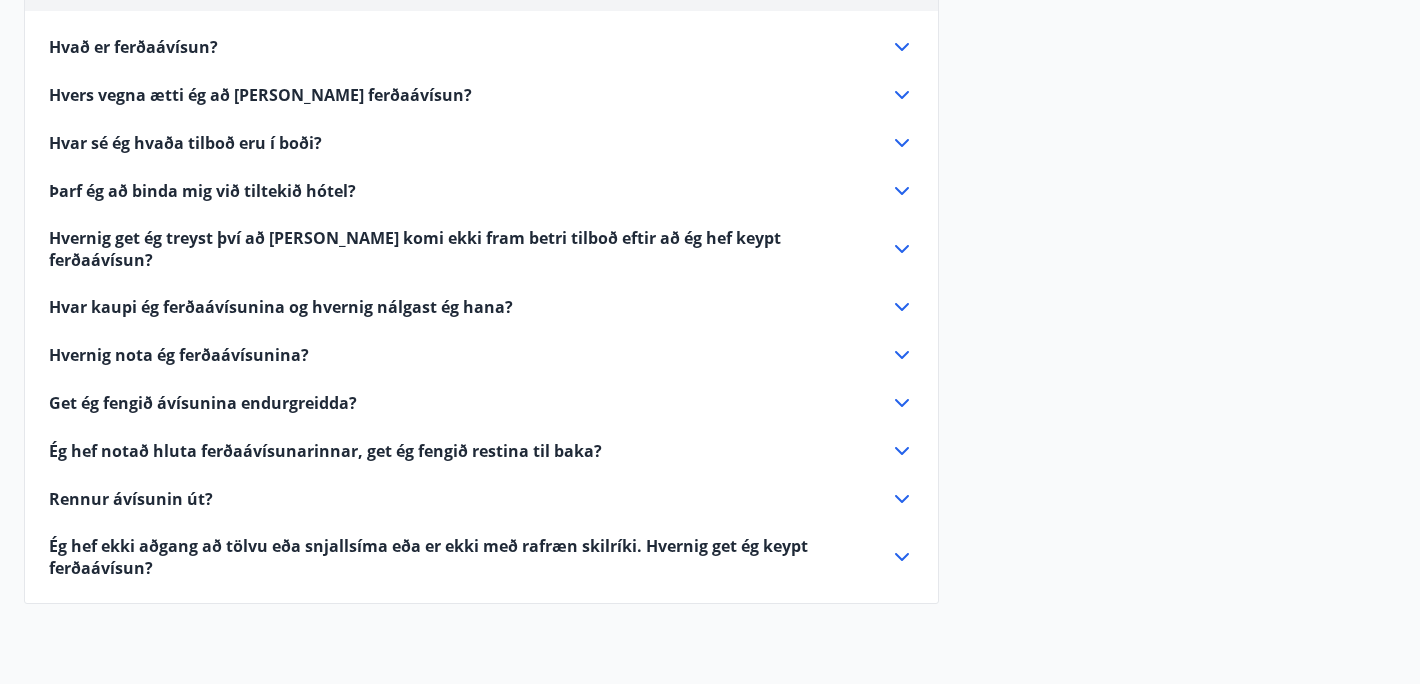 click 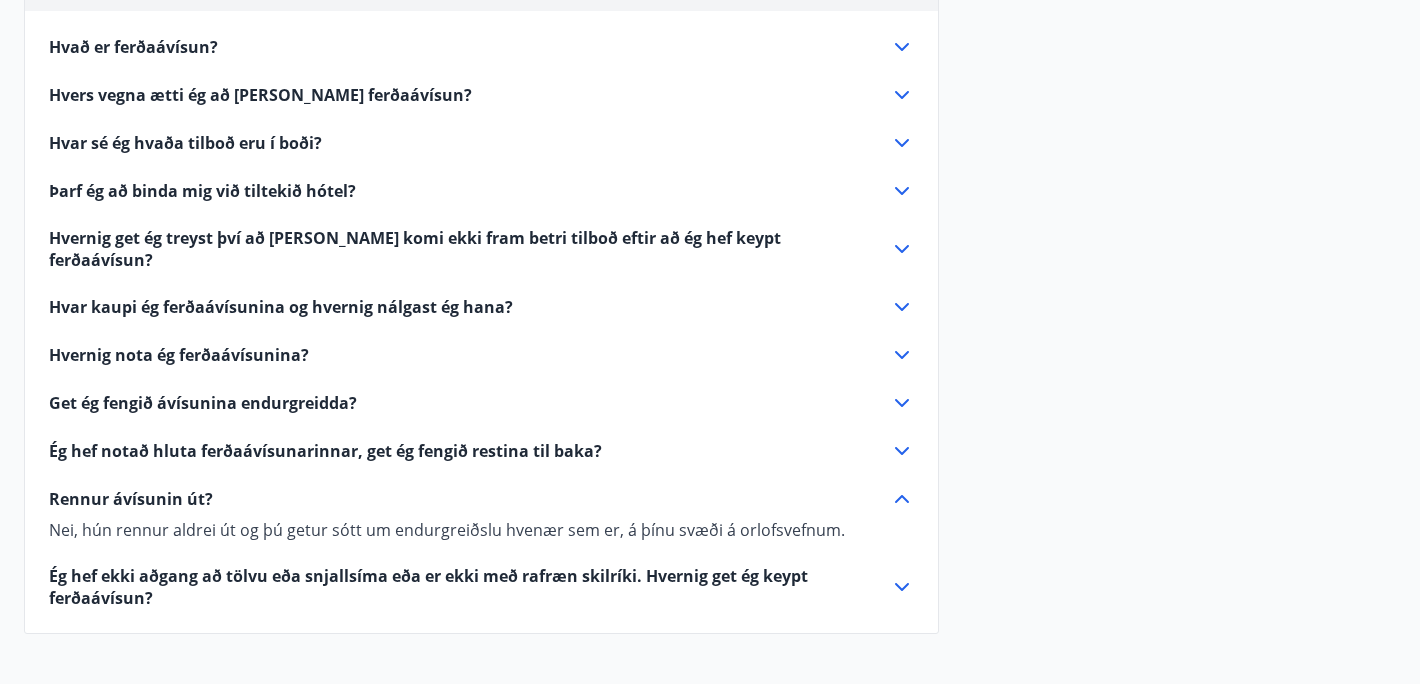 click 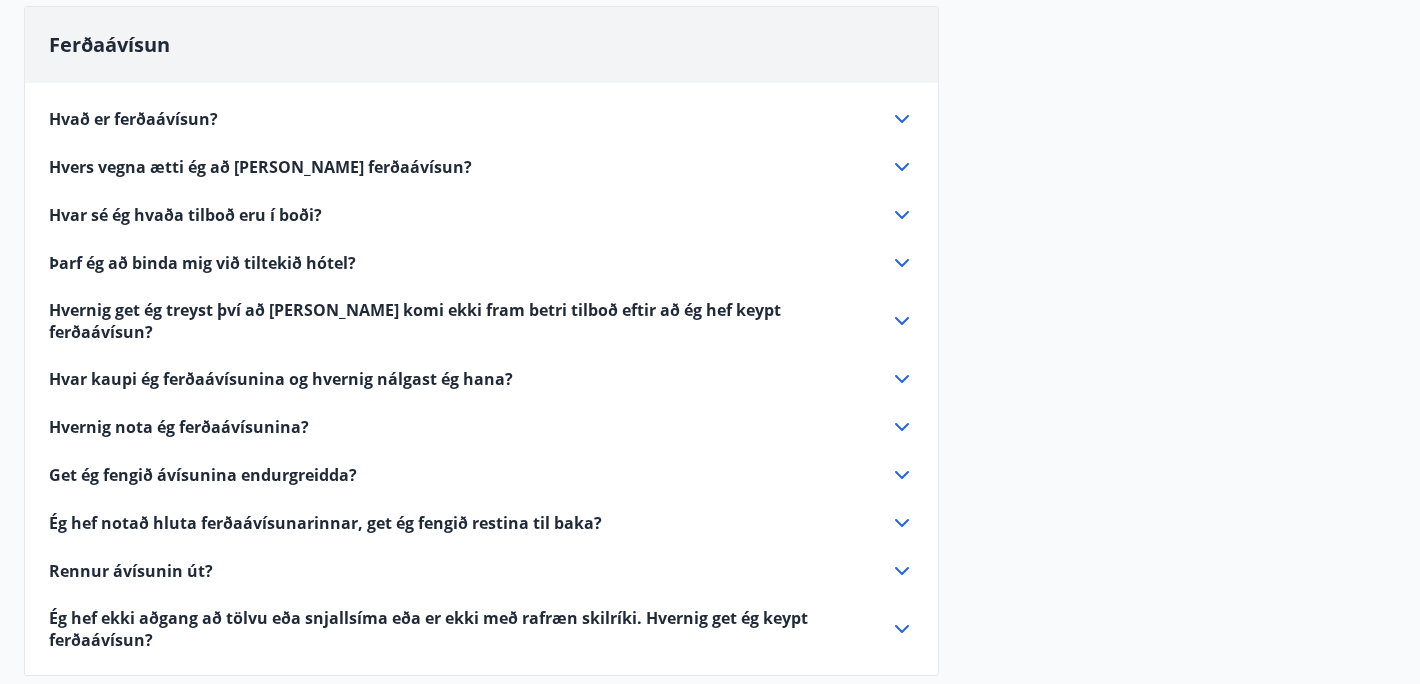 scroll, scrollTop: 515, scrollLeft: 0, axis: vertical 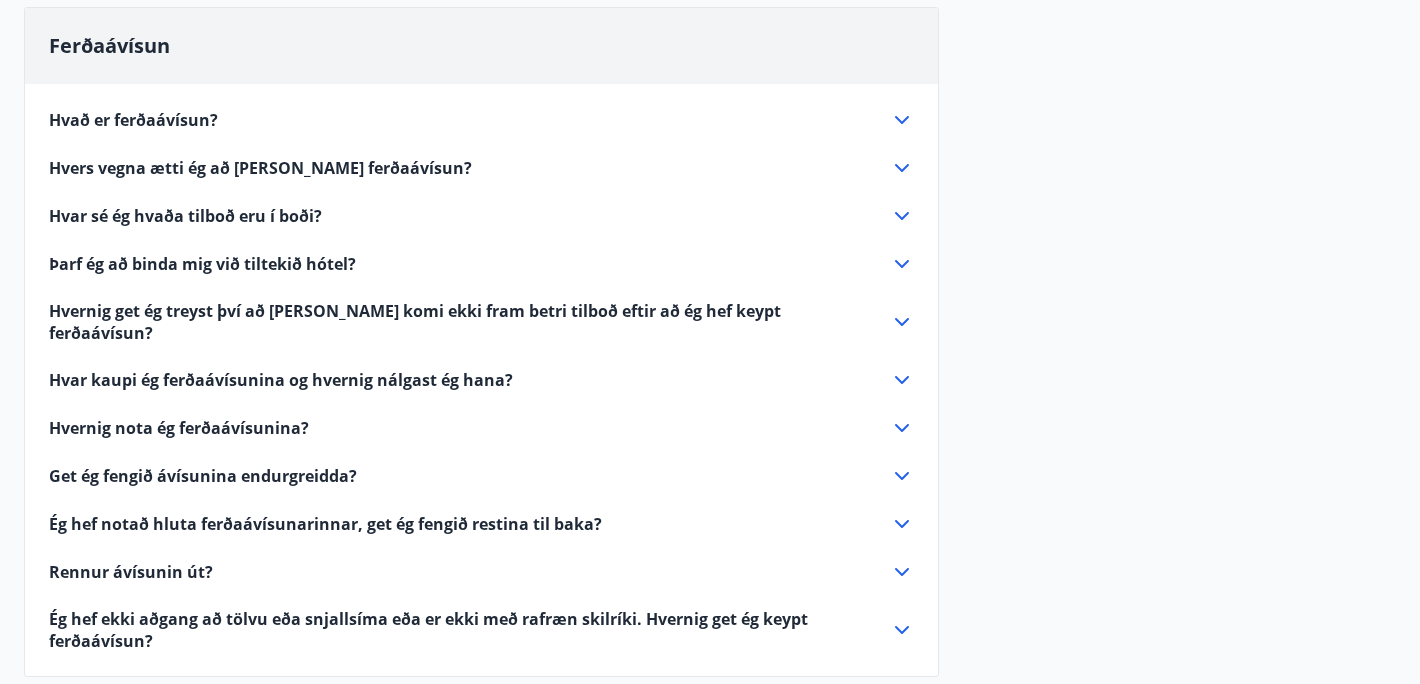 click 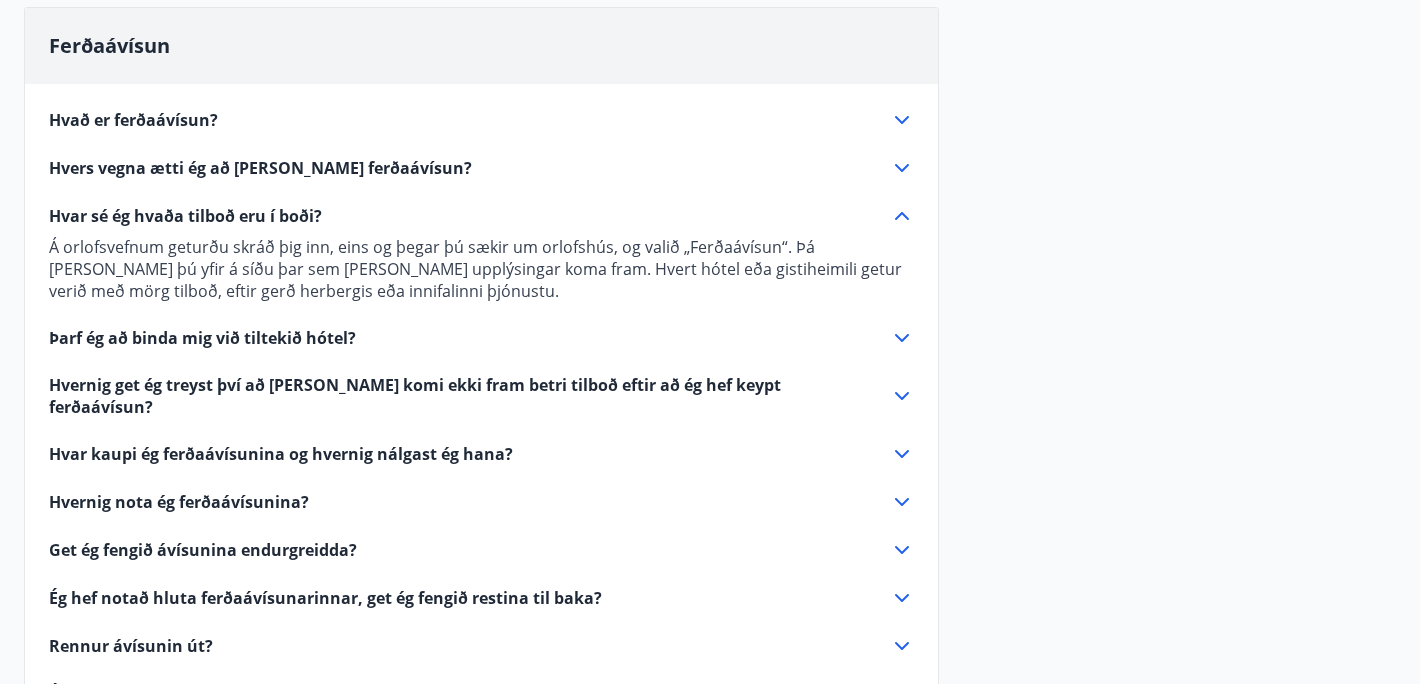 click 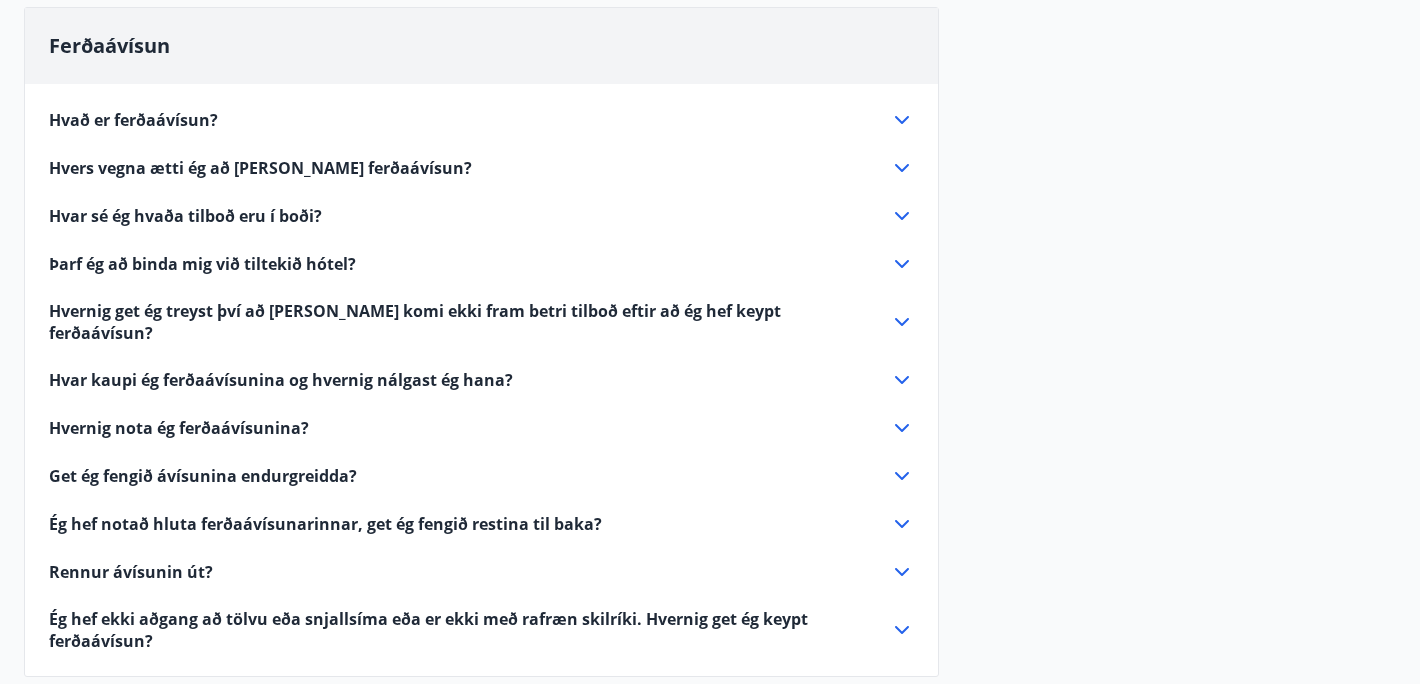 click 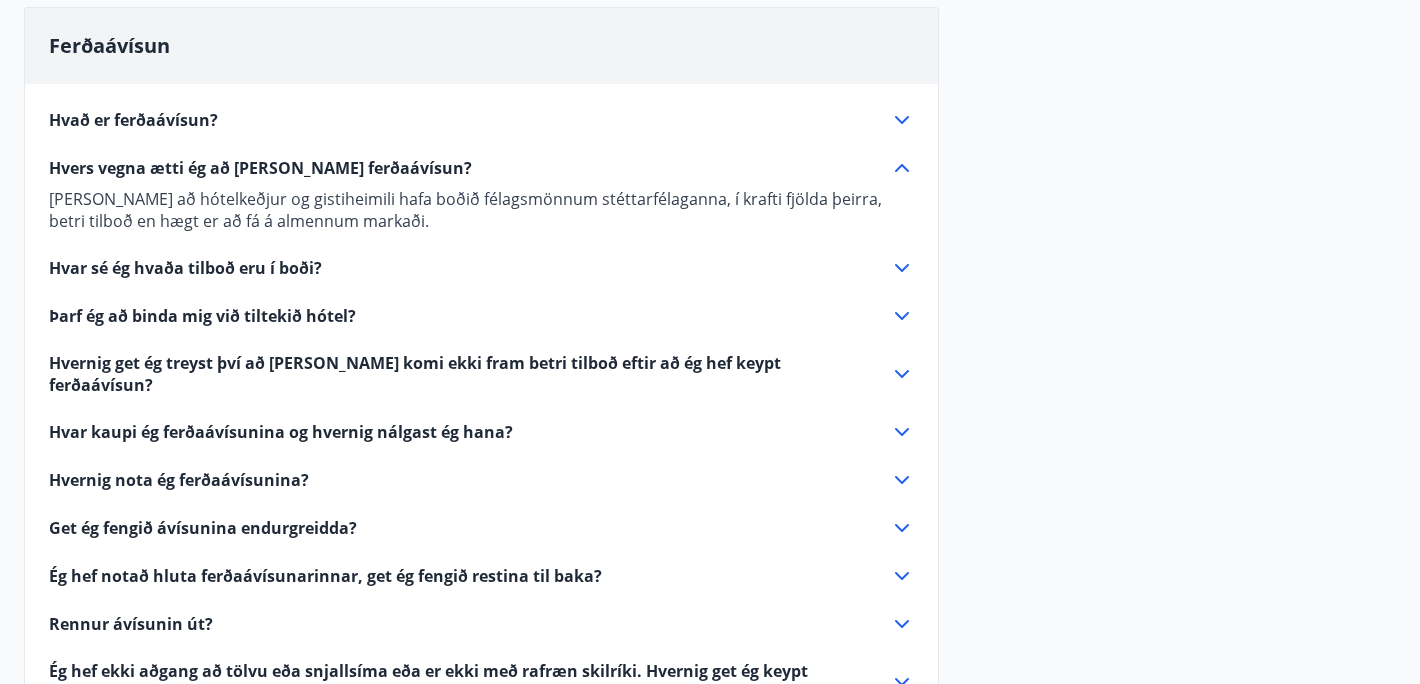 click 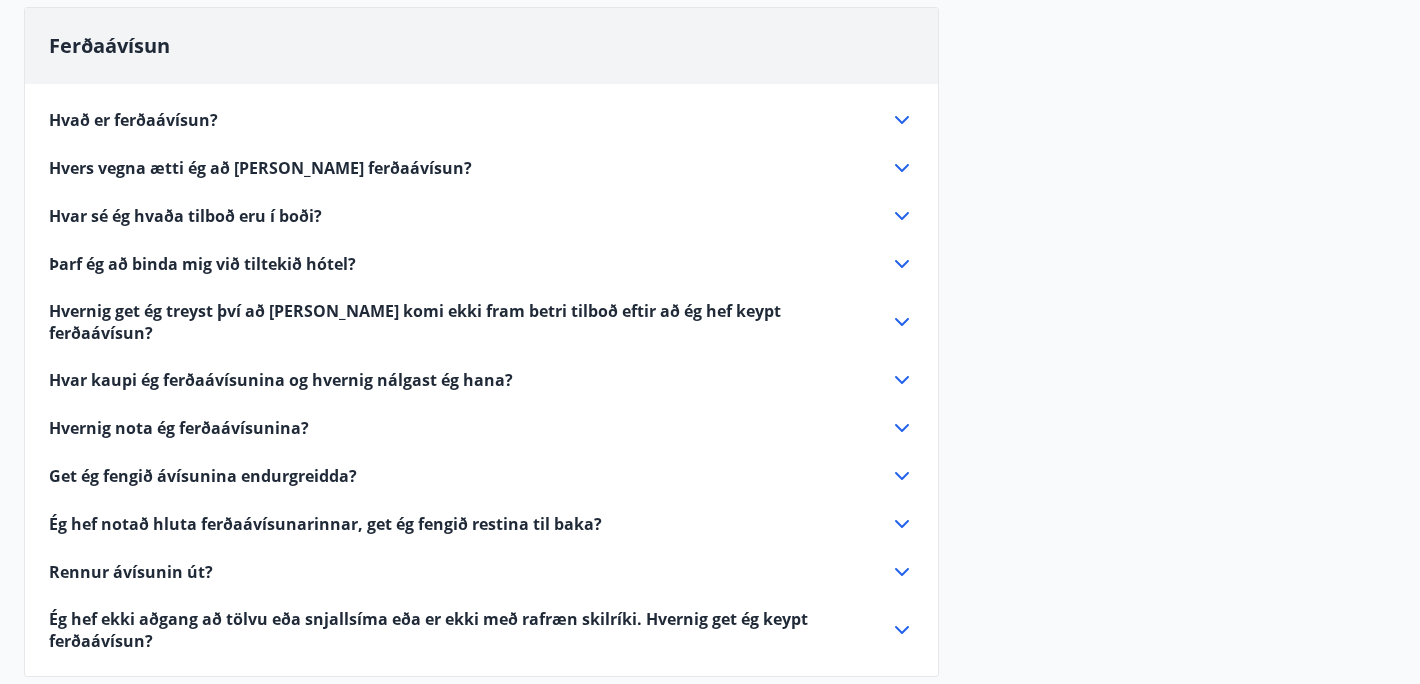 click 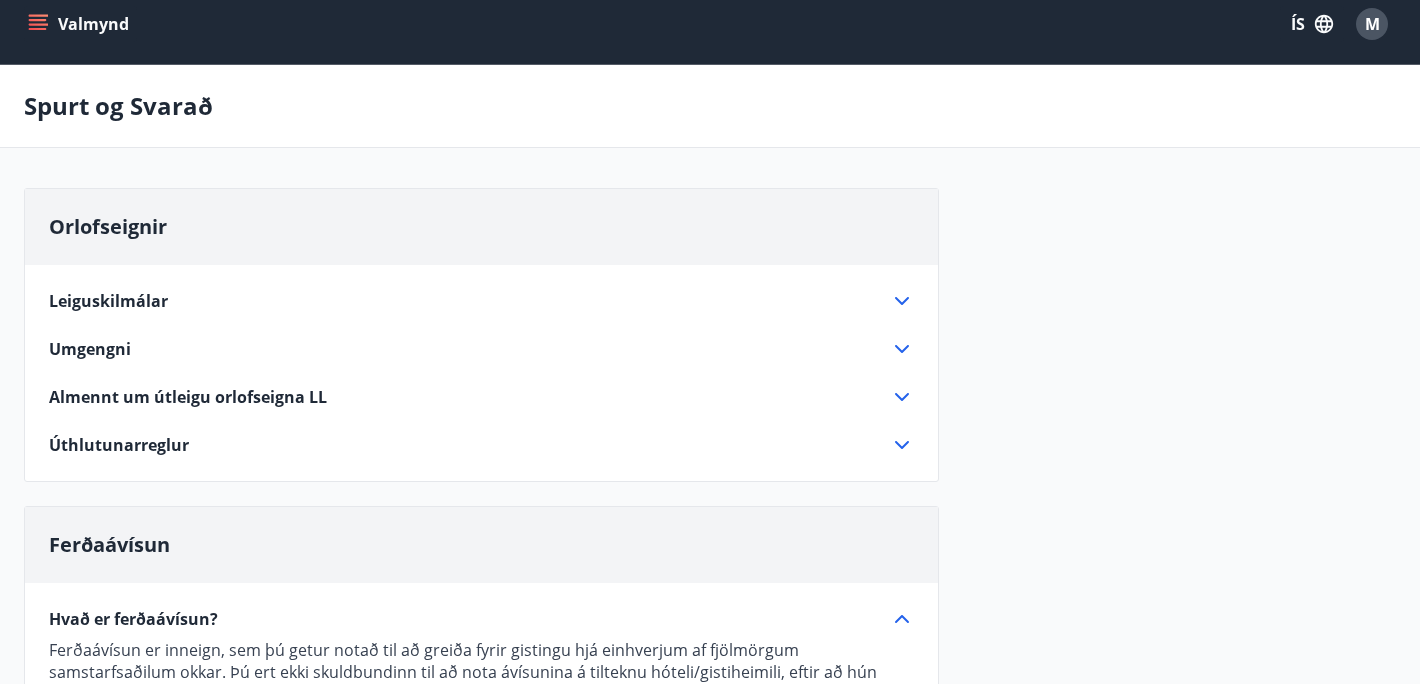 scroll, scrollTop: 0, scrollLeft: 0, axis: both 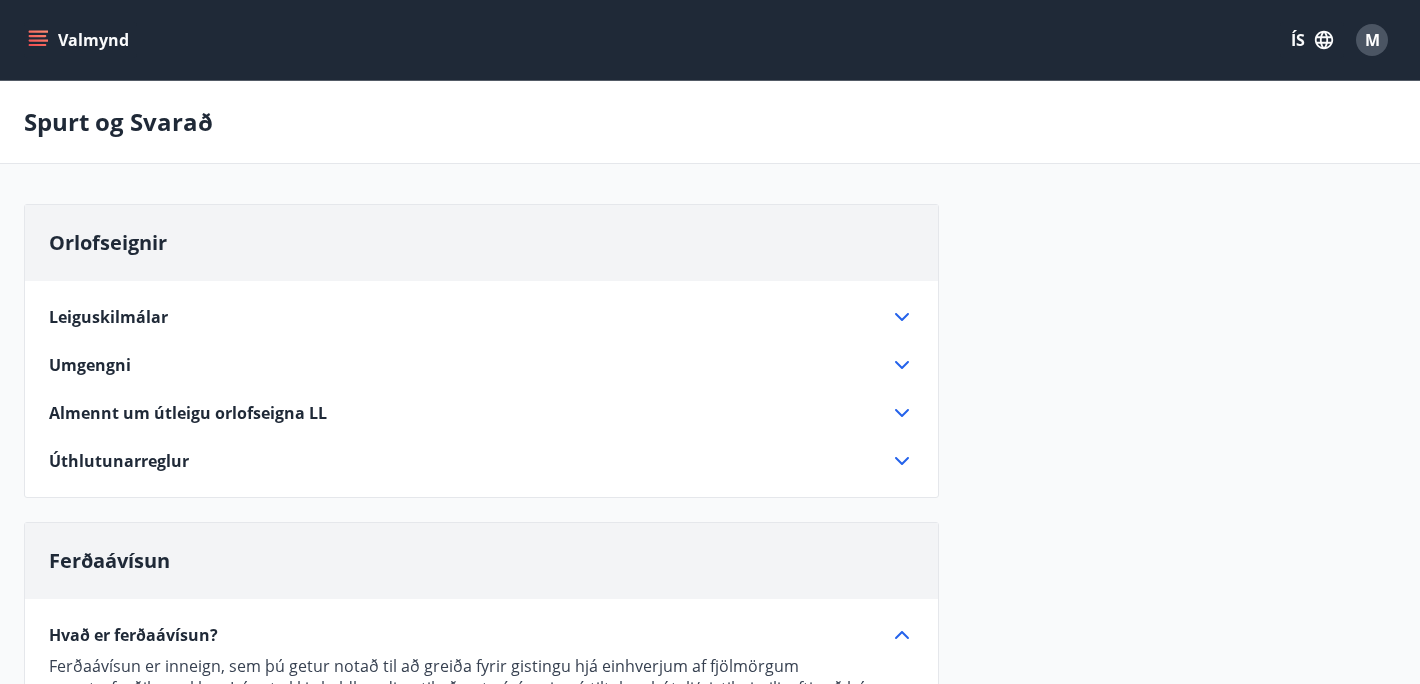 click on "Leiguskilmálar [PERSON_NAME] ber ábyrgð á hinu leigða og öllum búnaði þess meðan á leigutíma stendur og skuldbindur sig til að [PERSON_NAME] [PERSON_NAME] sem kann að [PERSON_NAME] [PERSON_NAME] völdum, eða þeirra sem dveljast í hinu leigða á leigutíma.
Leigjanda ber að tilkynna strax til umsjónarmanns um [PERSON_NAME] skemmdir sem [PERSON_NAME]. Við brottför má [PERSON_NAME] úttekt á ástandi hins leigða.
Vinsamlegast virðið umgengnisreglur í fjölbýlishúsum.
Leigjandi skal ganga vel um hið leigða. Óheimilt er að nota rúmföt án líns. Í íbúðinni á að [PERSON_NAME] efni til ræstingar og klútar. Þurrka skal af náttborðum, gluggakistum, borðum og öðru sem er í íbúðinni. Ryksuga [PERSON_NAME] skal öll gólf. Fjarlægja skal dósir, flöskur, blöð og allt sorp. Að öðrum kosti verður rukkað gjald vegna þrifa.
Leiga fyrir orlofshús er ekki endurgreidd.
Umgengni
Athugið að slæm umgengni getur [PERSON_NAME] á úthlutanir síðar.
Við brottför
Tæki og tól" at bounding box center (481, 377) 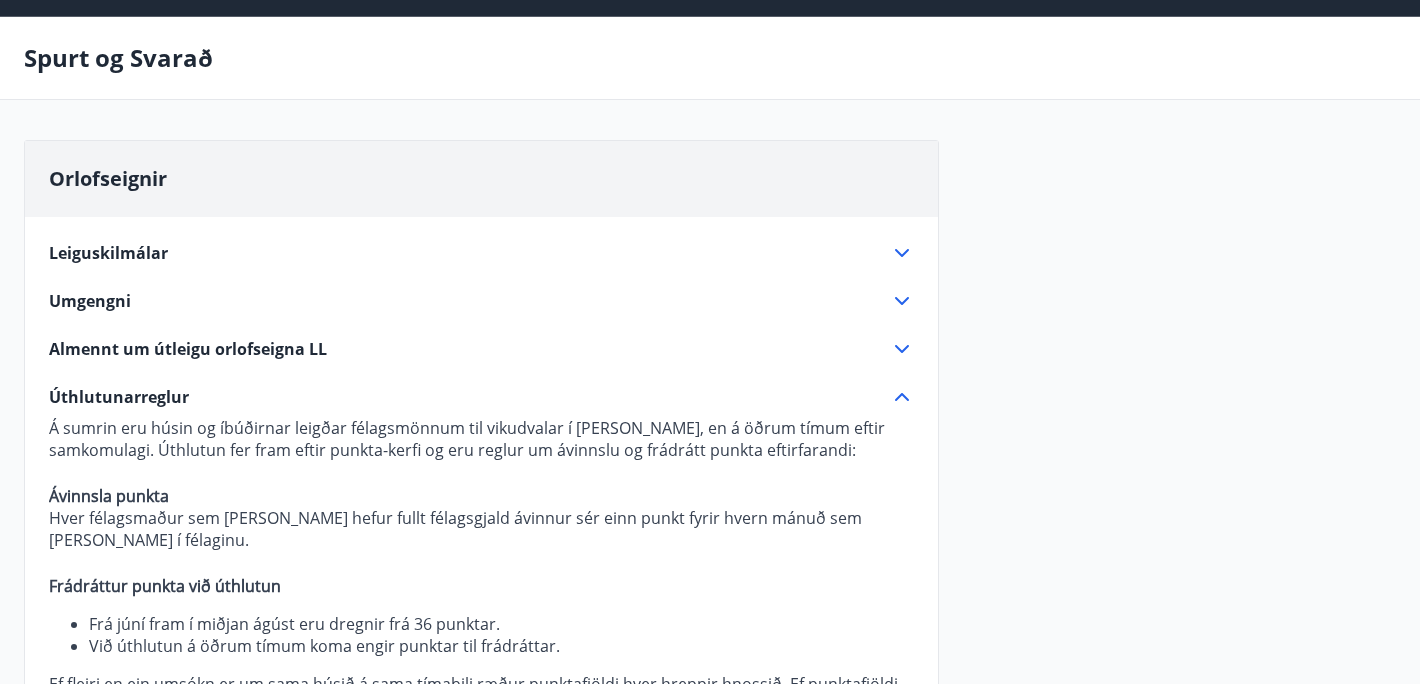 scroll, scrollTop: 0, scrollLeft: 0, axis: both 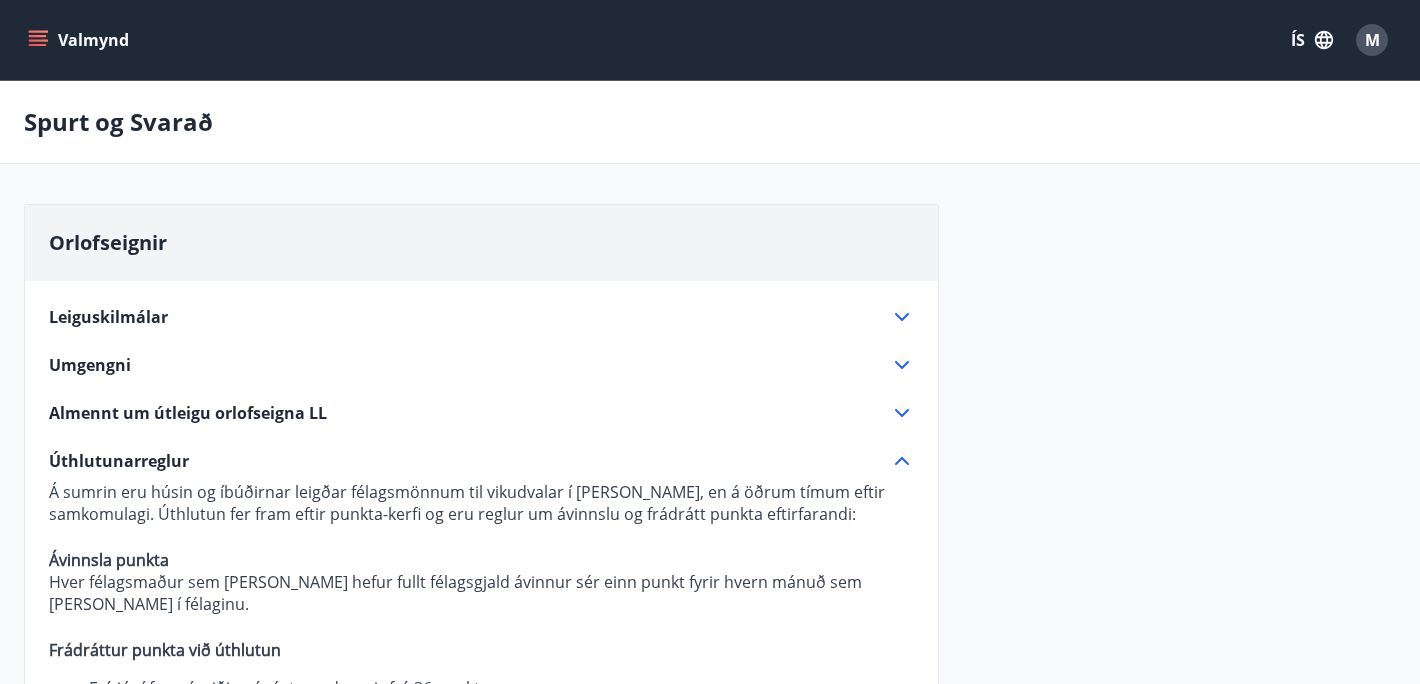 click 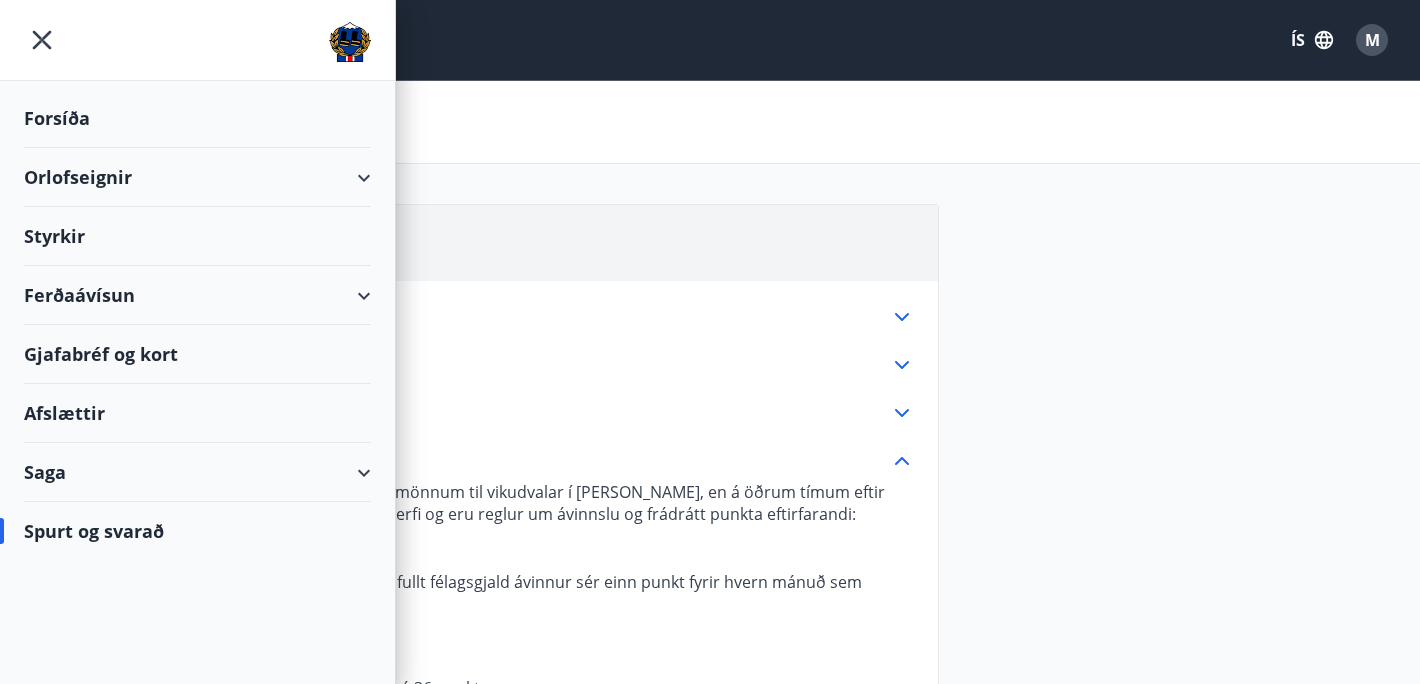 click on "Ferðaávísun" at bounding box center (197, 295) 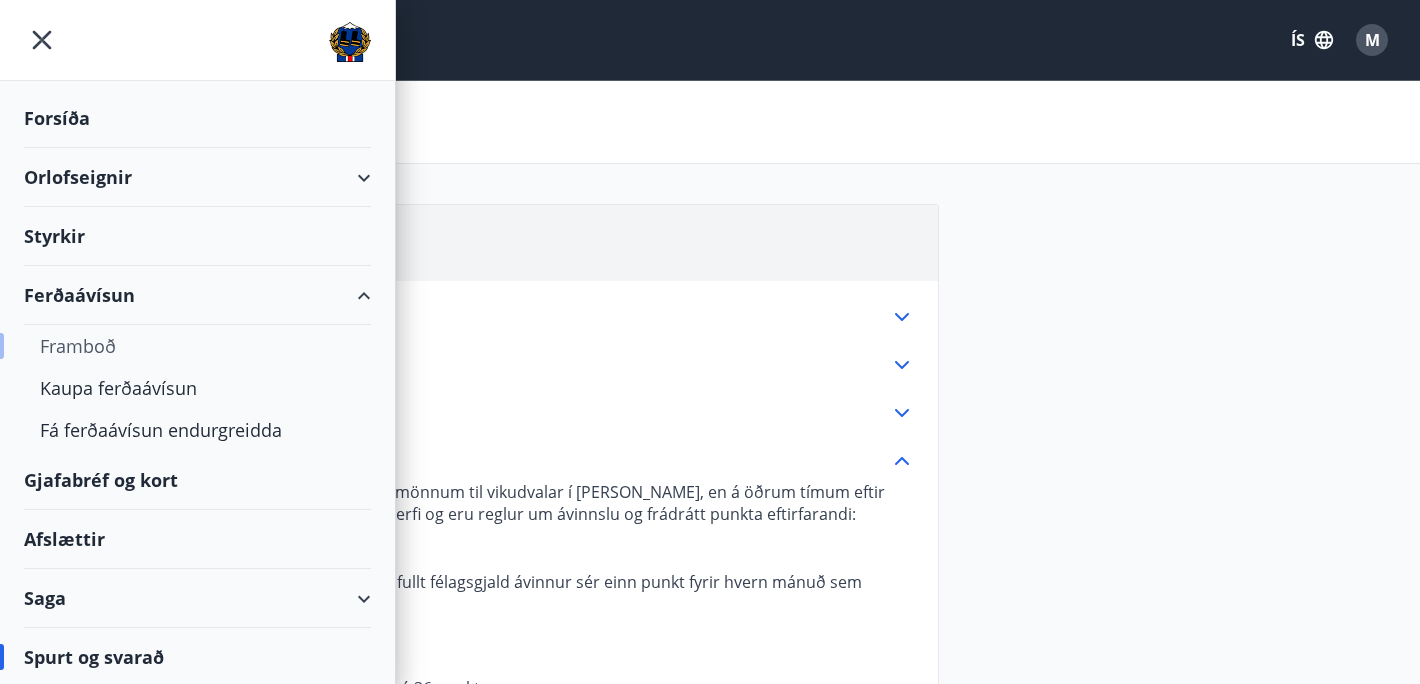 click on "Framboð" at bounding box center [197, 346] 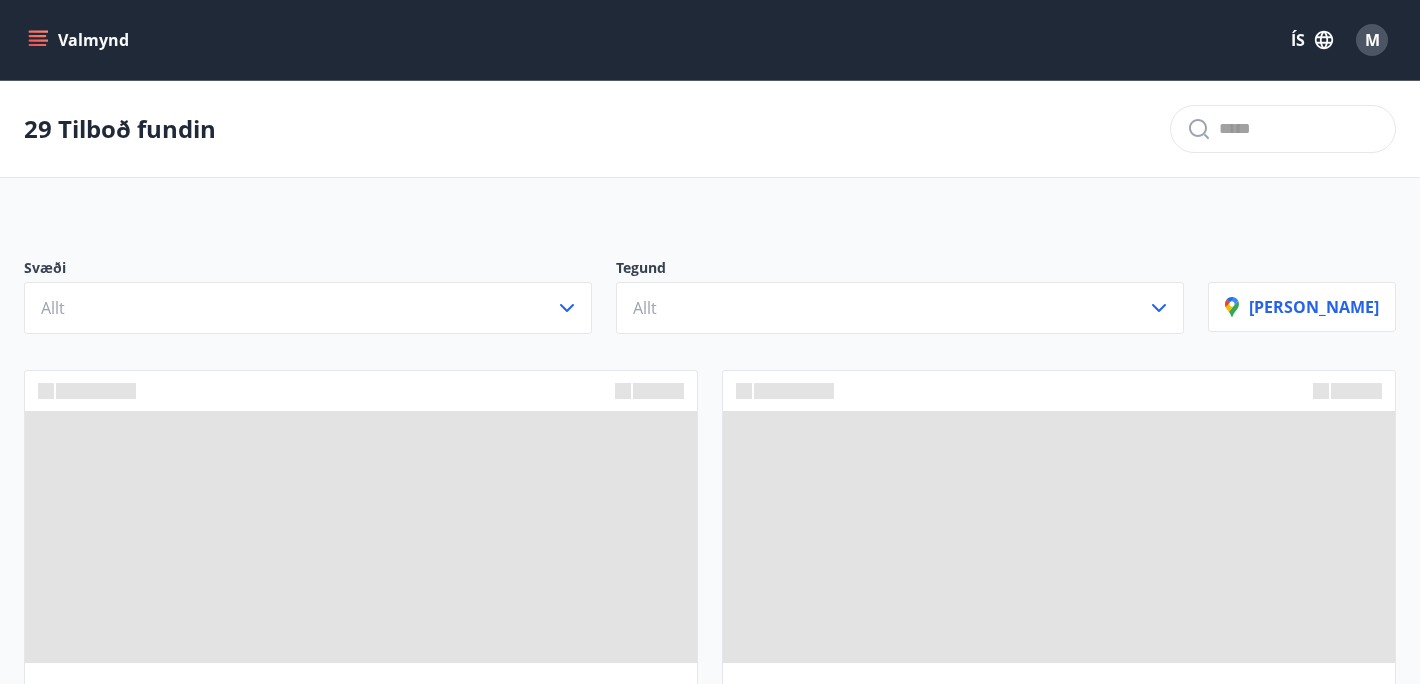 click on "Svæði Allt Tegund Allt [PERSON_NAME]" at bounding box center [710, 288] 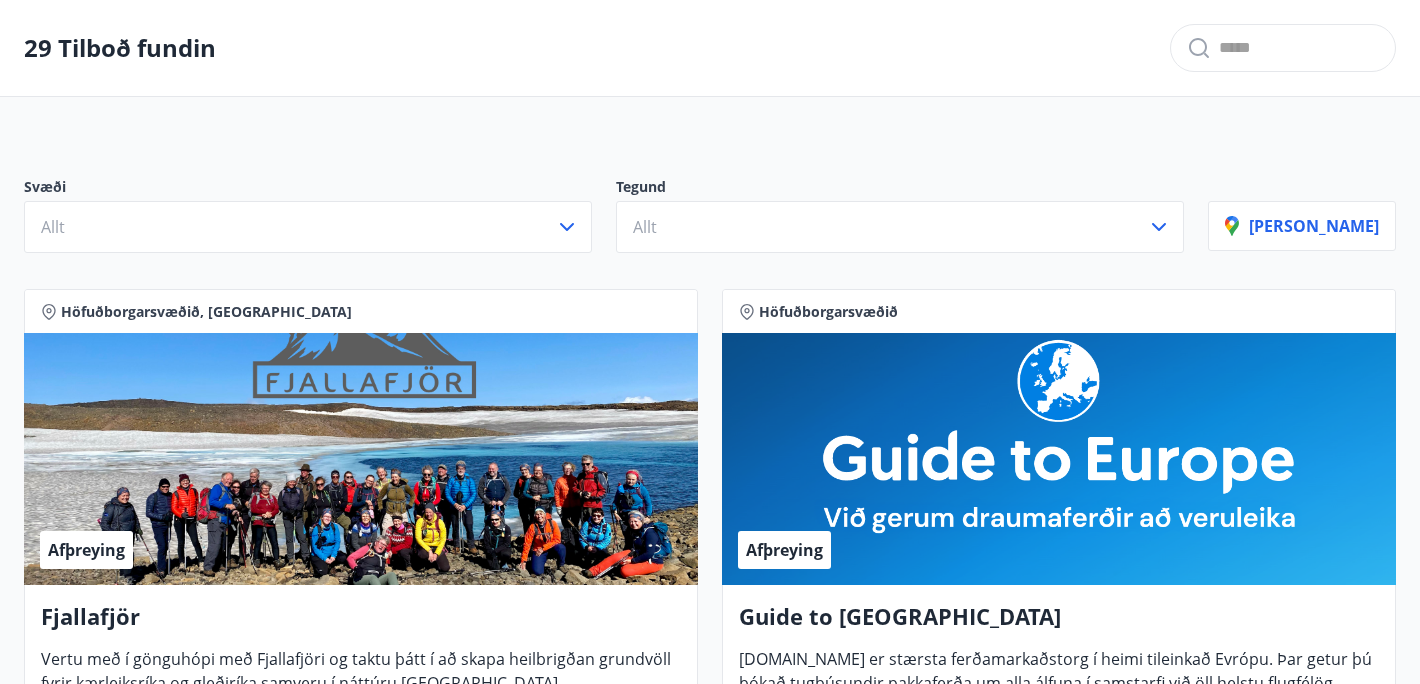 scroll, scrollTop: 84, scrollLeft: 0, axis: vertical 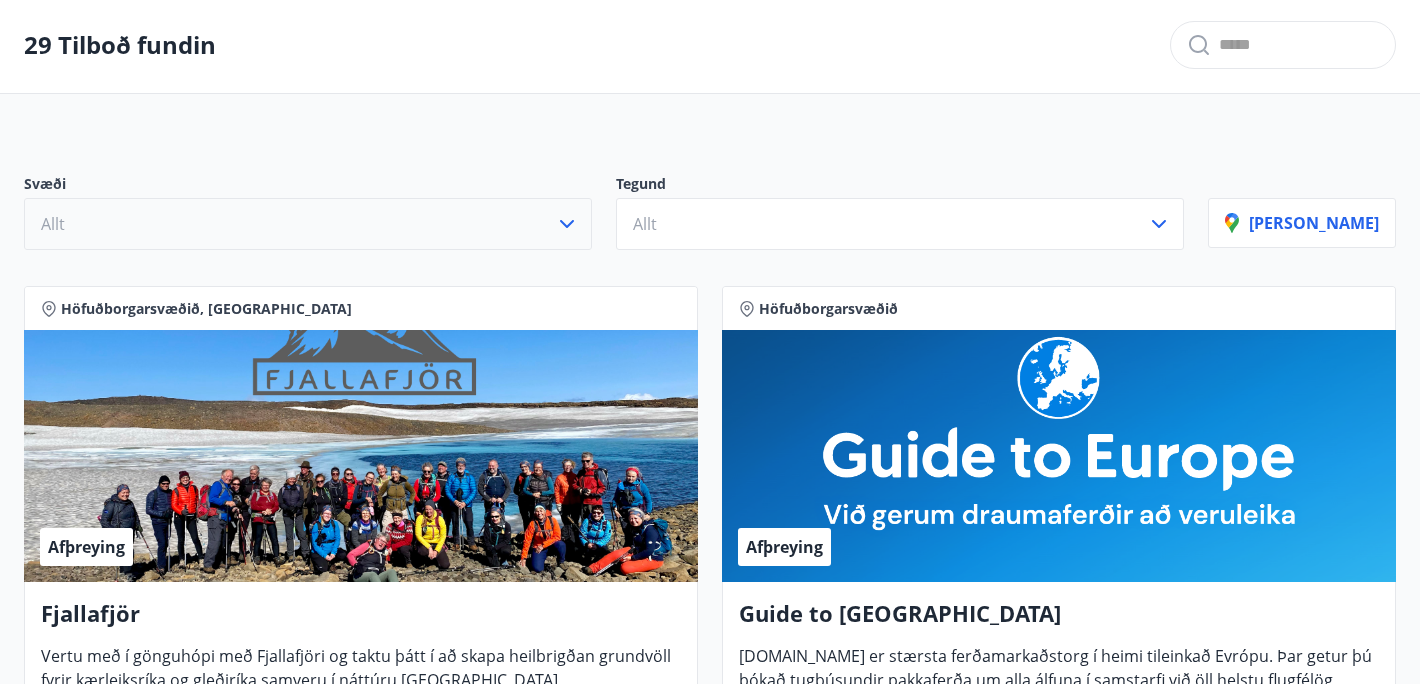 click on "Allt" at bounding box center (308, 224) 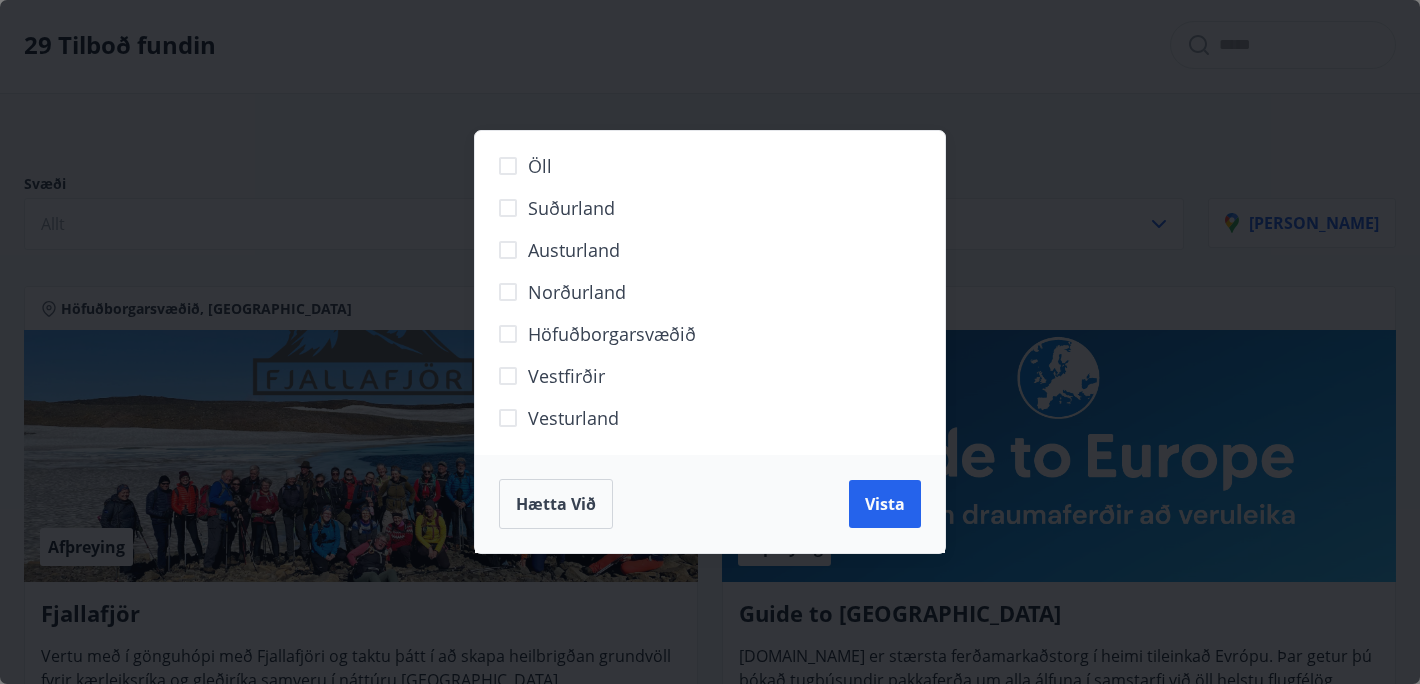 click on "Öll Suðurland [GEOGRAPHIC_DATA] Norðurland Höfuðborgarsvæðið [GEOGRAPHIC_DATA] Vesturland [GEOGRAPHIC_DATA] við [GEOGRAPHIC_DATA]" at bounding box center (710, 342) 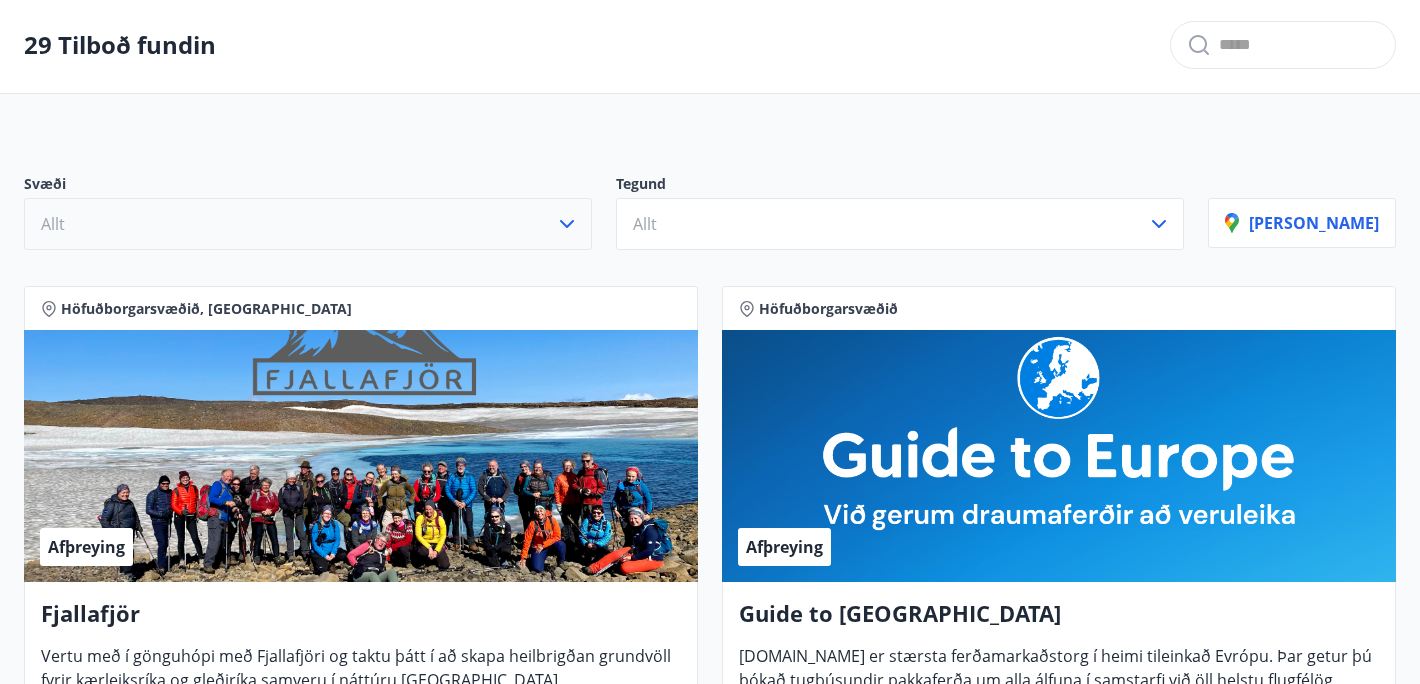 click 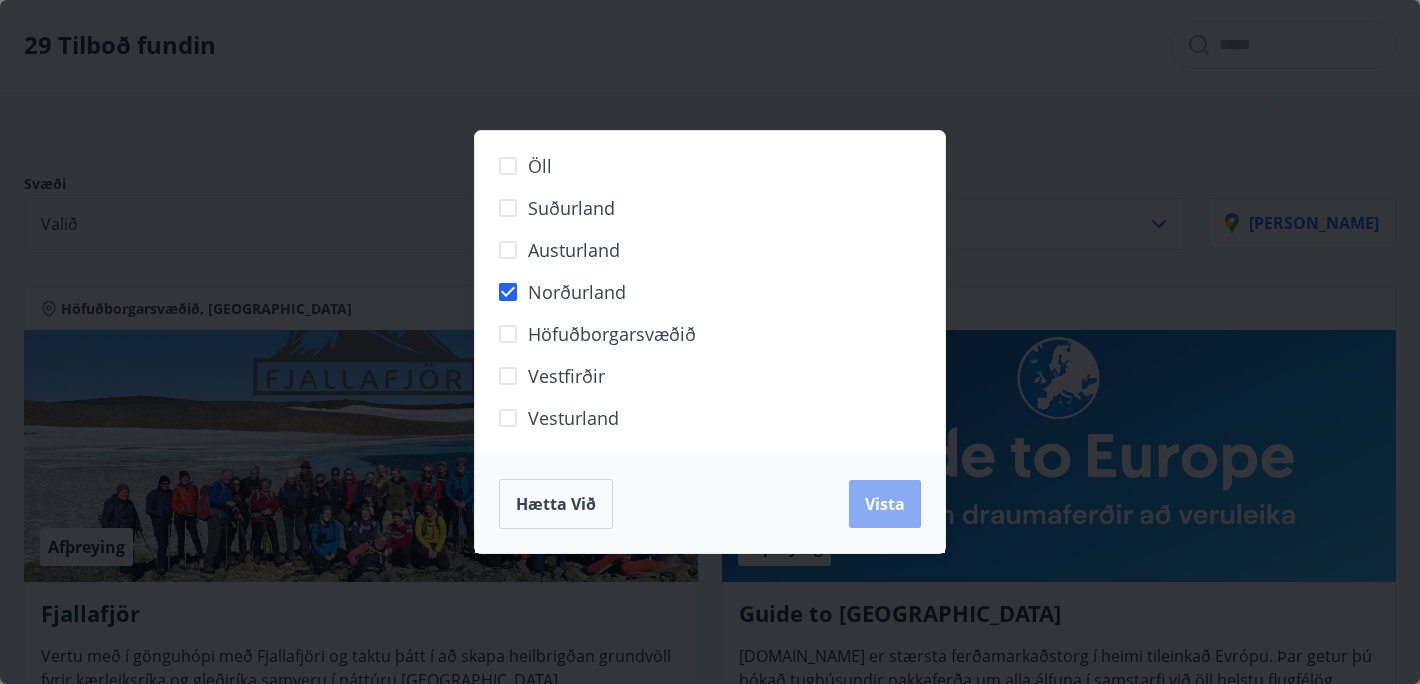 click on "Vista" at bounding box center (885, 504) 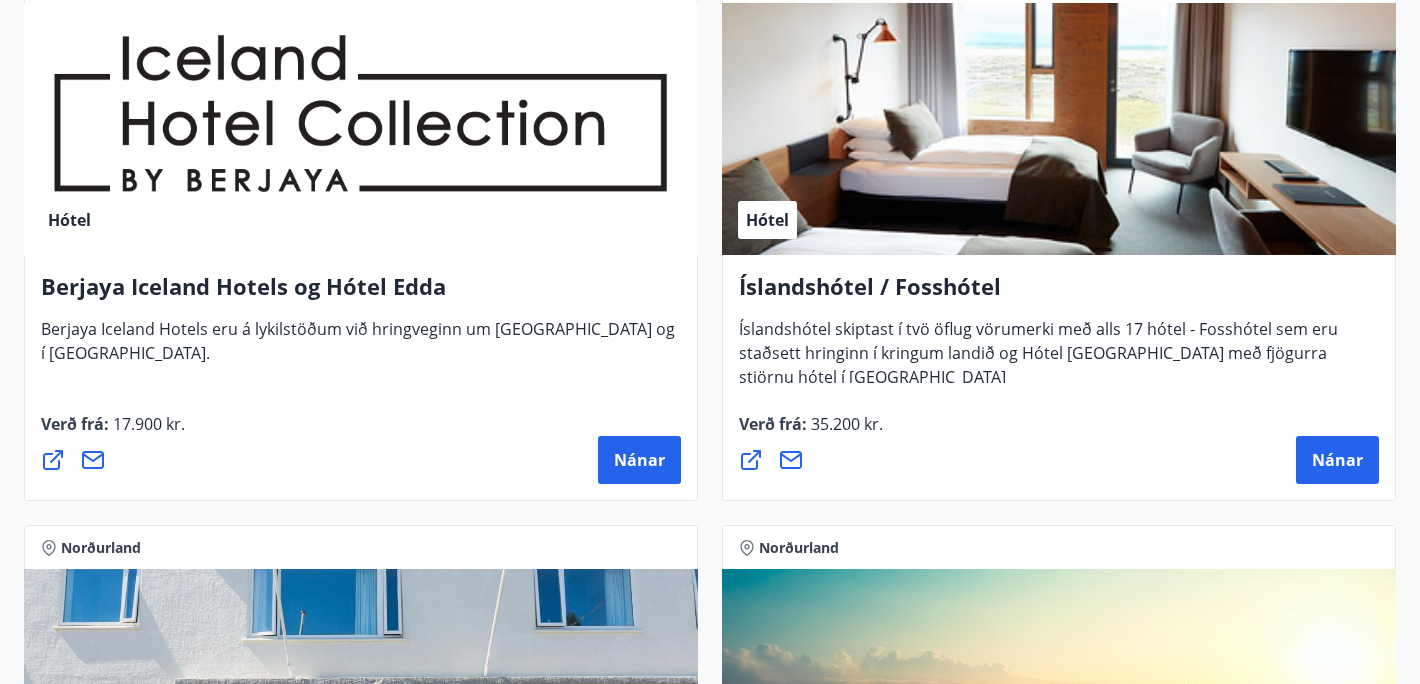 scroll, scrollTop: 1651, scrollLeft: 0, axis: vertical 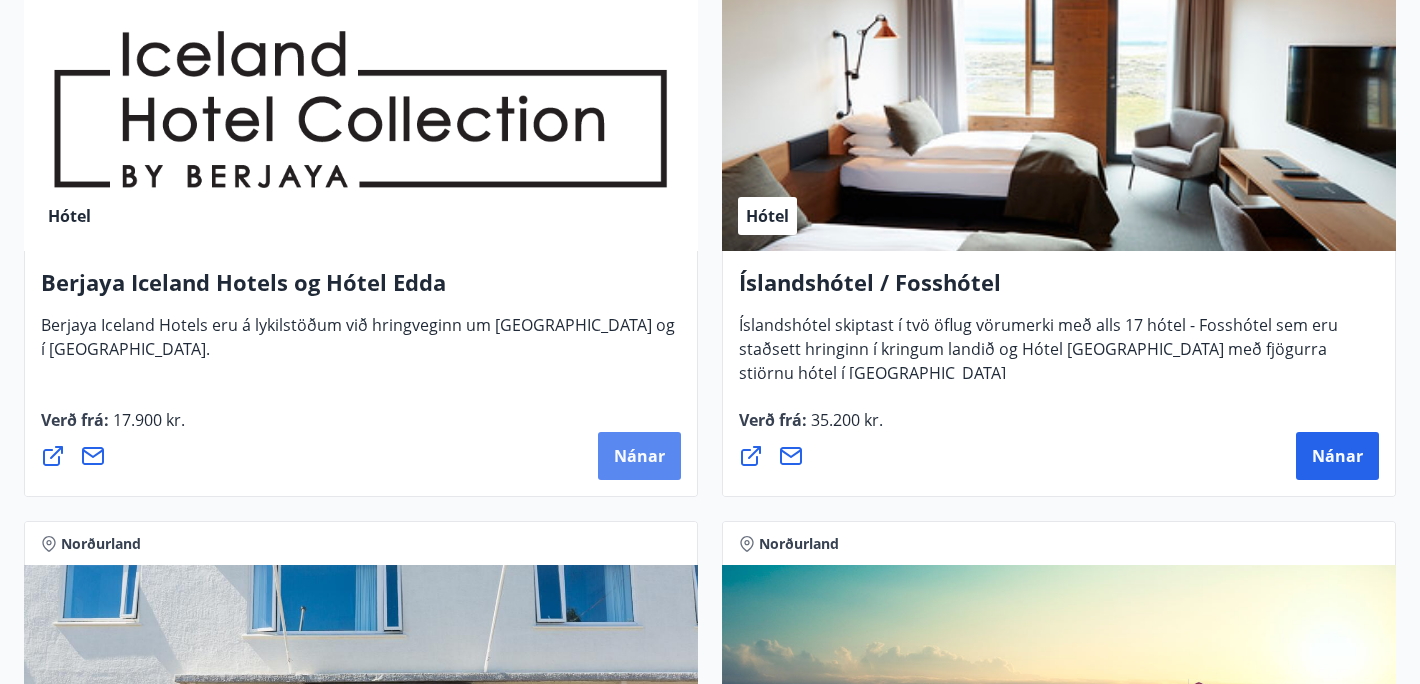 click on "Nánar" at bounding box center [639, 456] 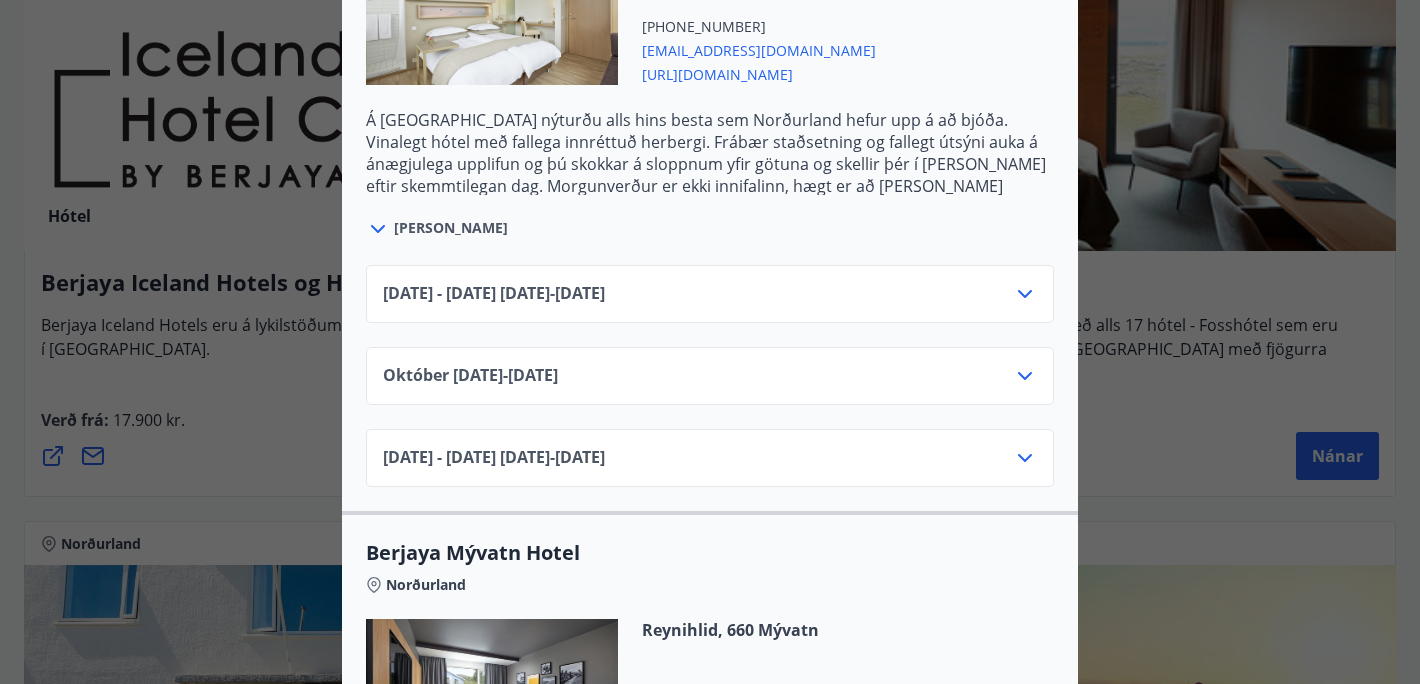 scroll, scrollTop: 708, scrollLeft: 0, axis: vertical 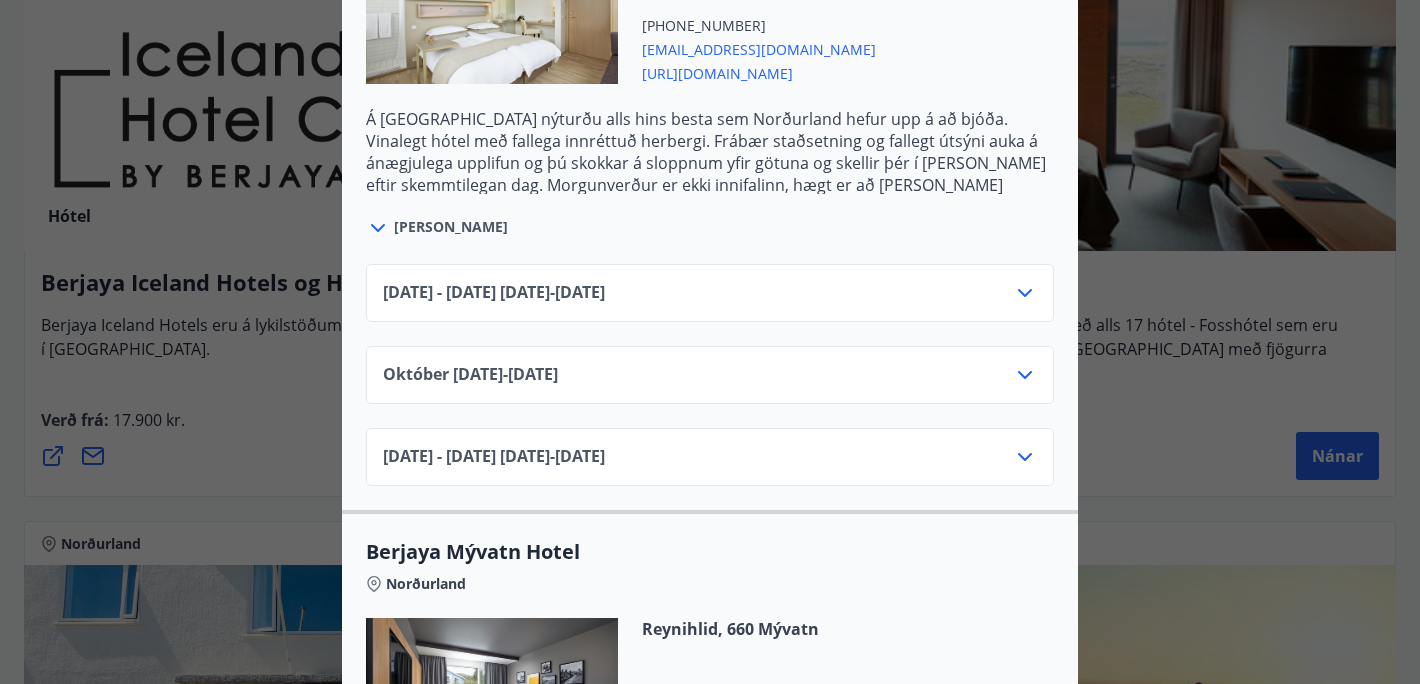 click 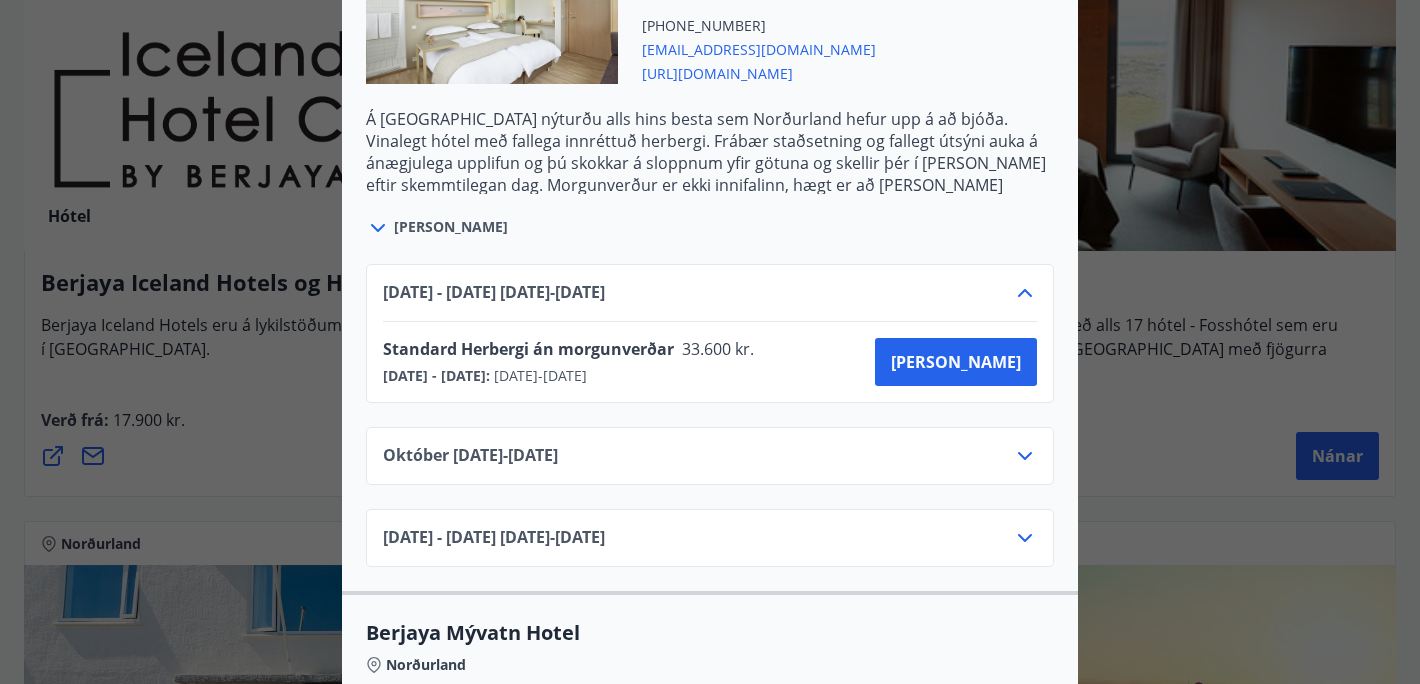 click 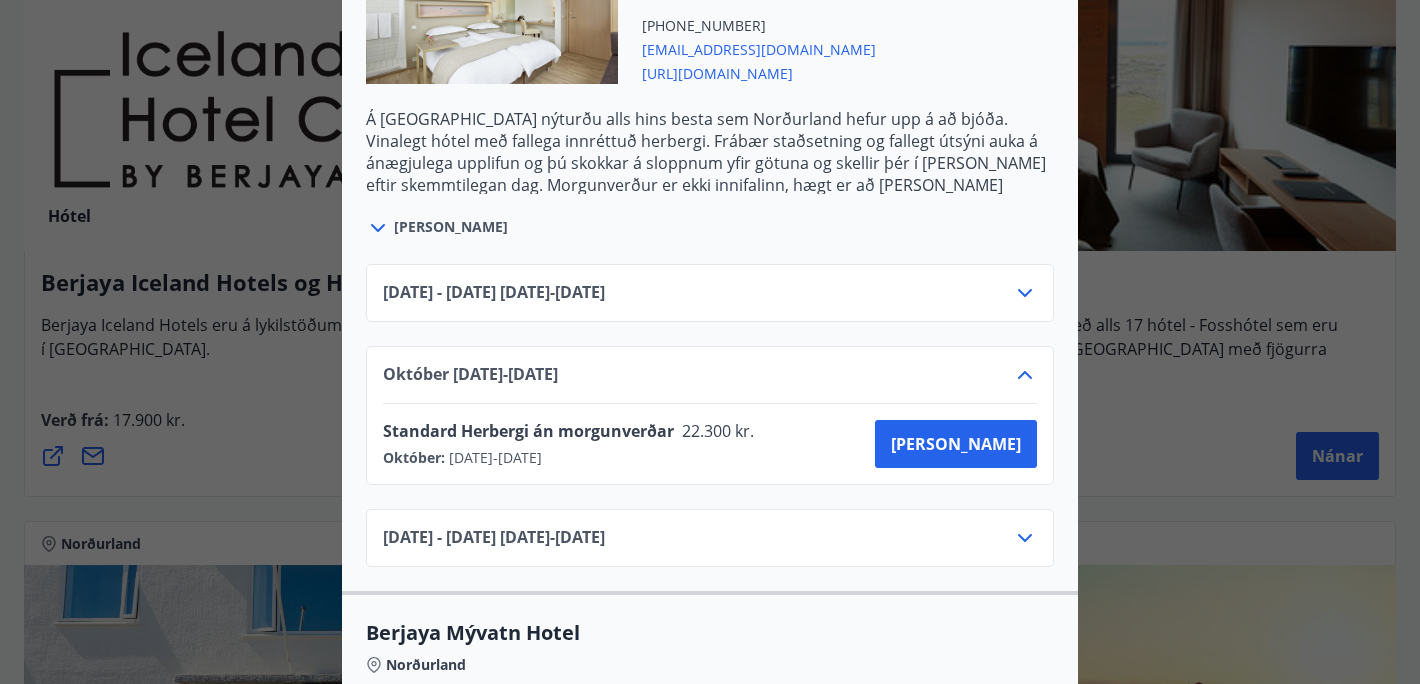 click 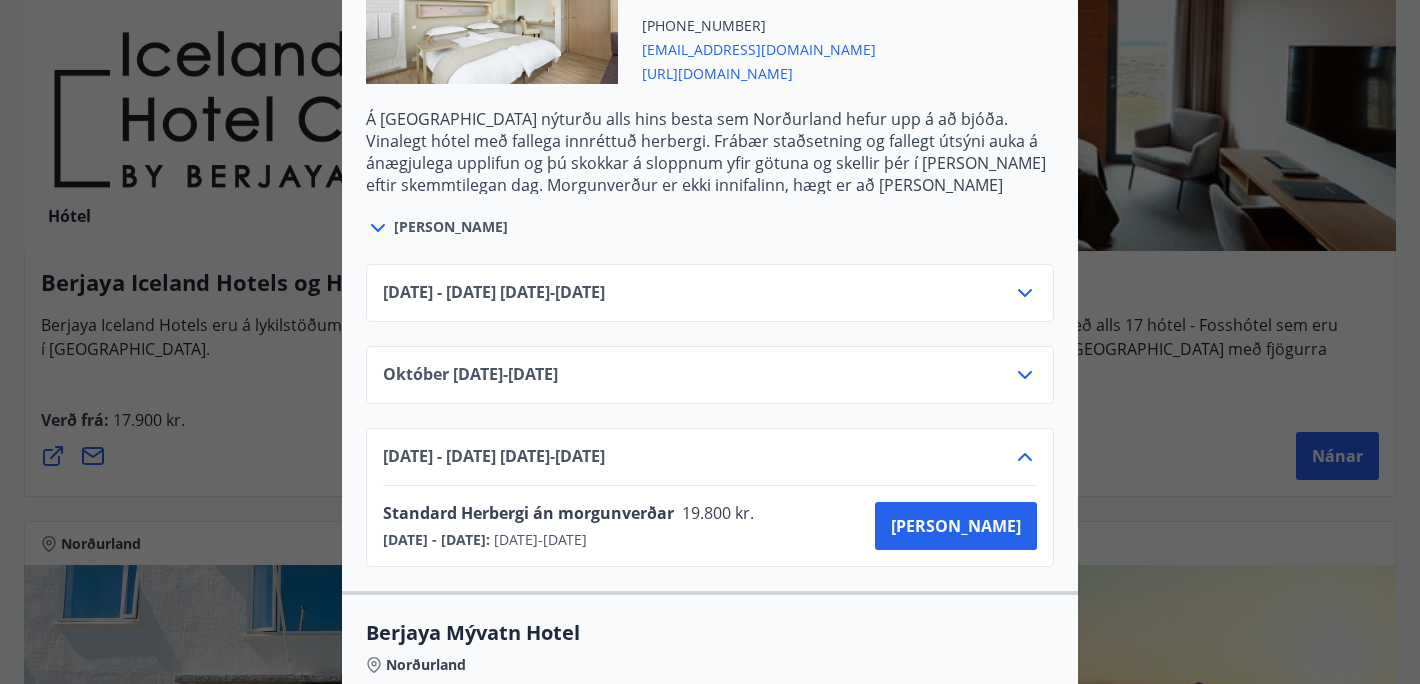 click 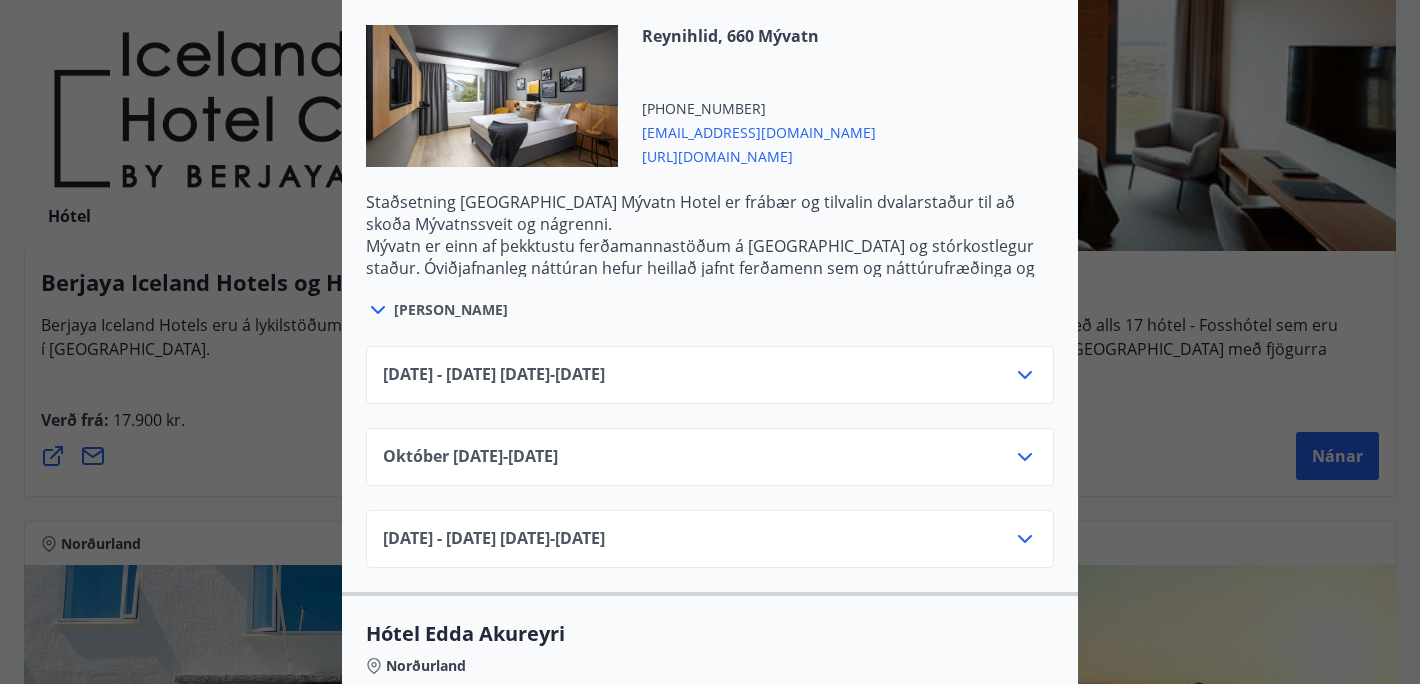 scroll, scrollTop: 1349, scrollLeft: 0, axis: vertical 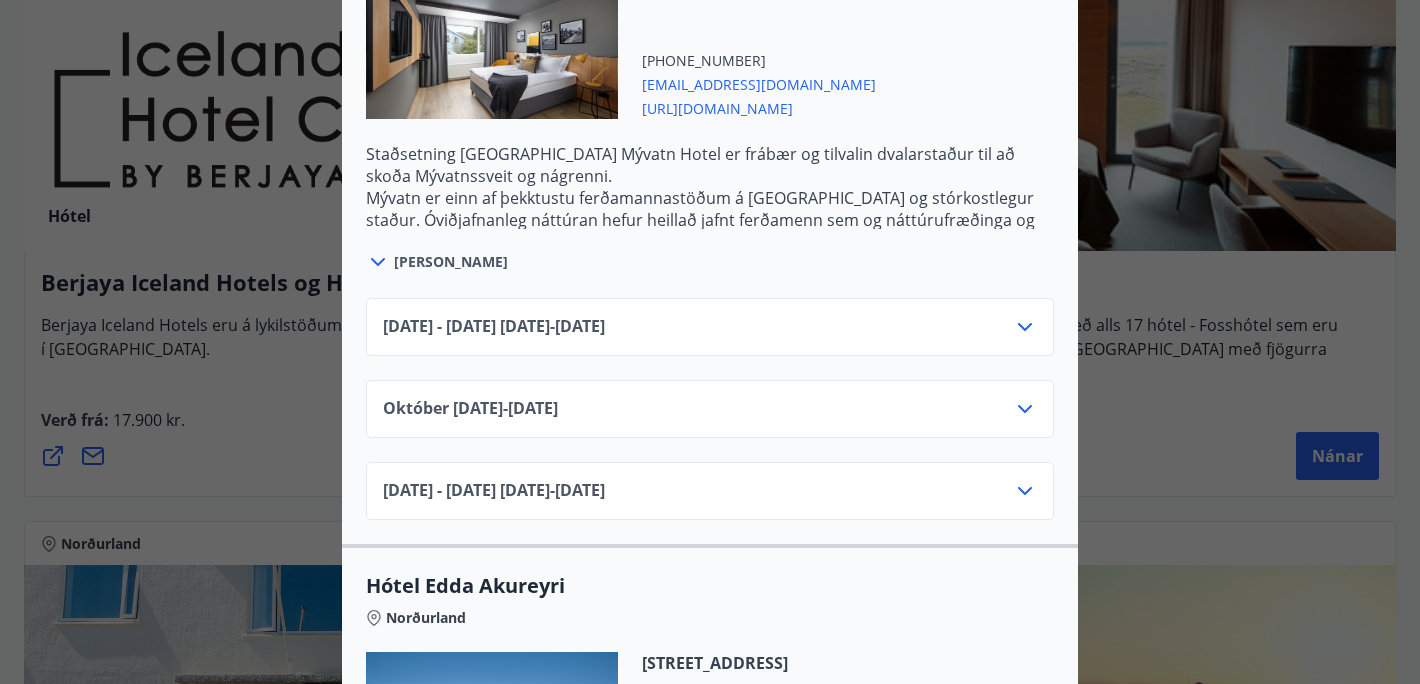 click 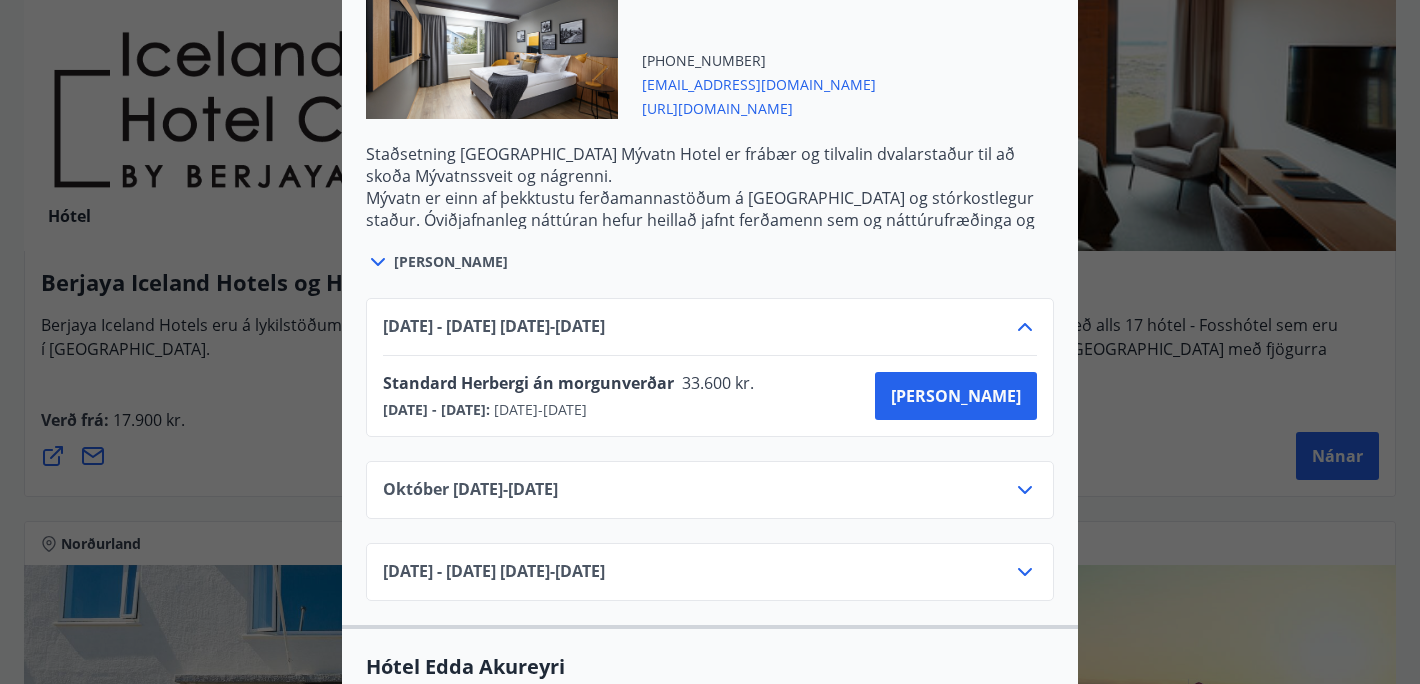 click 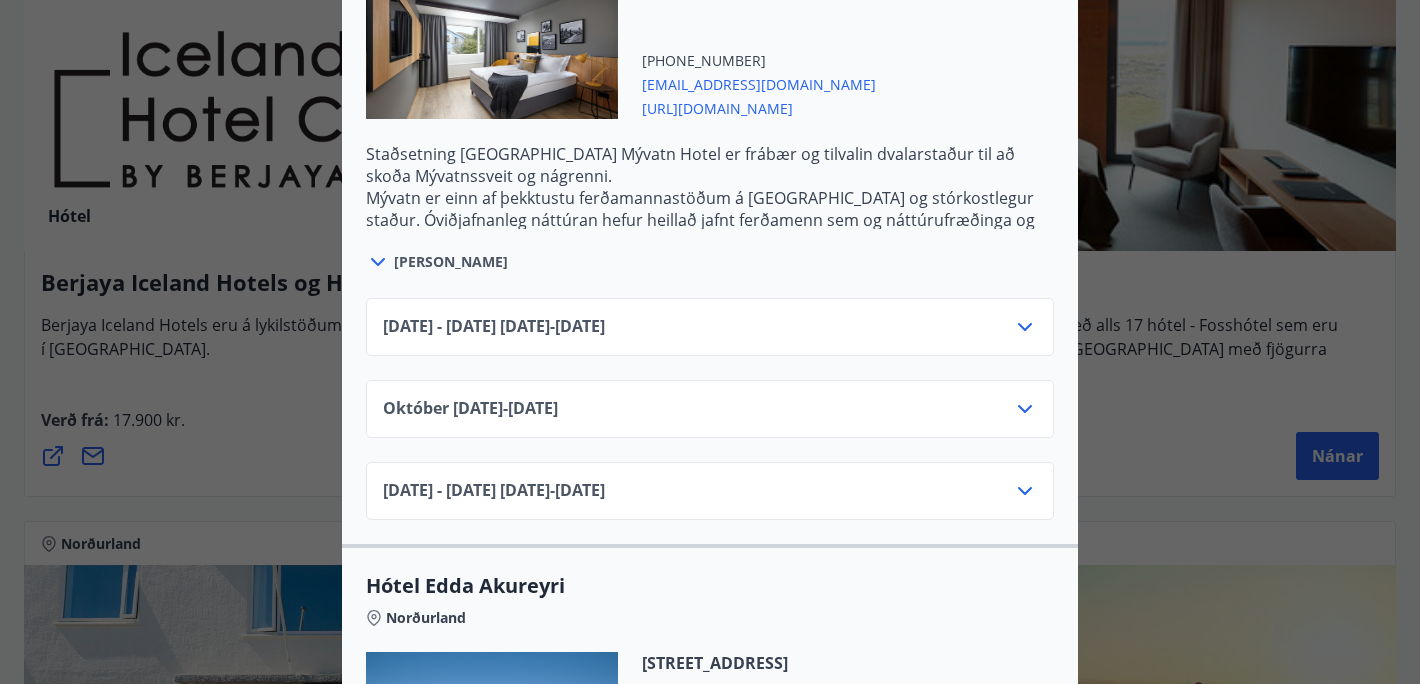 click 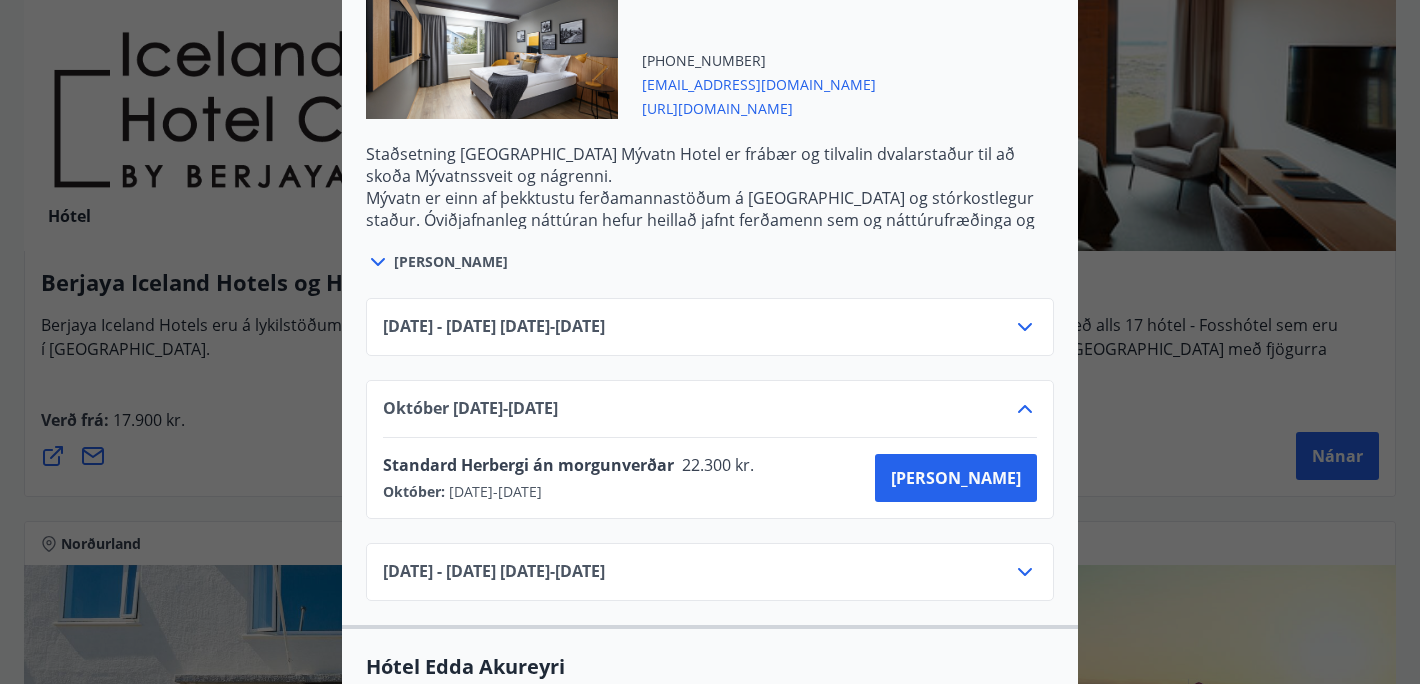click 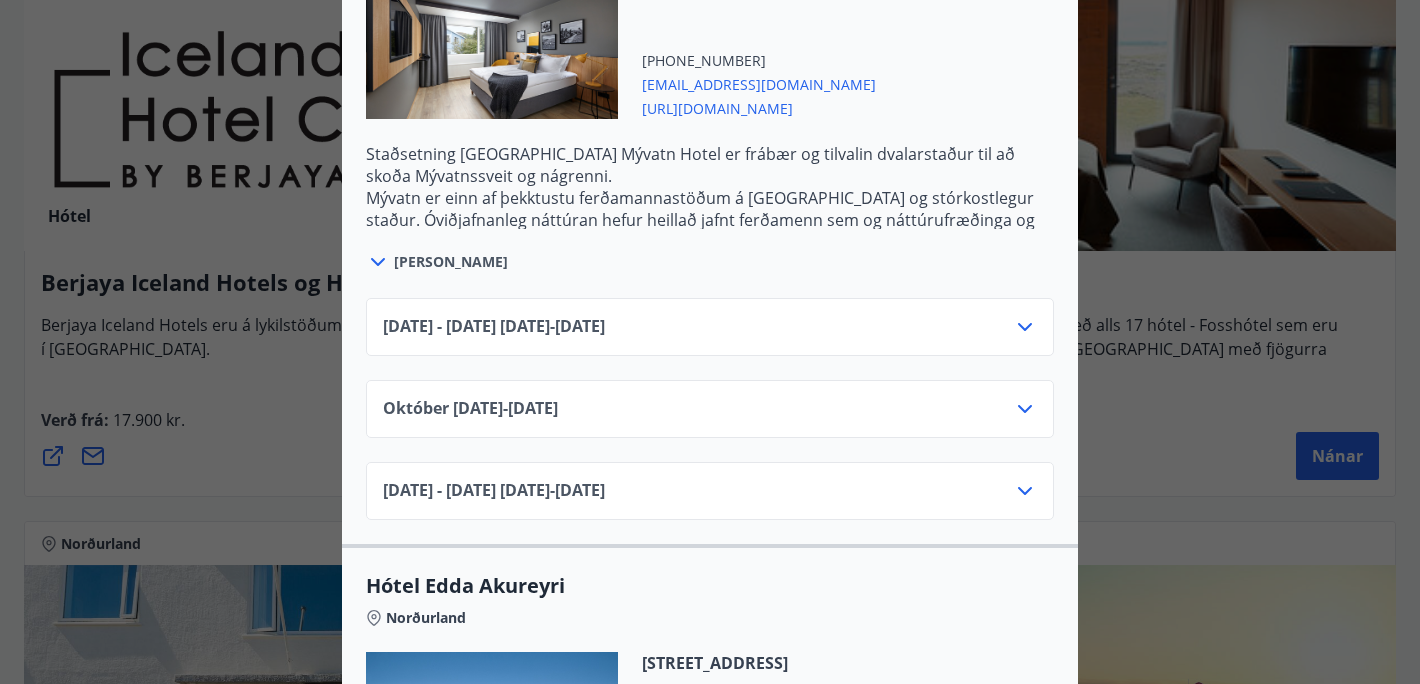 click 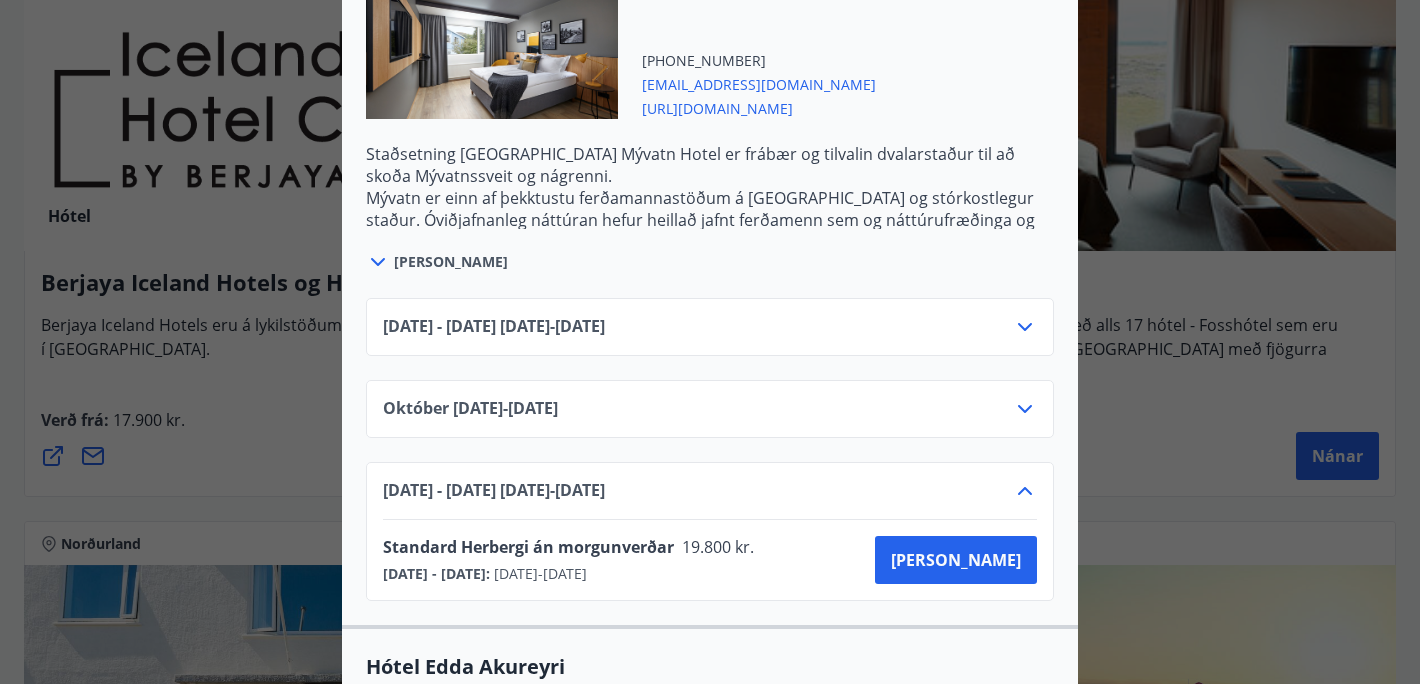 click 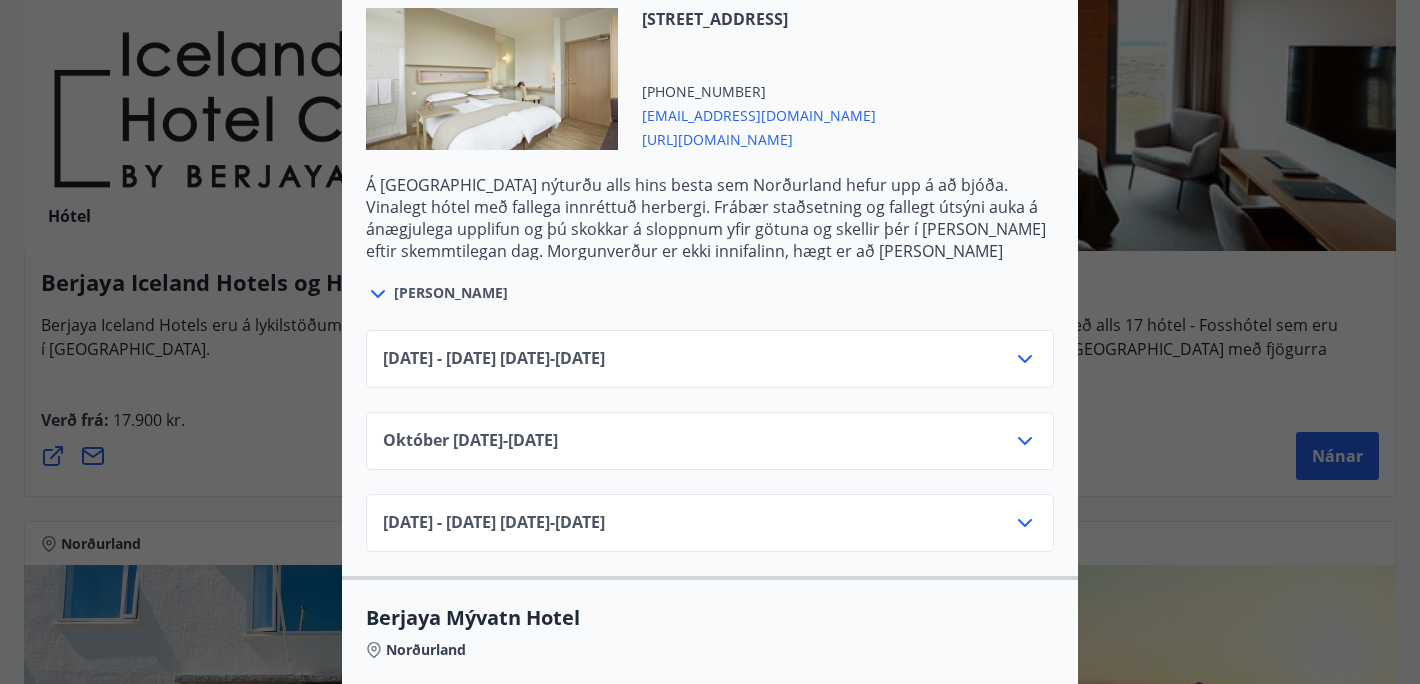 scroll, scrollTop: 655, scrollLeft: 0, axis: vertical 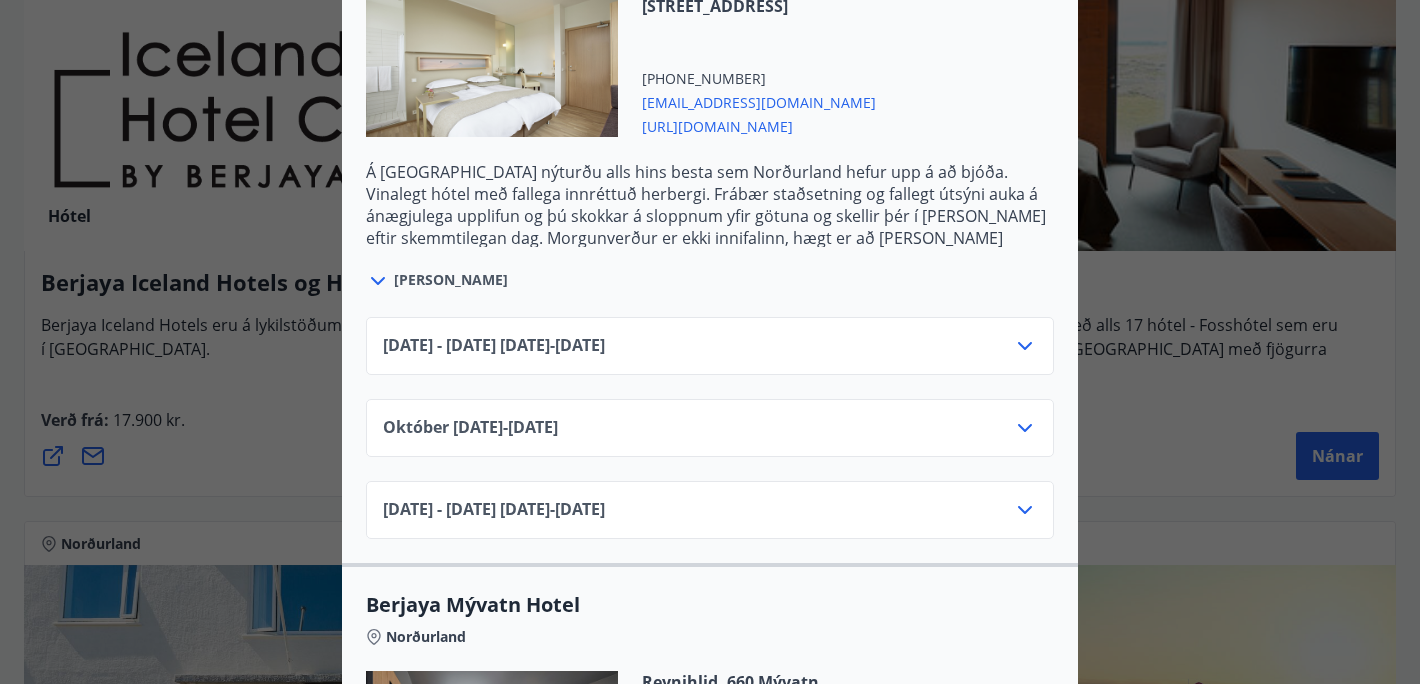 click on "[DATE] - [DATE]   [DATE]  -  [DATE]" at bounding box center (710, 354) 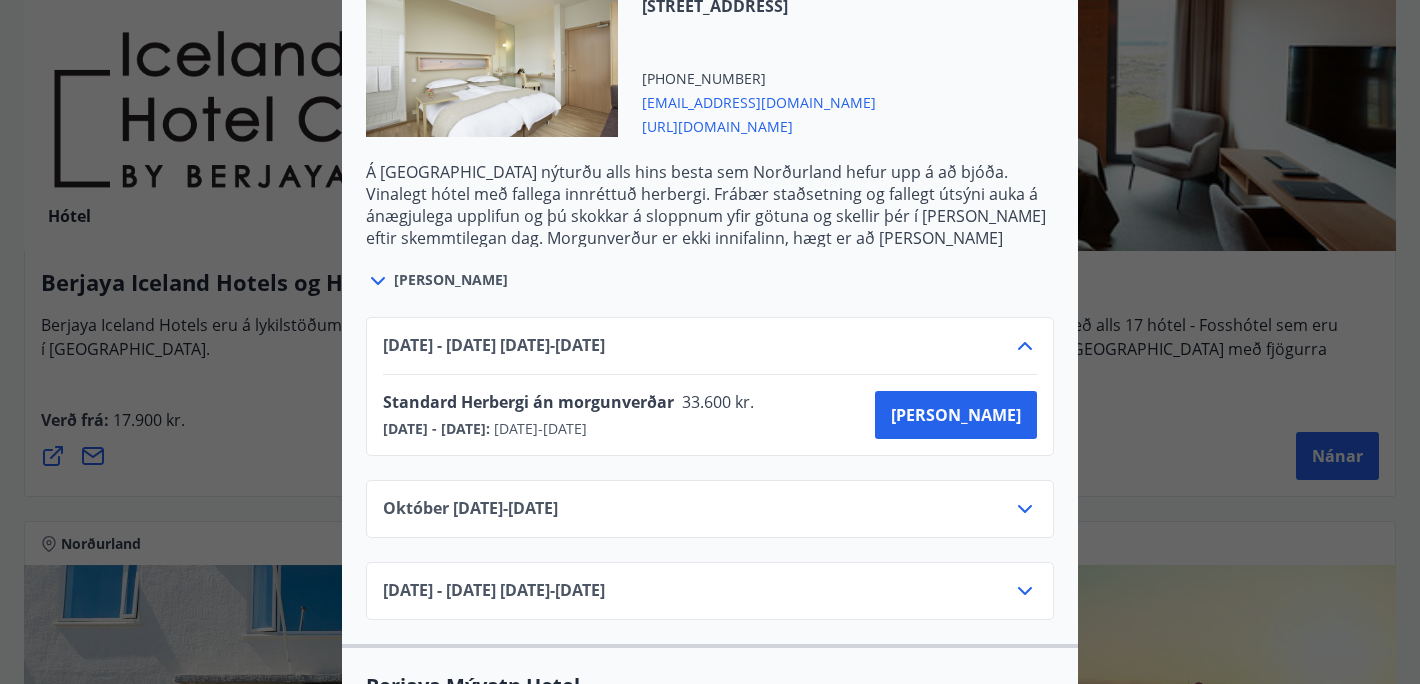 click on "Berjaya Iceland Hotels og Hótel Edda Berjaya Iceland Hotels og Hótel Edda eru hluti af Iceland Hotel Collection by Berjaya sem eru leiðandi í framboði á gæðagistingu á [GEOGRAPHIC_DATA]. Iceland Hotel Collection þjónar breiðum hópi viðskiptavina og býður úrval gistimöguleika, veitingastaða og heilsulinda undir þekktum vörumerkjum.
Gildistími [DATE] - [DATE] : [DATE] - [DATE] Október : [DATE] - [DATE] [DATE] - [DATE] : [DATE] - [DATE] Sjá skilmála Bókunarskilmálar og verð sem tilgreint er við [PERSON_NAME] þegar greiðsla fer fram með ferðaávísun. Ef afbókun [PERSON_NAME] eftir að afbókunarskilmálar taka gildi, eða ef gestur mætir ekki, verður rukkað fyrir heildarkostnað bókunar af kreditkorti gestsins.
Ekki er hægt að greiða fyrir fyrirframgreiddar bókanir með ferðaávísun.
[PERSON_NAME] er ekki innifalinn í verði.
[GEOGRAPHIC_DATA] [GEOGRAPHIC_DATA][STREET_ADDRESS] [PHONE_NUMBER]
Sjá meira    -  :" at bounding box center (710, 342) 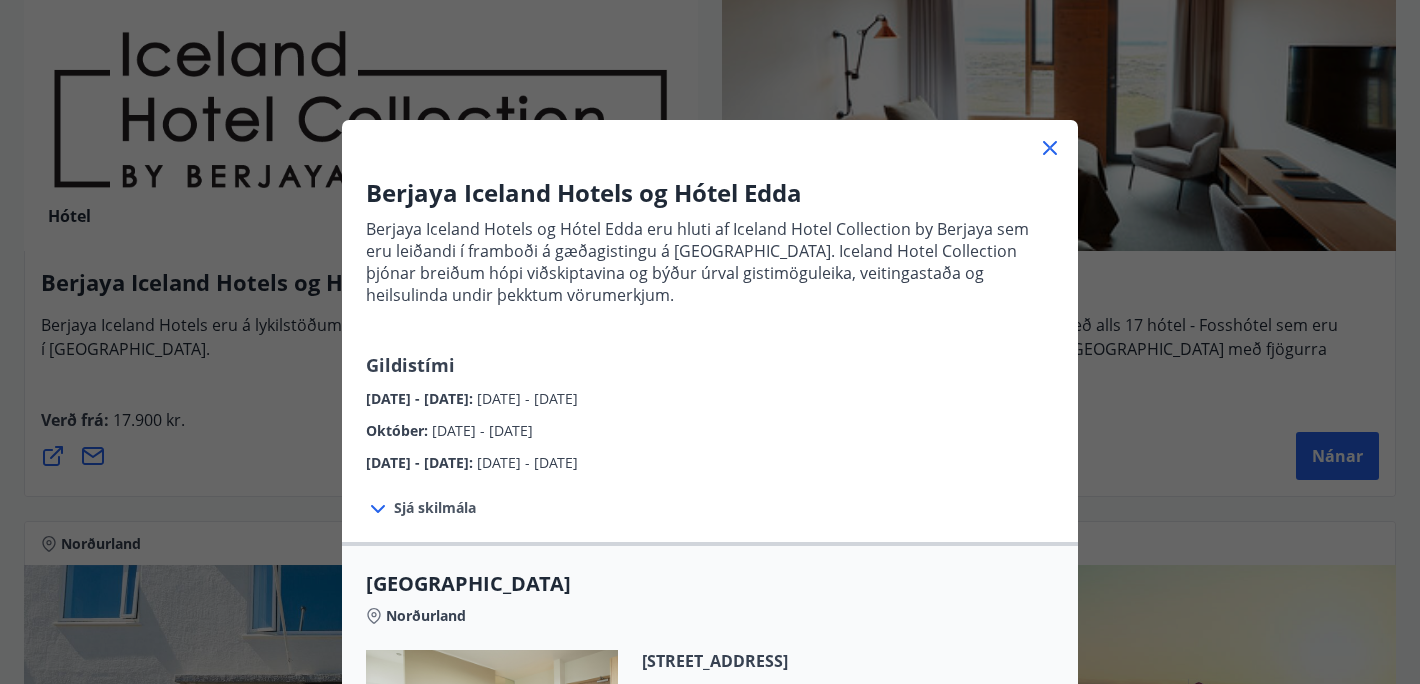 click 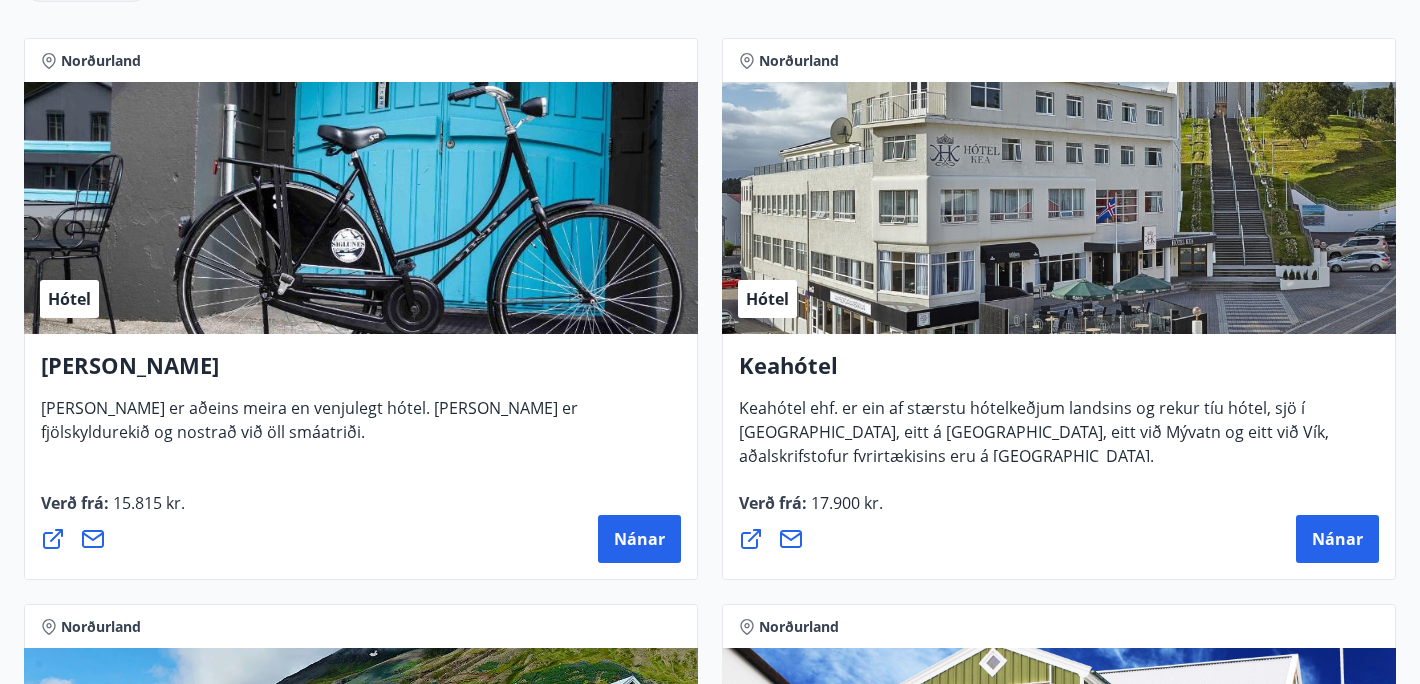 scroll, scrollTop: 425, scrollLeft: 0, axis: vertical 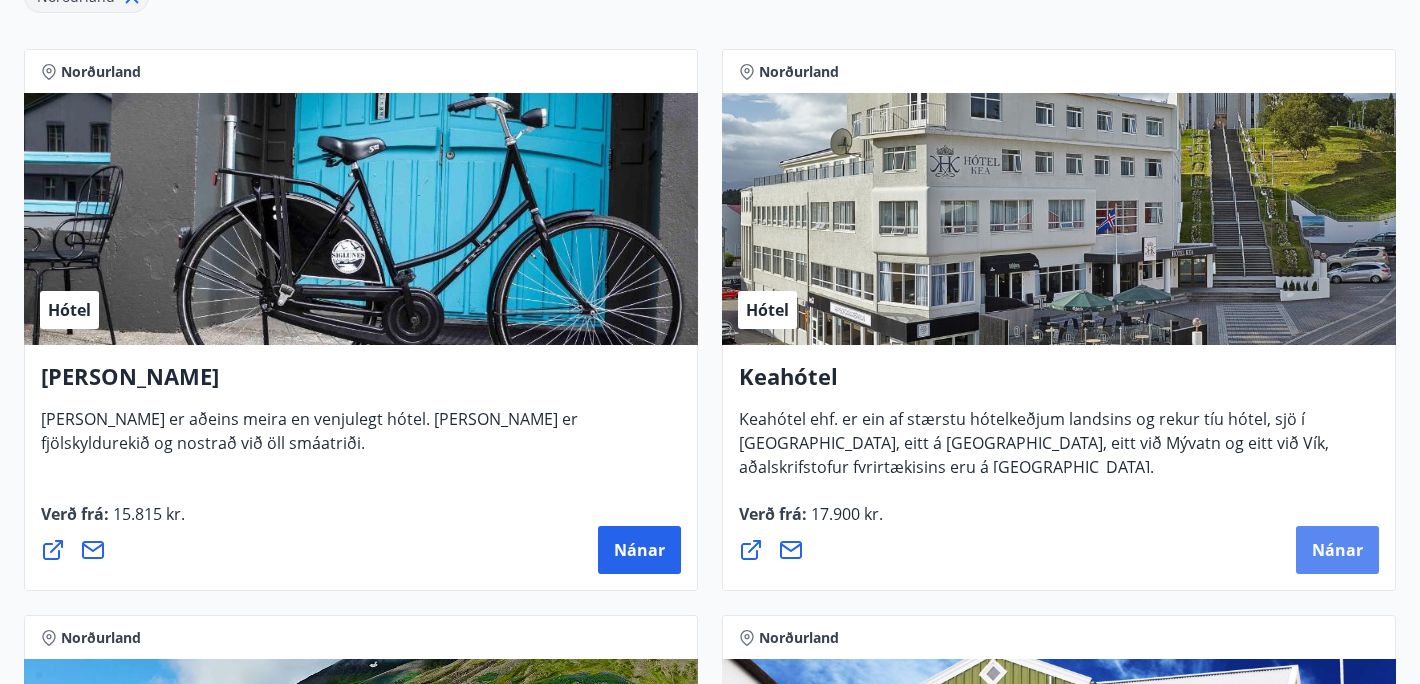 click on "Nánar" at bounding box center (1337, 550) 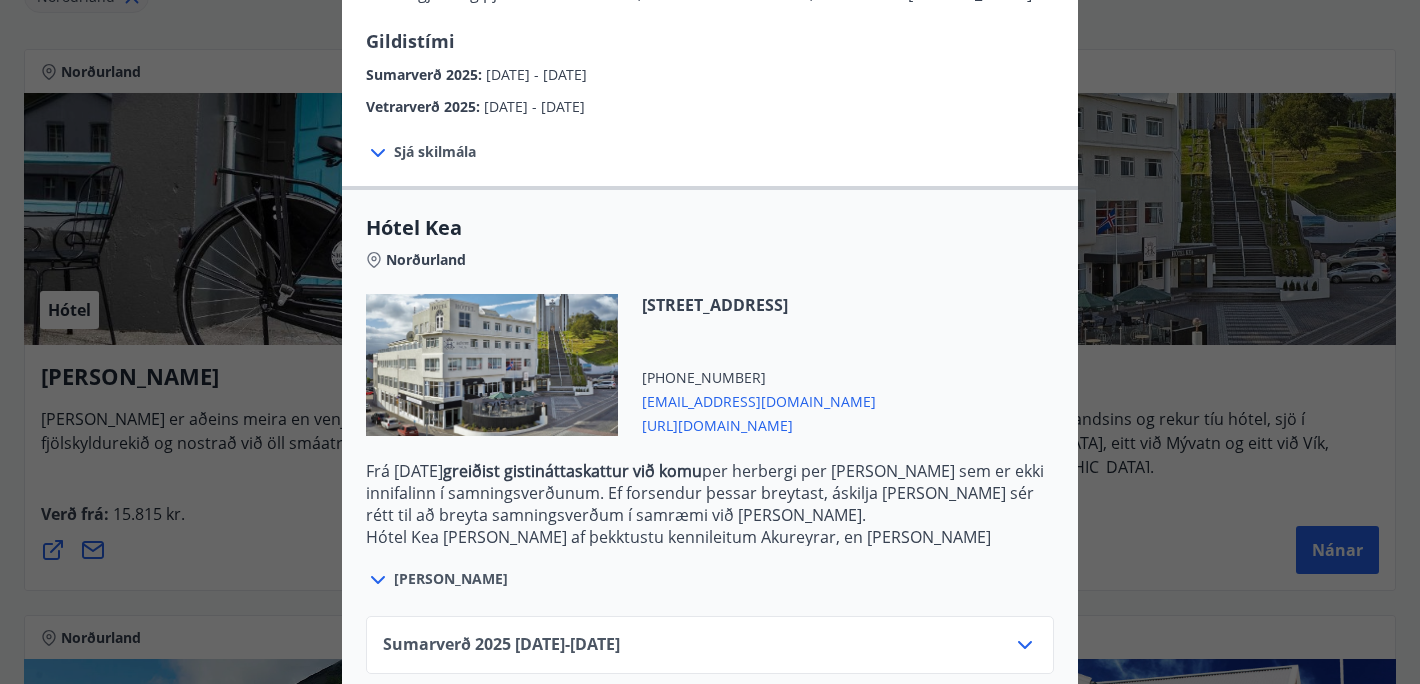 scroll, scrollTop: 441, scrollLeft: 0, axis: vertical 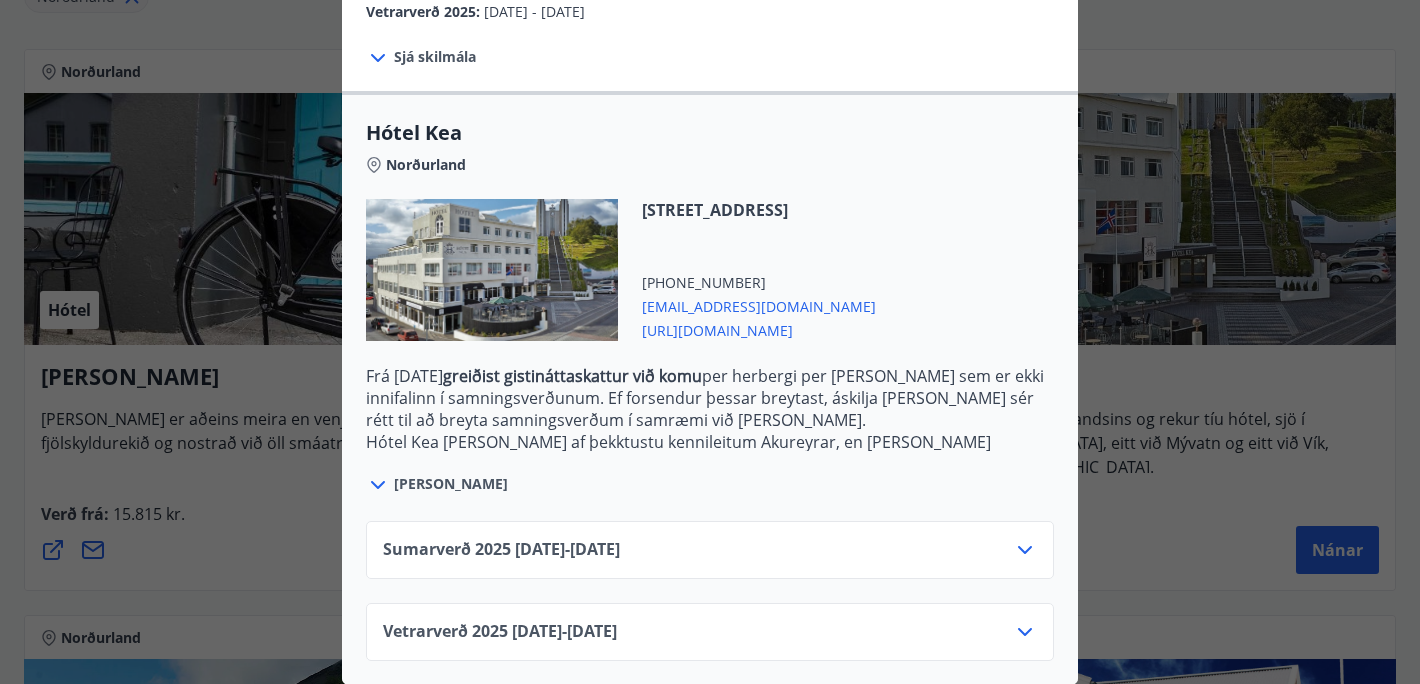 click on "Sumarverð [PHONE_NUMBER][DATE]  -  [DATE]" at bounding box center [710, 558] 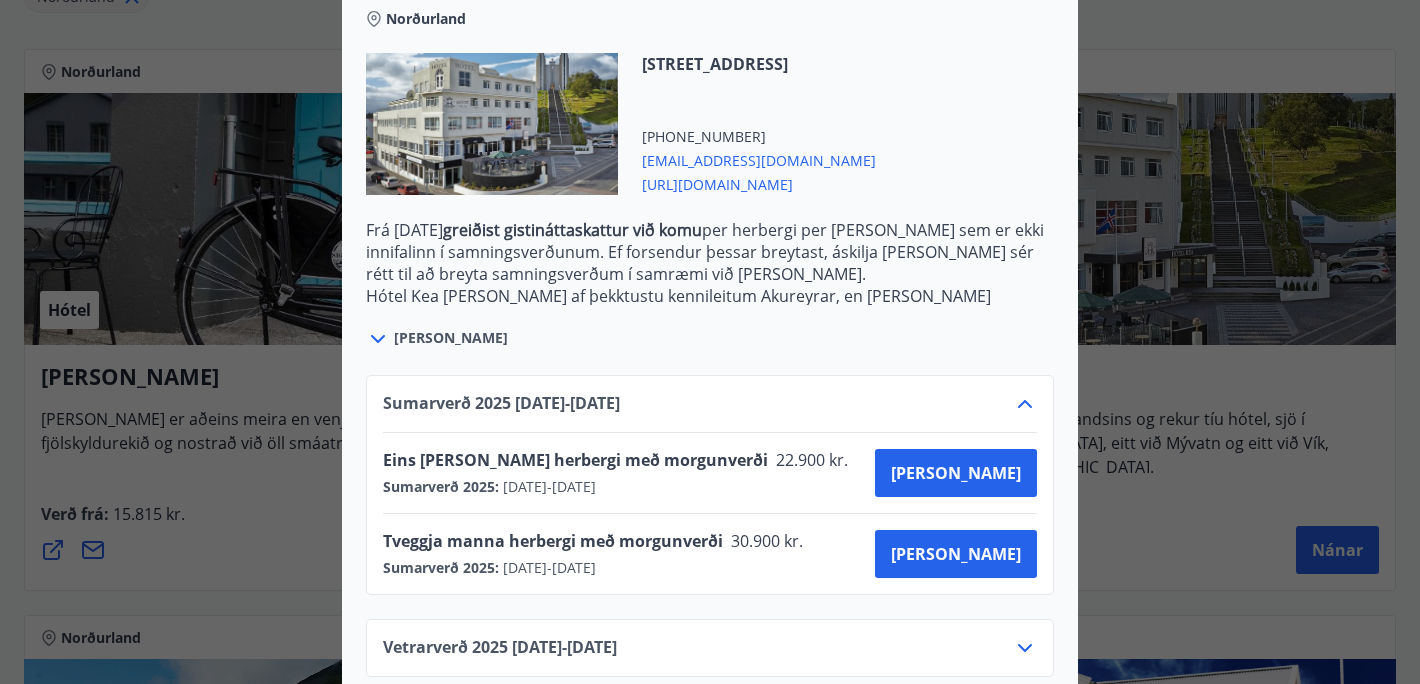 scroll, scrollTop: 603, scrollLeft: 0, axis: vertical 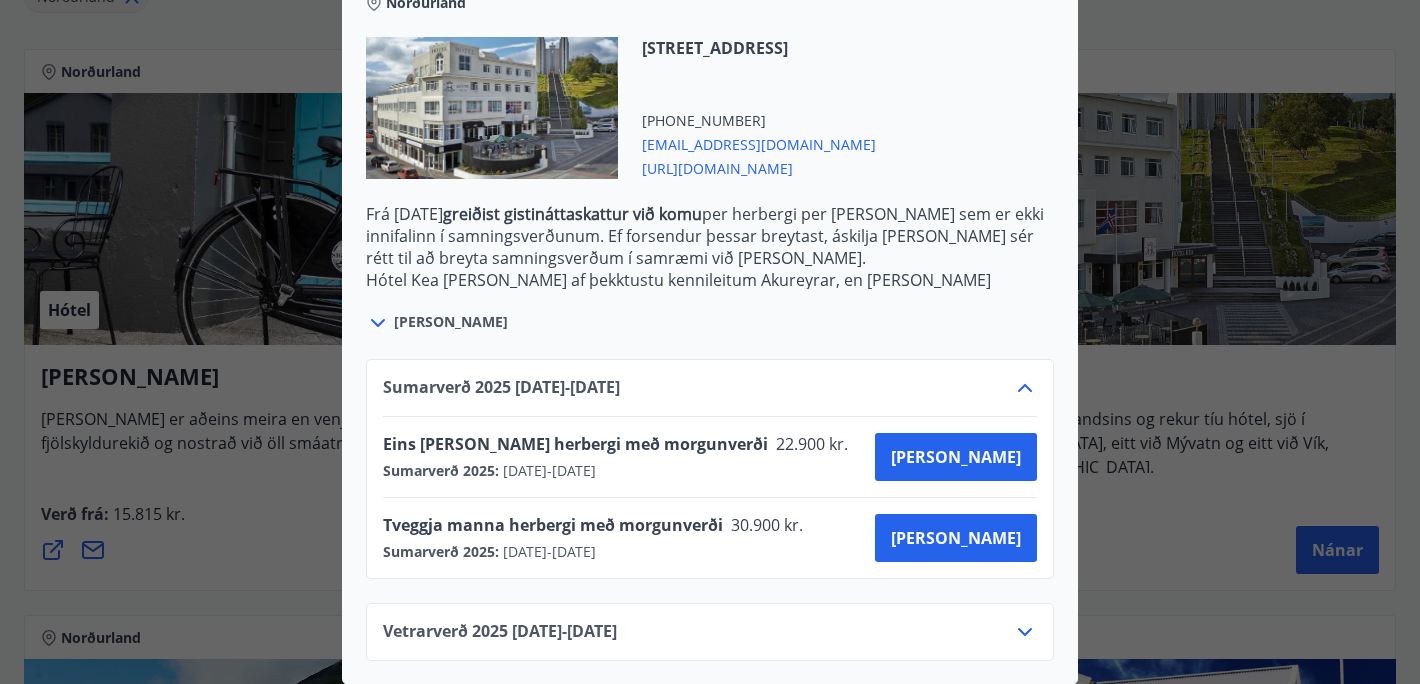 click 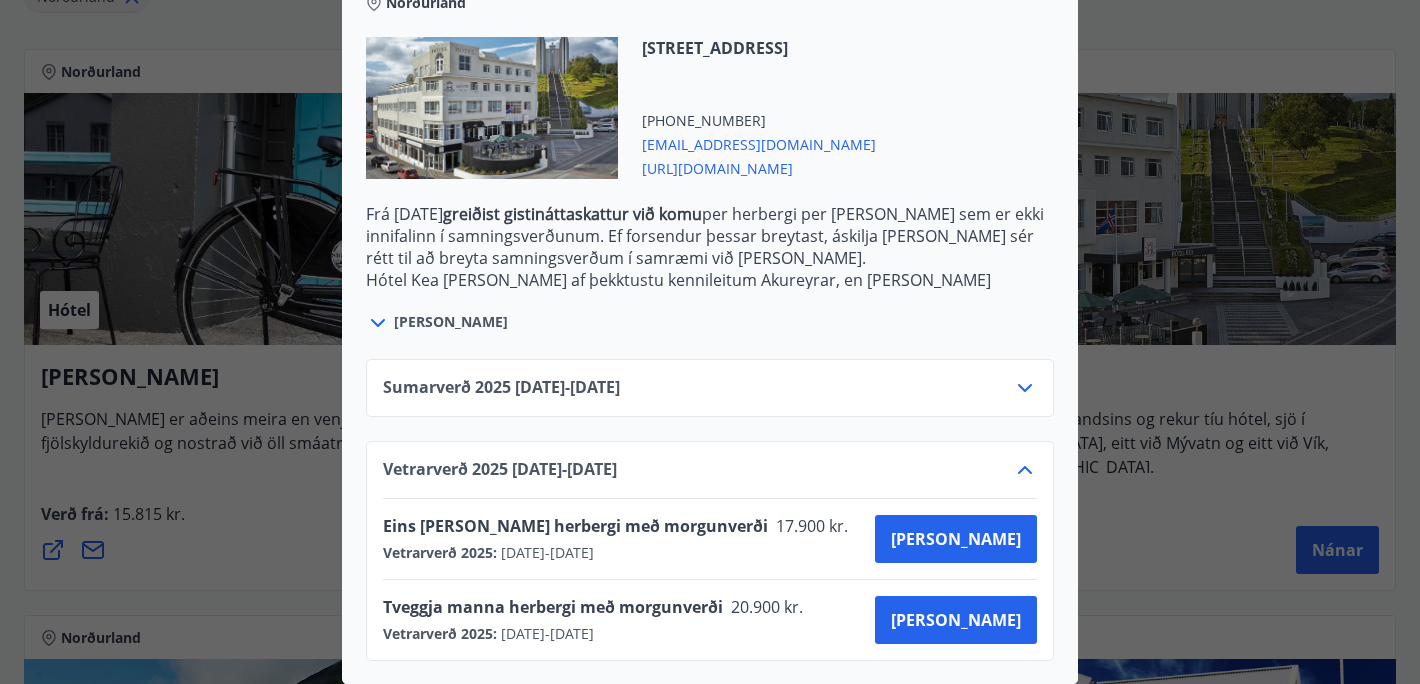 click 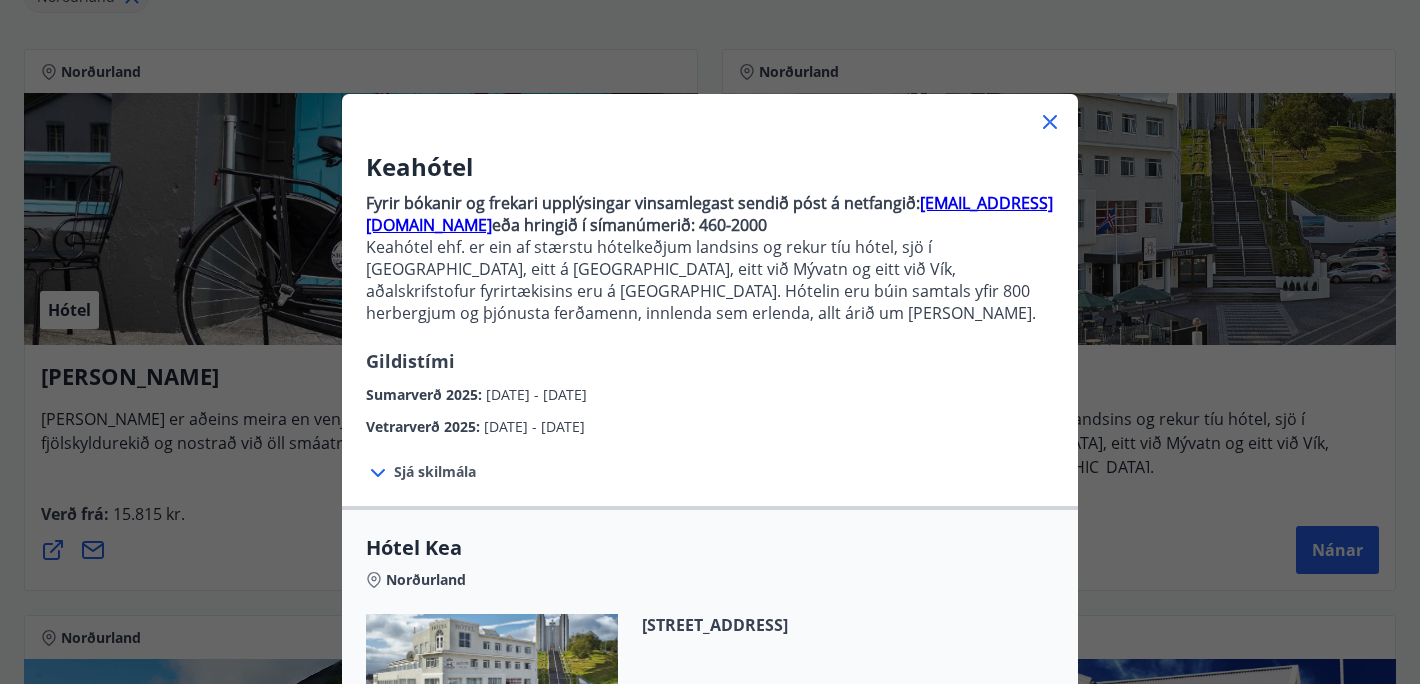scroll, scrollTop: 0, scrollLeft: 0, axis: both 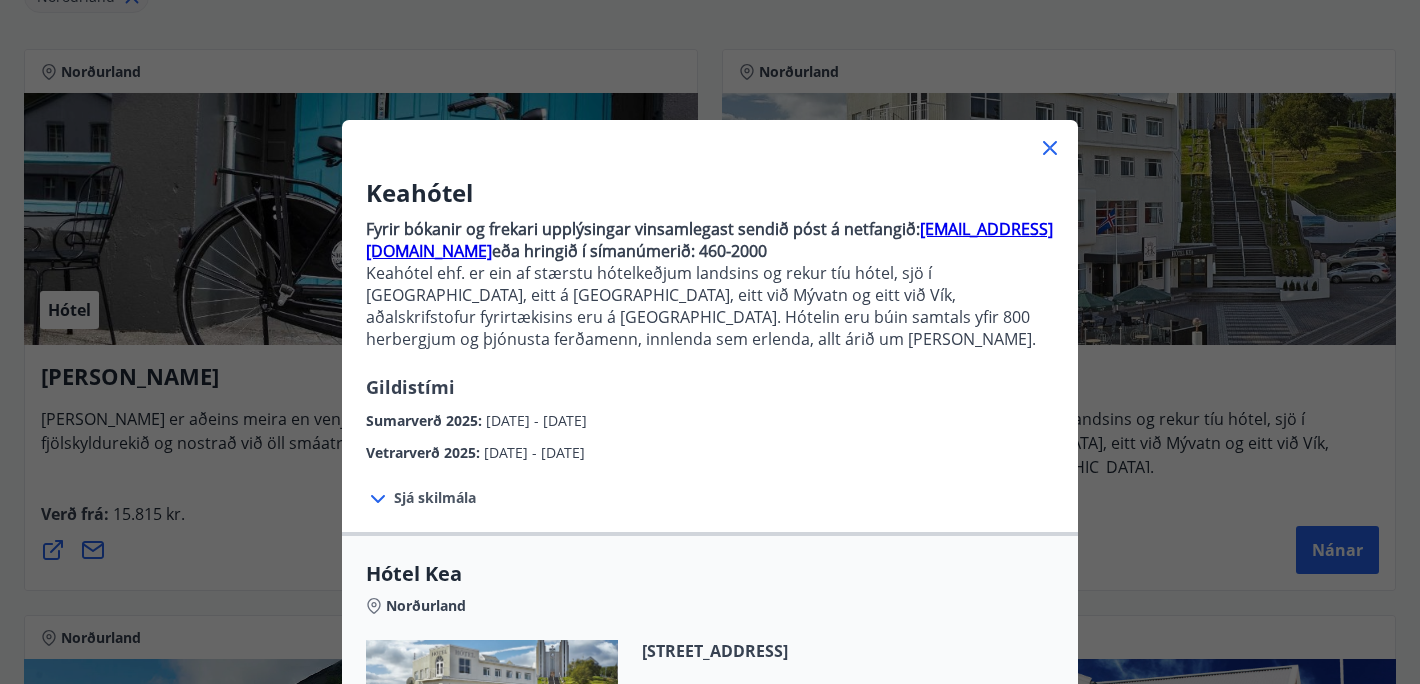 click on "Keahótel Fyrir bókanir og frekari upplýsingar vinsamlegast sendið póst á netfangið:  [EMAIL_ADDRESS][DOMAIN_NAME]  eða hringið í símanúmerið: 460-2000
Keahótel ehf. er ein af stærstu hótelkeðjum landsins og rekur tíu hótel, sjö í [GEOGRAPHIC_DATA], eitt á [GEOGRAPHIC_DATA], eitt við Mývatn og eitt við Vík, aðalskrifstofur fyrirtækisins eru á [GEOGRAPHIC_DATA]. Hótelin eru búin samtals yfir 800 herbergjum og þjónusta ferðamenn, innlenda sem erlenda, allt árið um [PERSON_NAME].
Gildistími Sumarverð 2025 : [DATE] - [DATE] Vetrarverð 2025 : [DATE] - [DATE] Sjá skilmála Samningsverð eru háð bókunarstöðu og áskilja Keahótel sér rétt til að bjóða hærra verð sé bókunarstaða þannig. [PERSON_NAME] gætu sést lægri verð á heimasíðu hótelanna. Við bjóðum ykkur þau að sjálfsögðu, ef um sömu bókunar- og greiðsluskilmála er að ræða.
Afbókunarskilmálar: Hægt er að afbóka án gjalda allt að 24 klst. fyrir innritun.
Hótel Kea Norðurland [PHONE_NUMBER]" at bounding box center [710, 342] 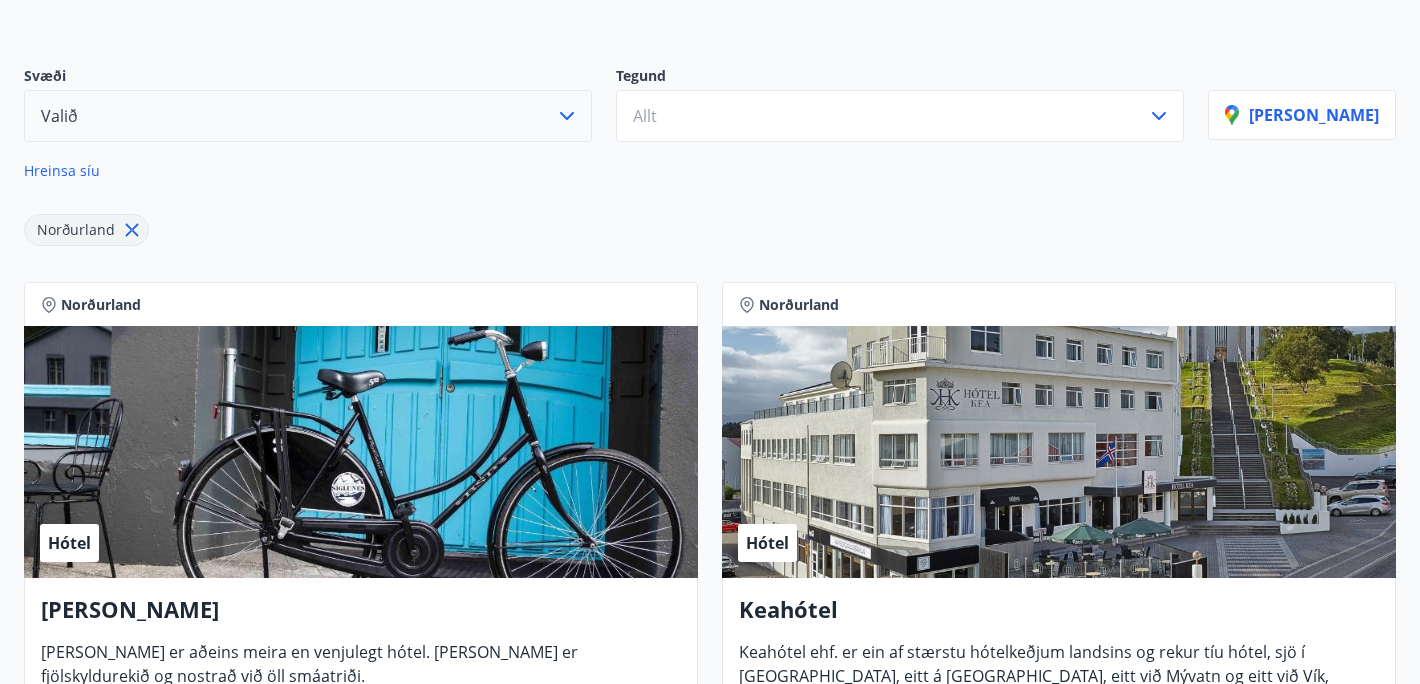 scroll, scrollTop: 0, scrollLeft: 0, axis: both 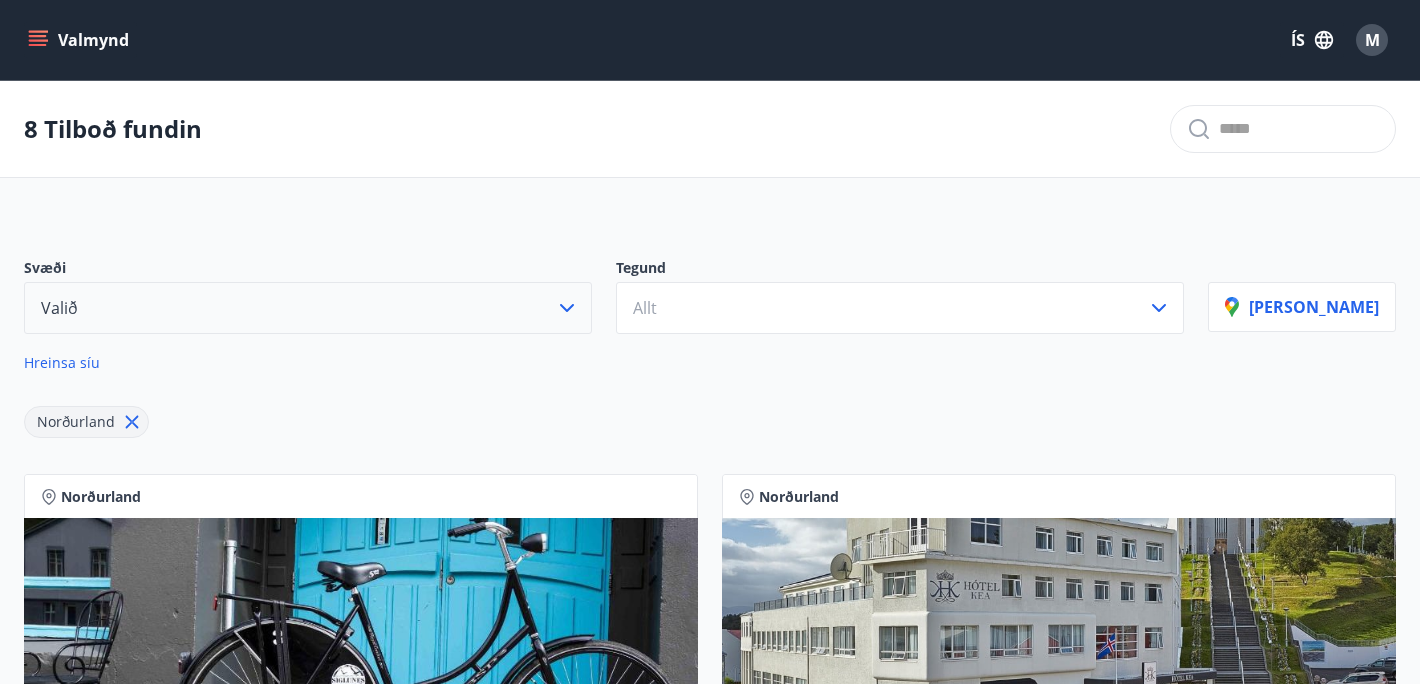 click 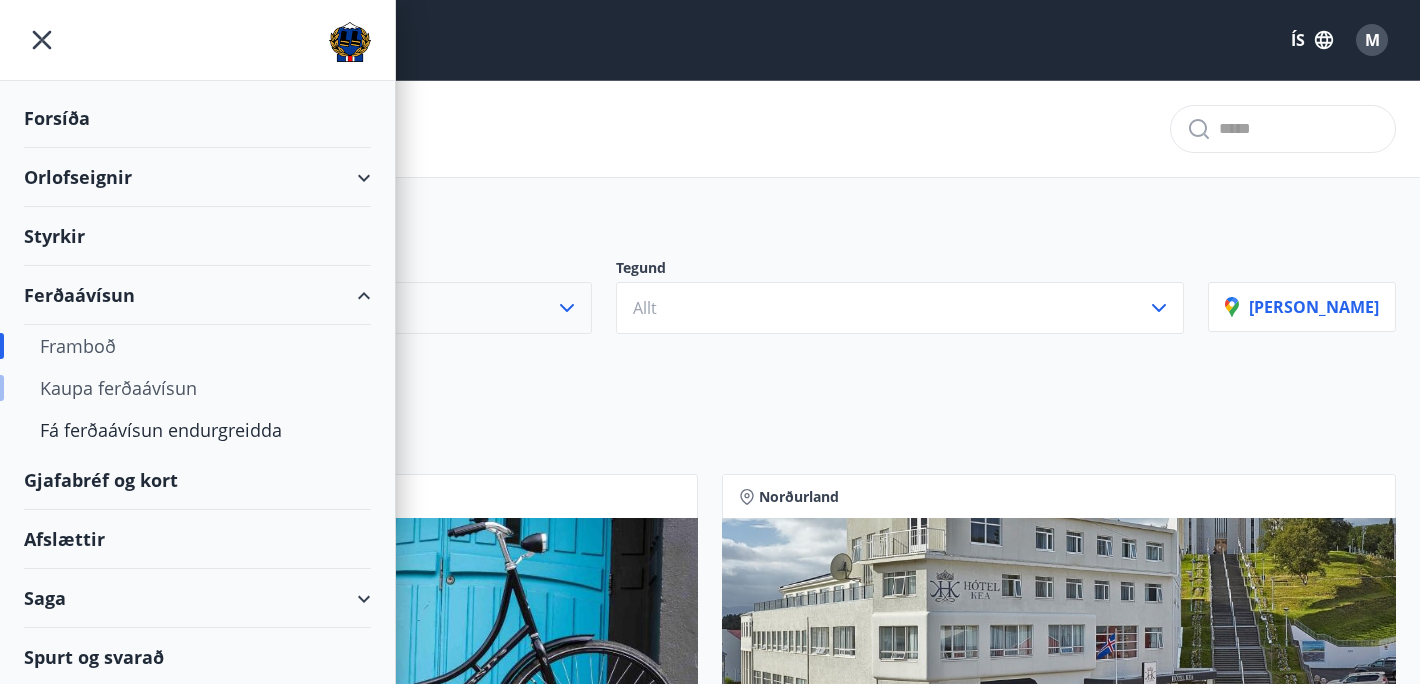 click on "Kaupa ferðaávísun" at bounding box center [197, 388] 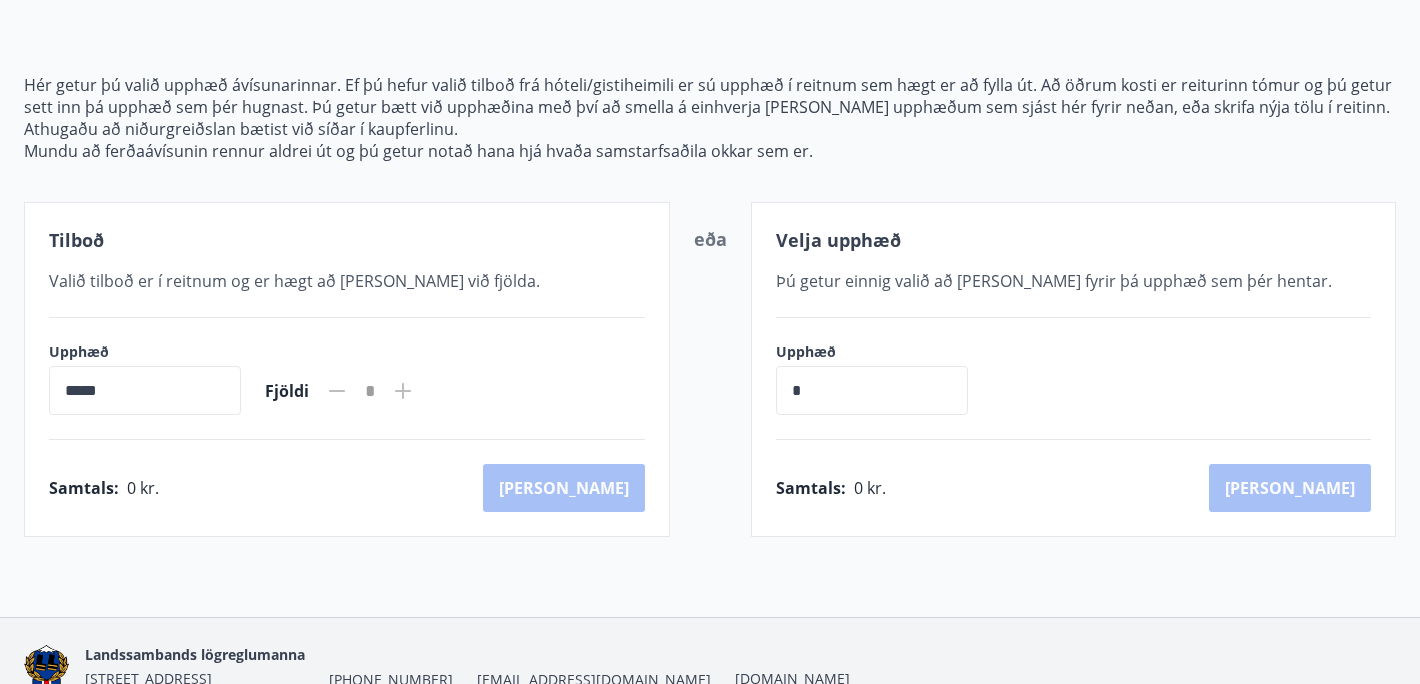 scroll, scrollTop: 278, scrollLeft: 0, axis: vertical 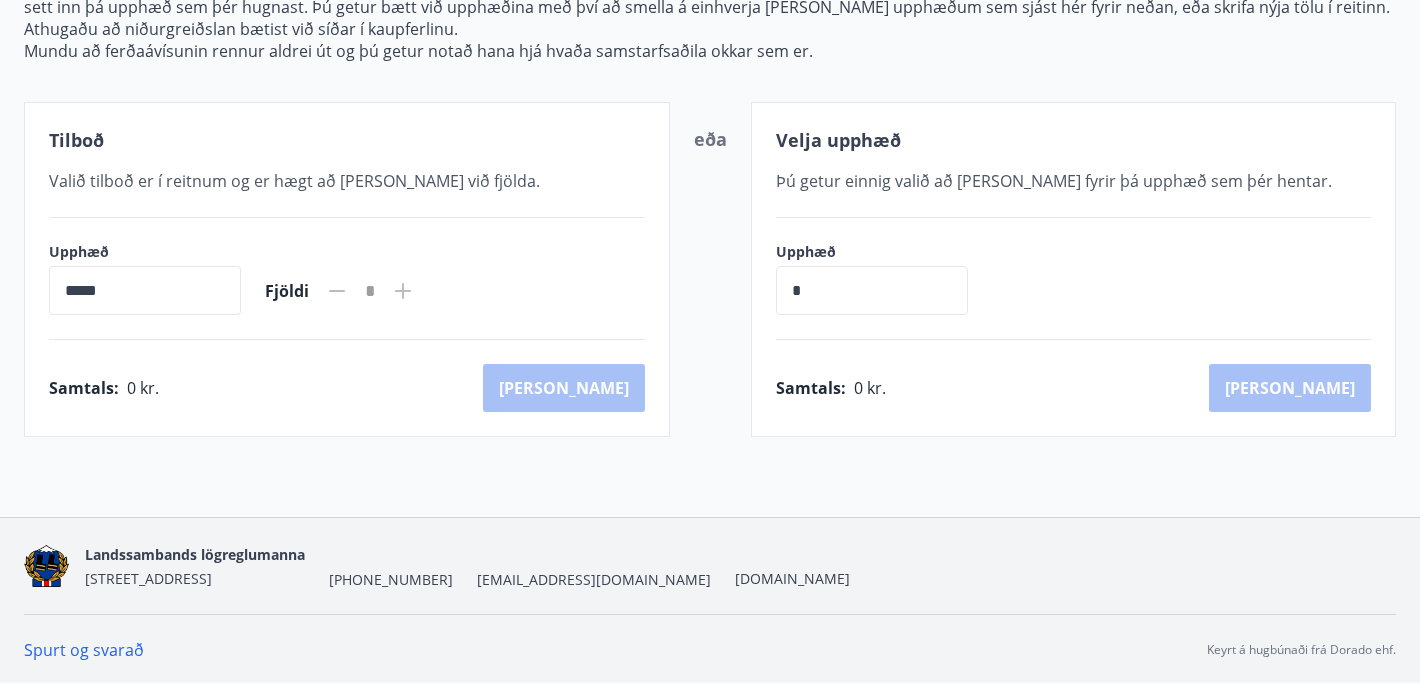 click on "*****" at bounding box center (145, 290) 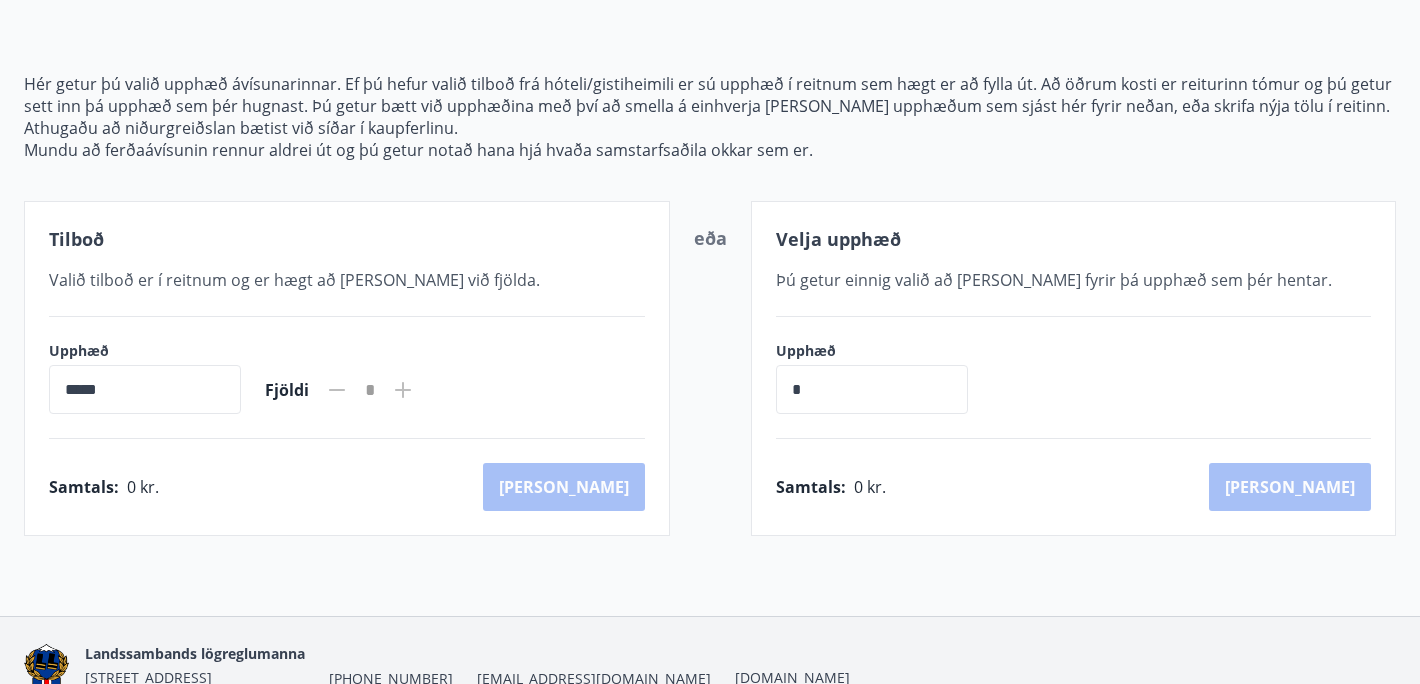 scroll, scrollTop: 178, scrollLeft: 0, axis: vertical 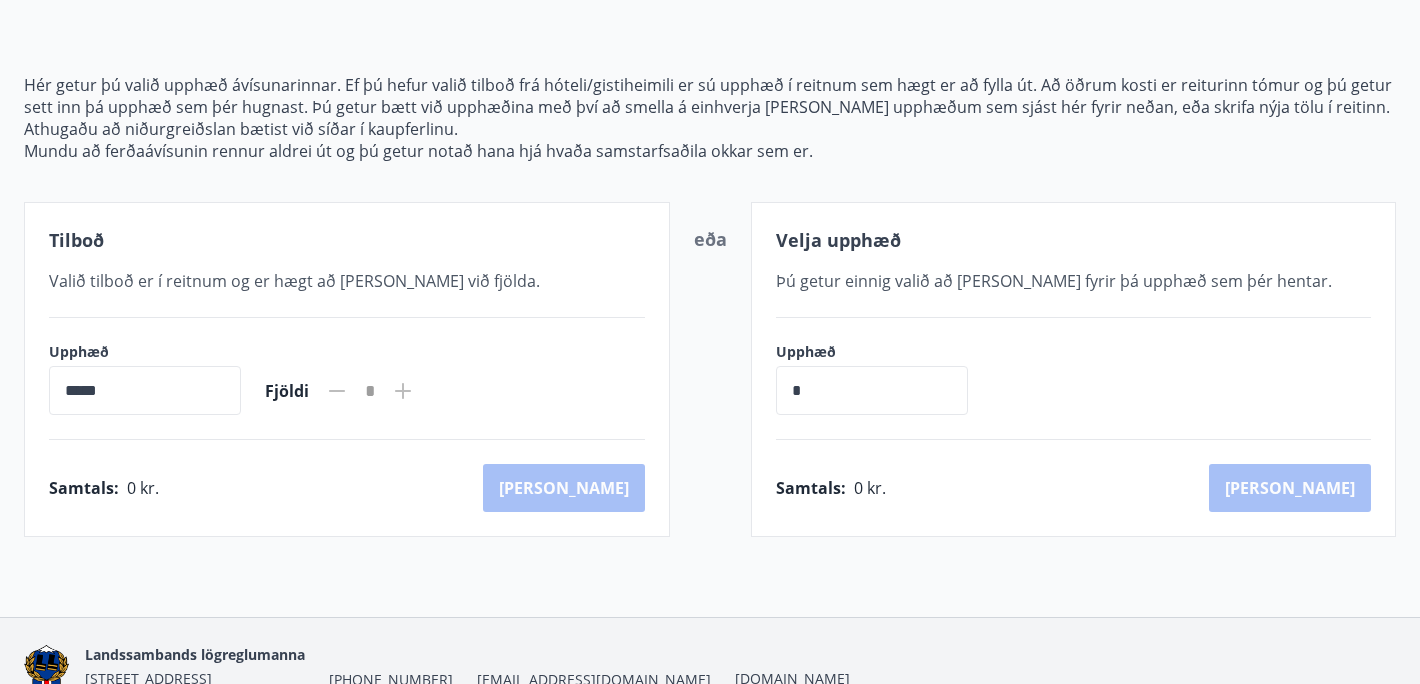 click on "*****" at bounding box center [145, 390] 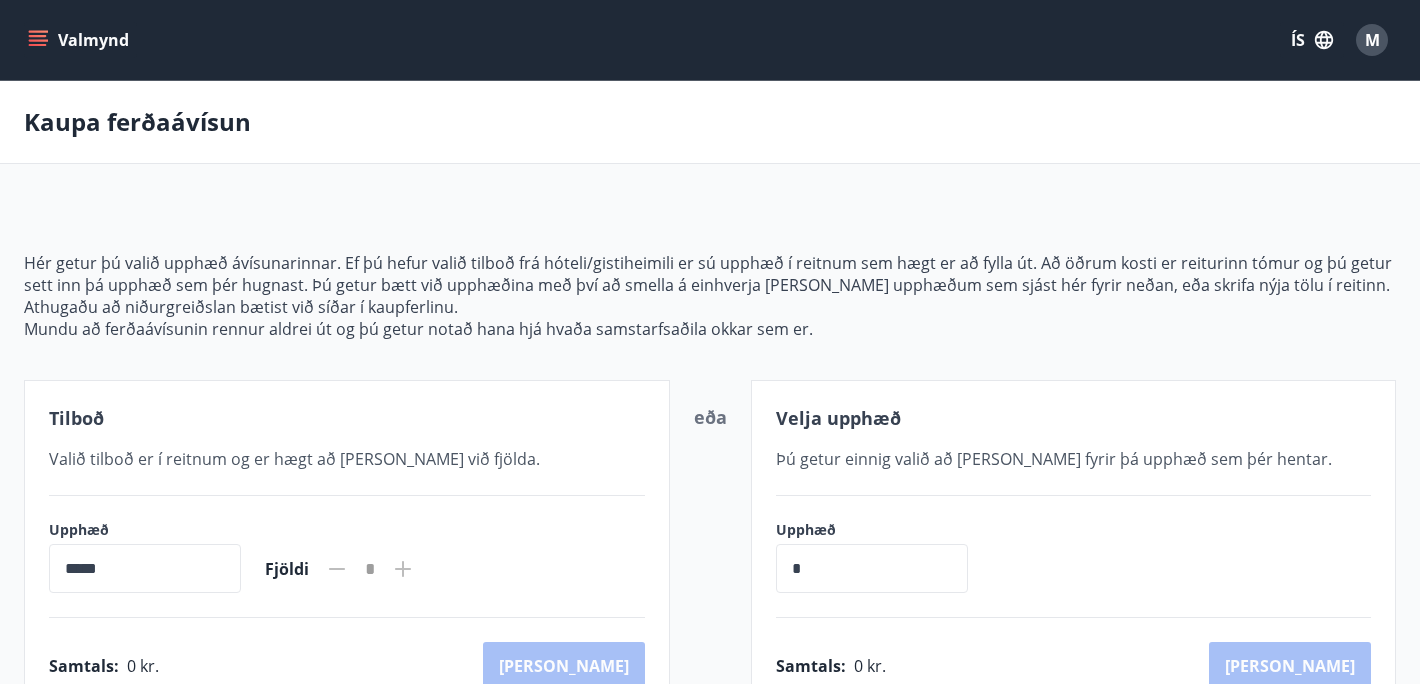 click on "Valmynd" at bounding box center (80, 40) 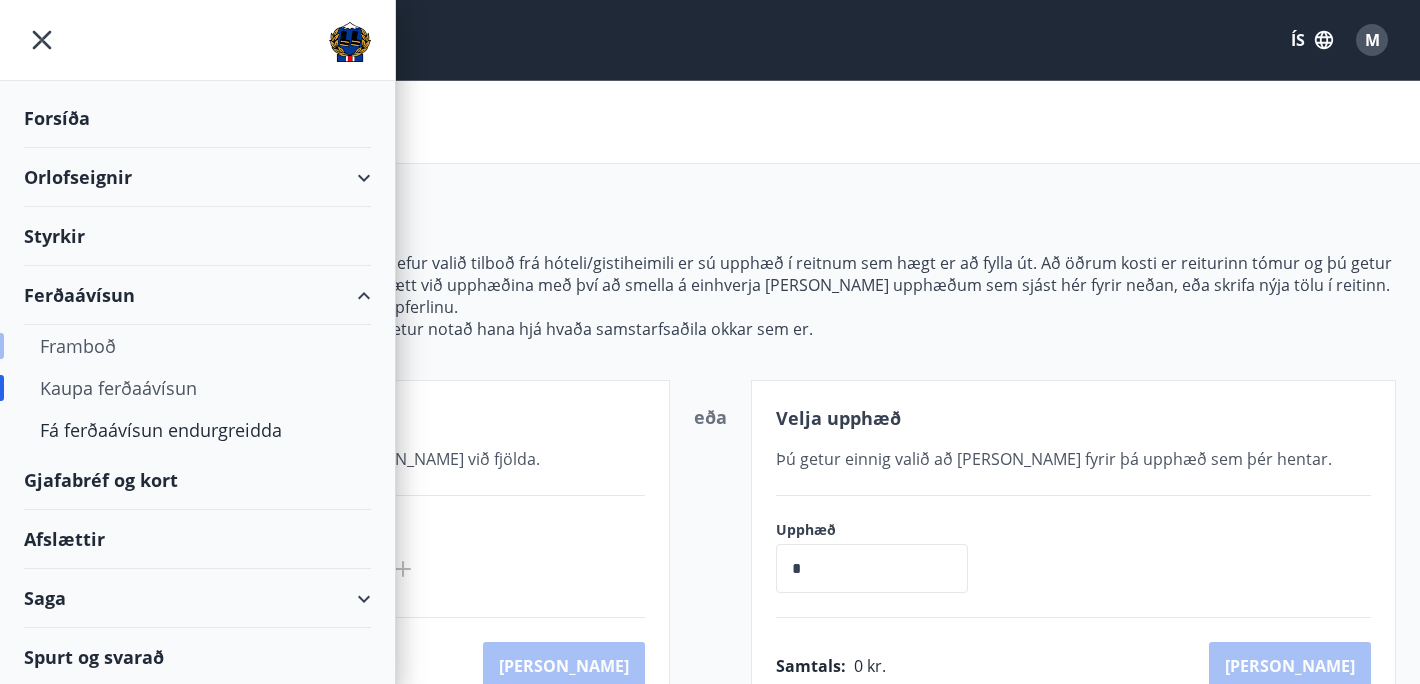 click on "Framboð" at bounding box center (197, 346) 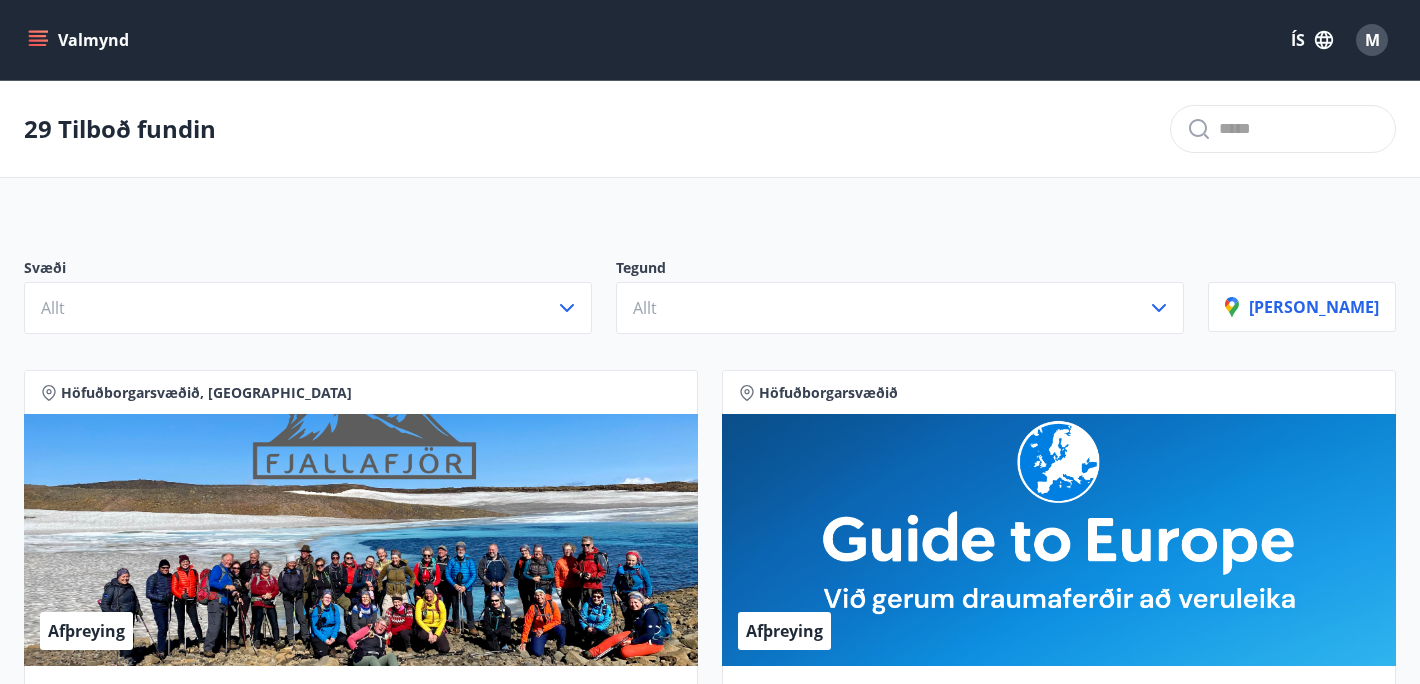click on "Svæði Allt Tegund Allt [PERSON_NAME]" at bounding box center [710, 288] 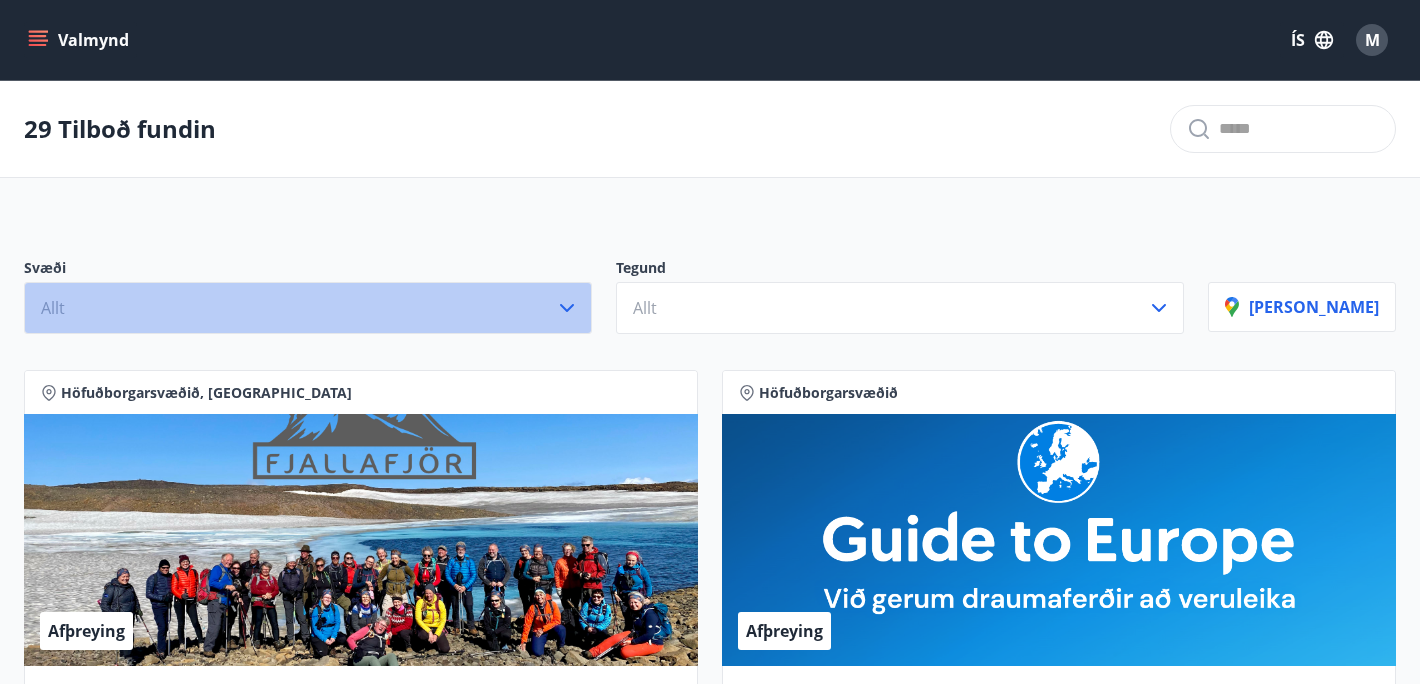 click on "Allt" at bounding box center [308, 308] 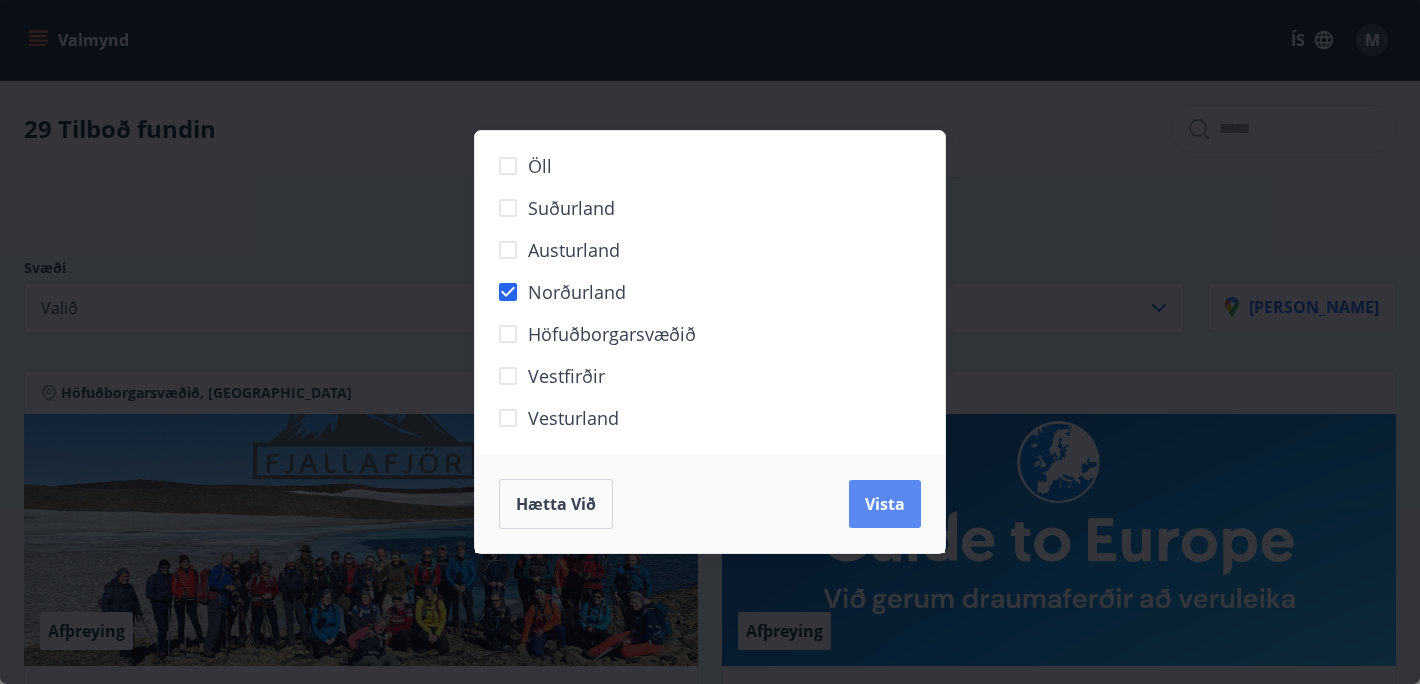 click on "Vista" at bounding box center [885, 504] 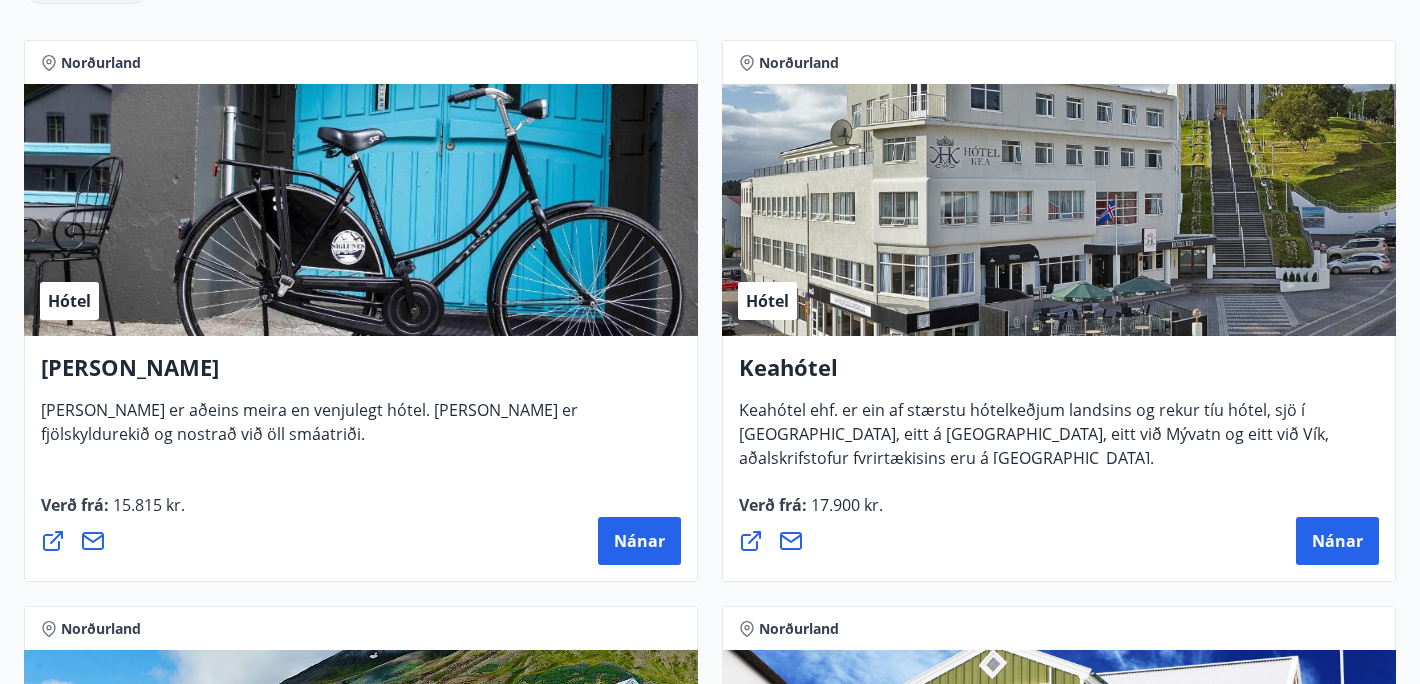 scroll, scrollTop: 492, scrollLeft: 0, axis: vertical 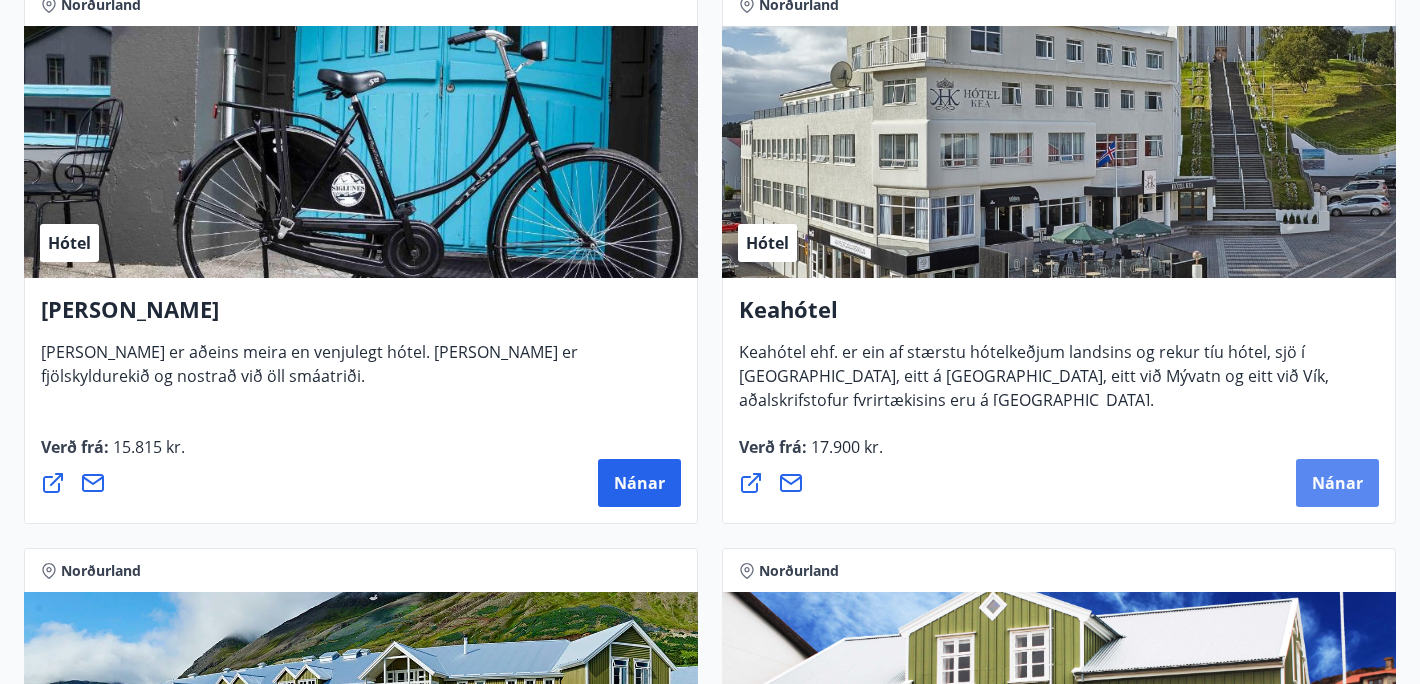click on "Nánar" at bounding box center (1337, 483) 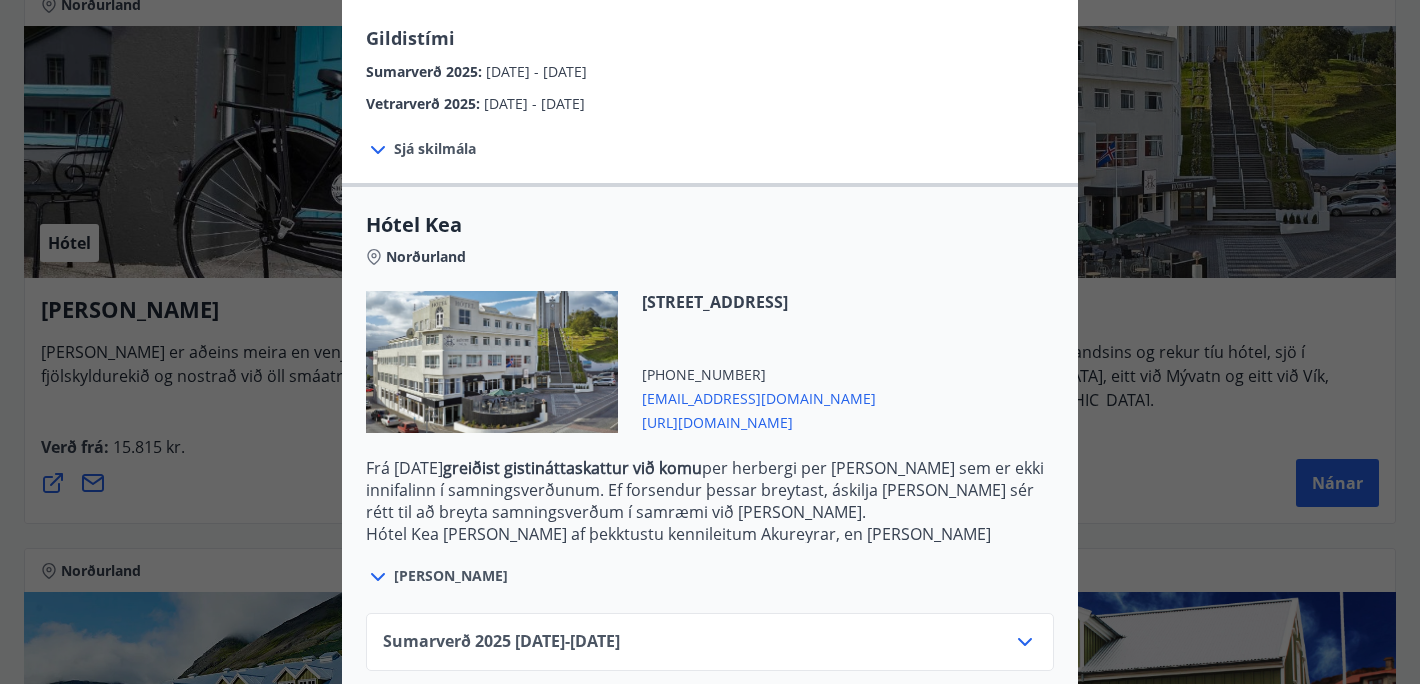 scroll, scrollTop: 441, scrollLeft: 0, axis: vertical 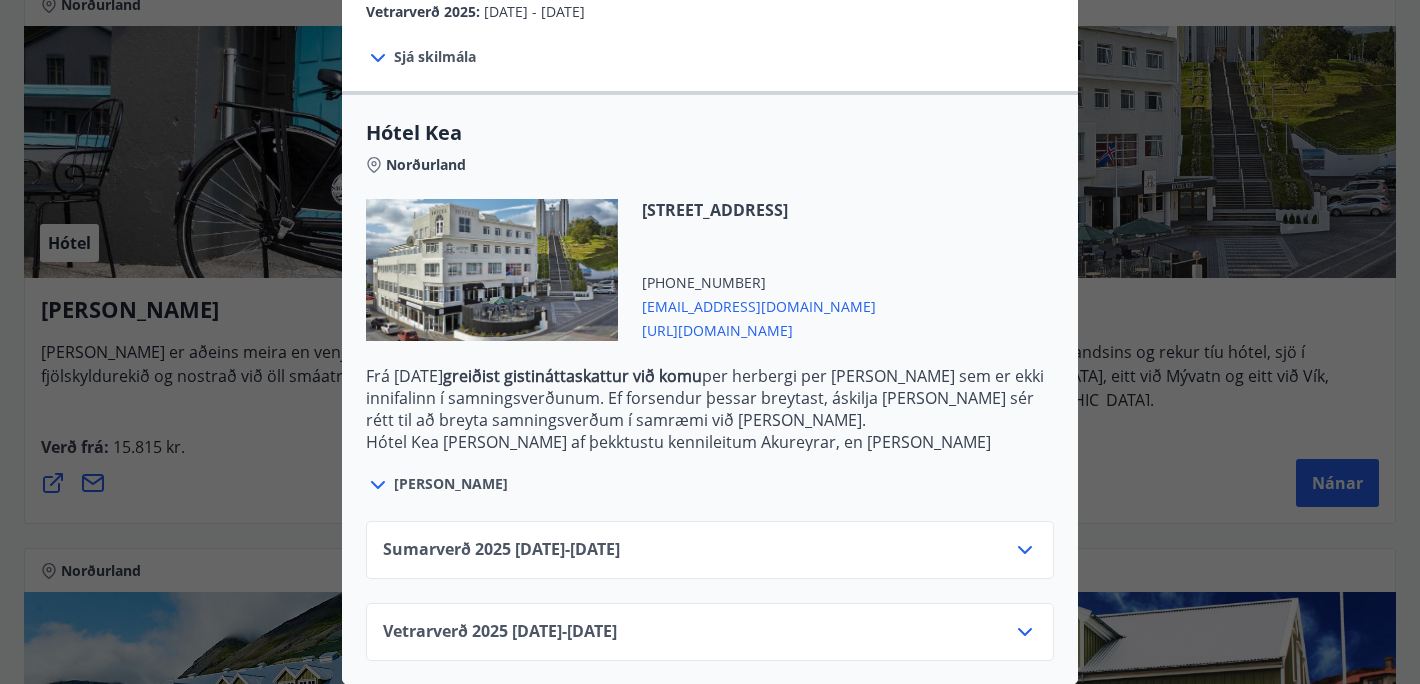 click 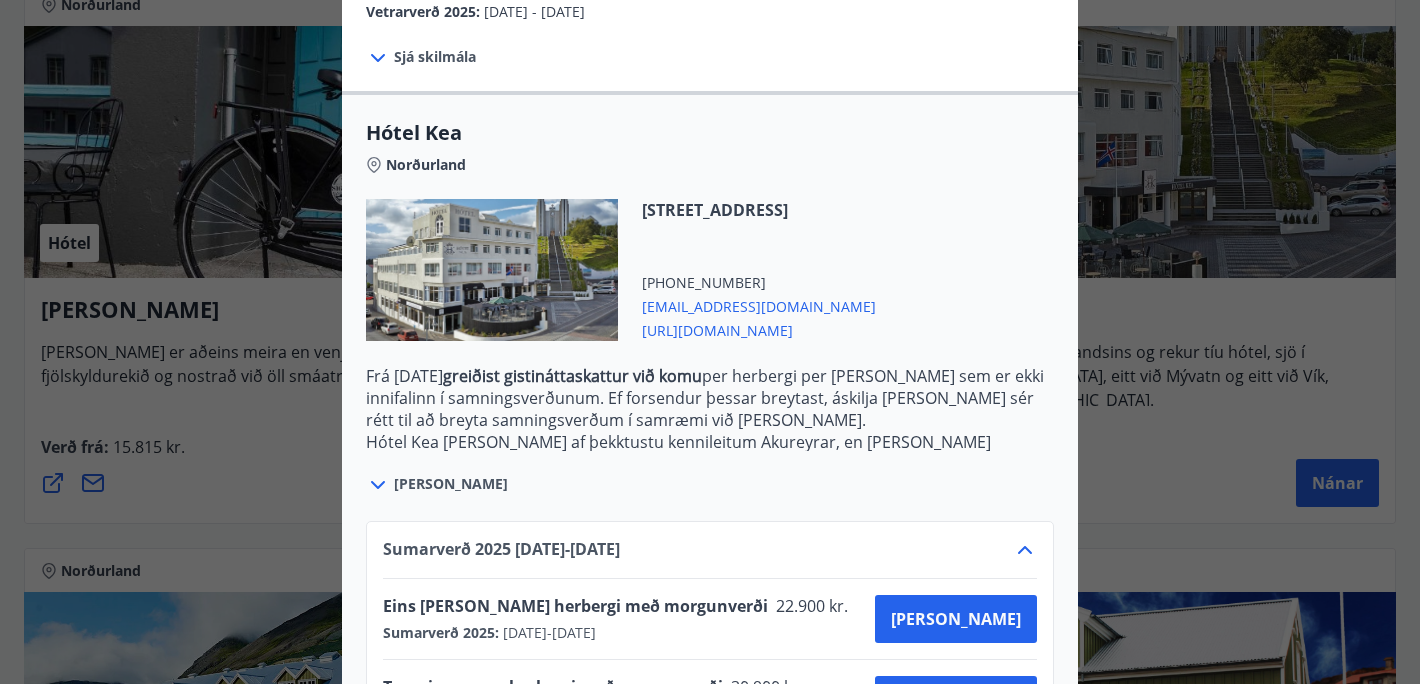 scroll, scrollTop: 603, scrollLeft: 0, axis: vertical 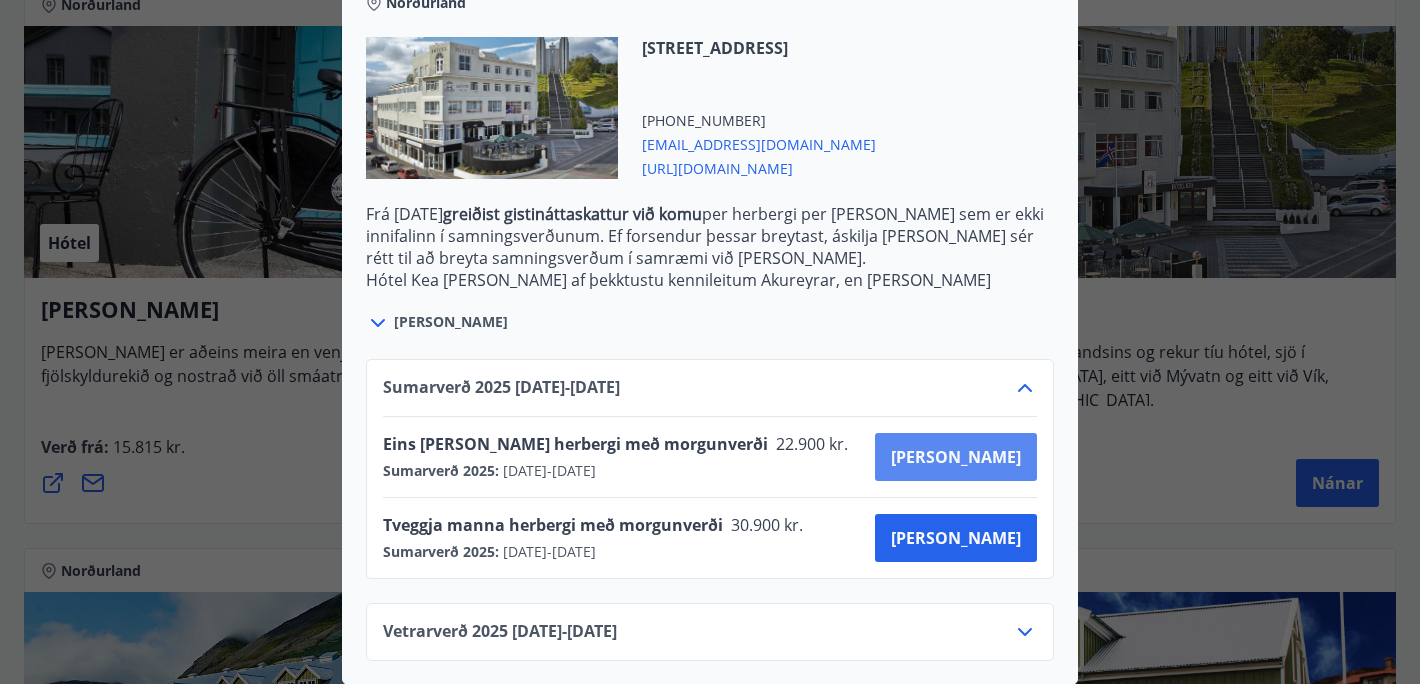 click on "[PERSON_NAME]" at bounding box center [956, 457] 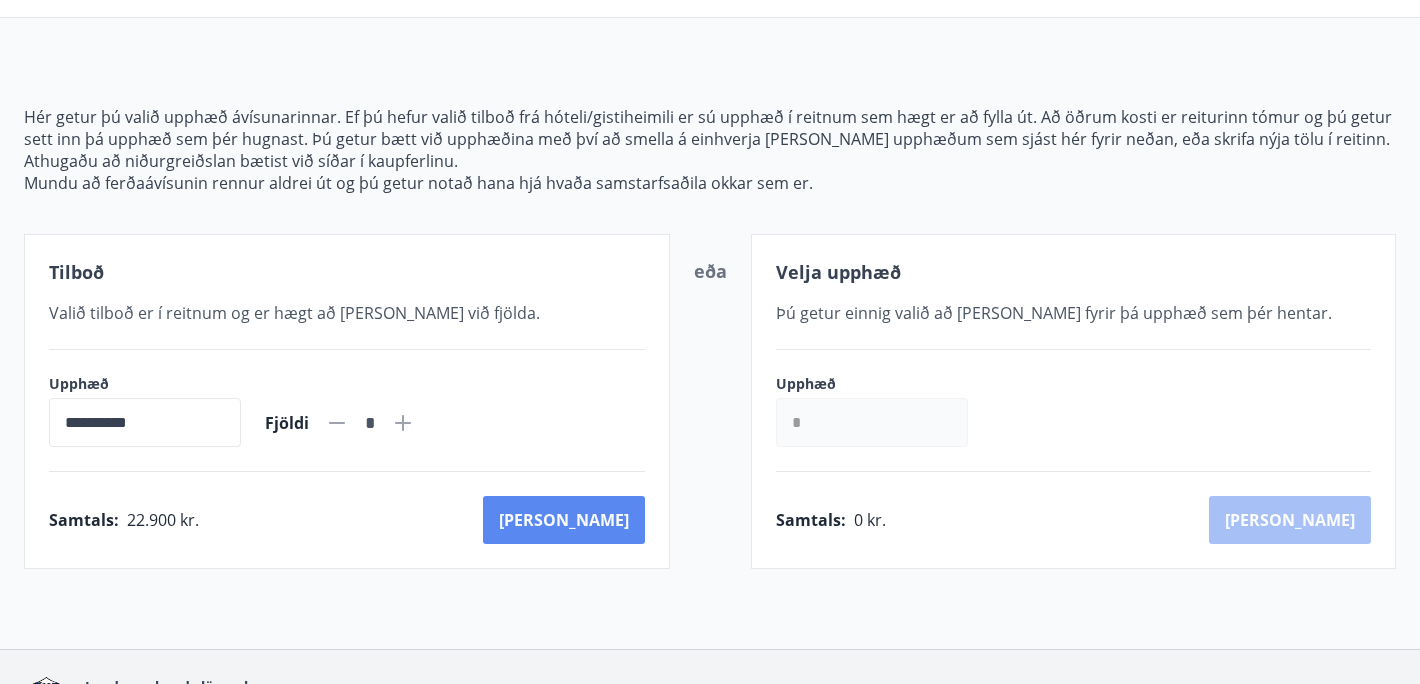 scroll, scrollTop: 144, scrollLeft: 0, axis: vertical 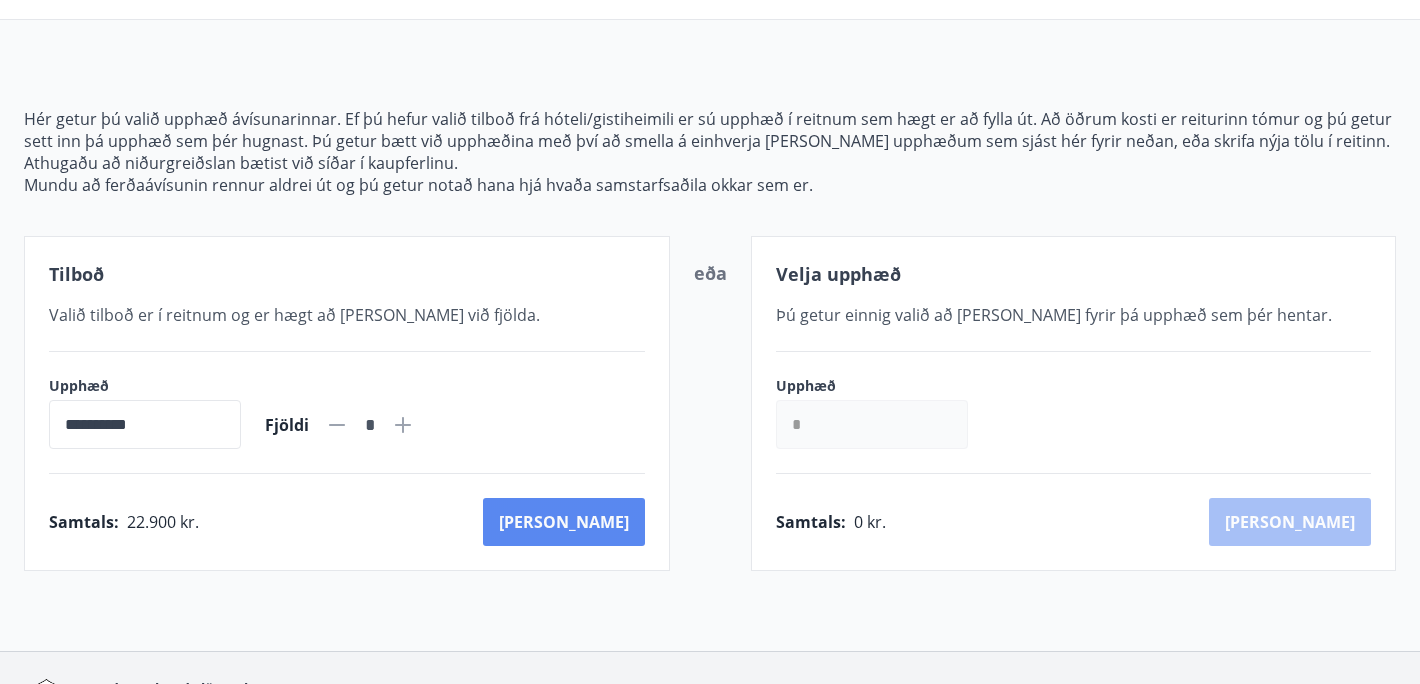 click on "[PERSON_NAME]" at bounding box center (564, 522) 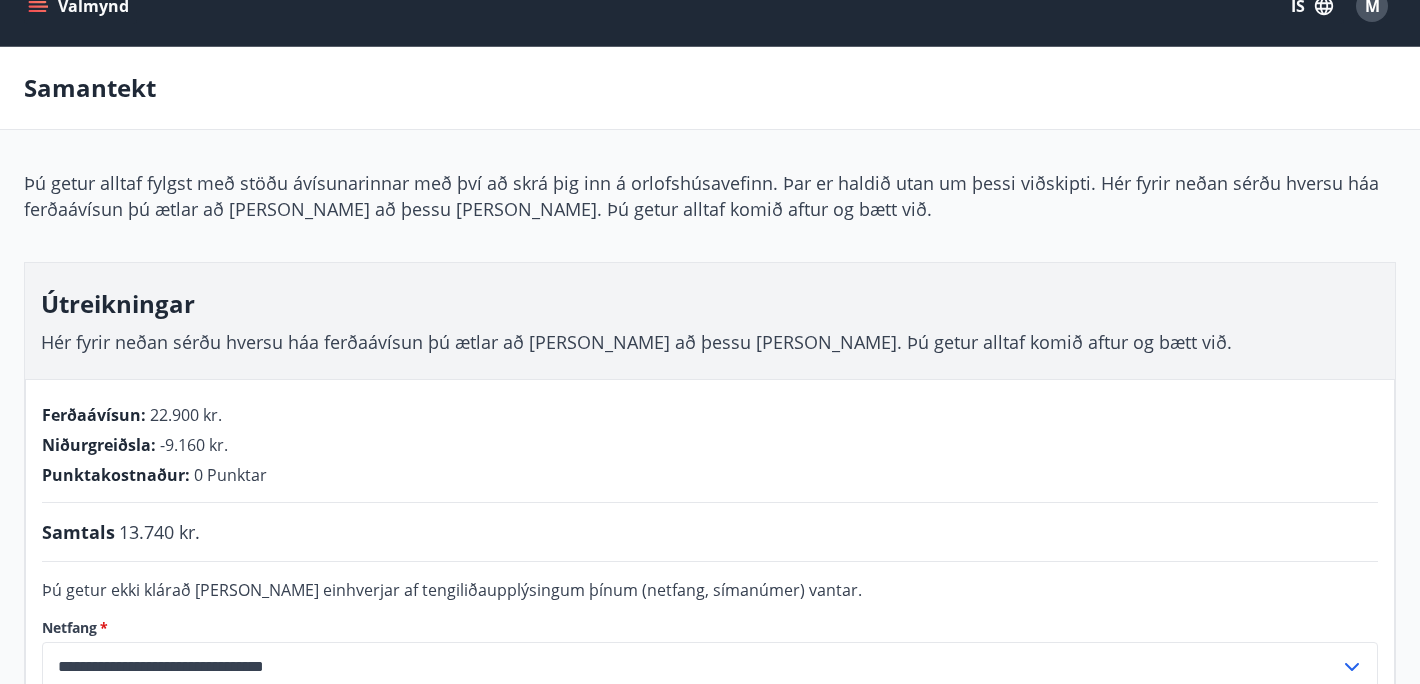 scroll, scrollTop: 0, scrollLeft: 0, axis: both 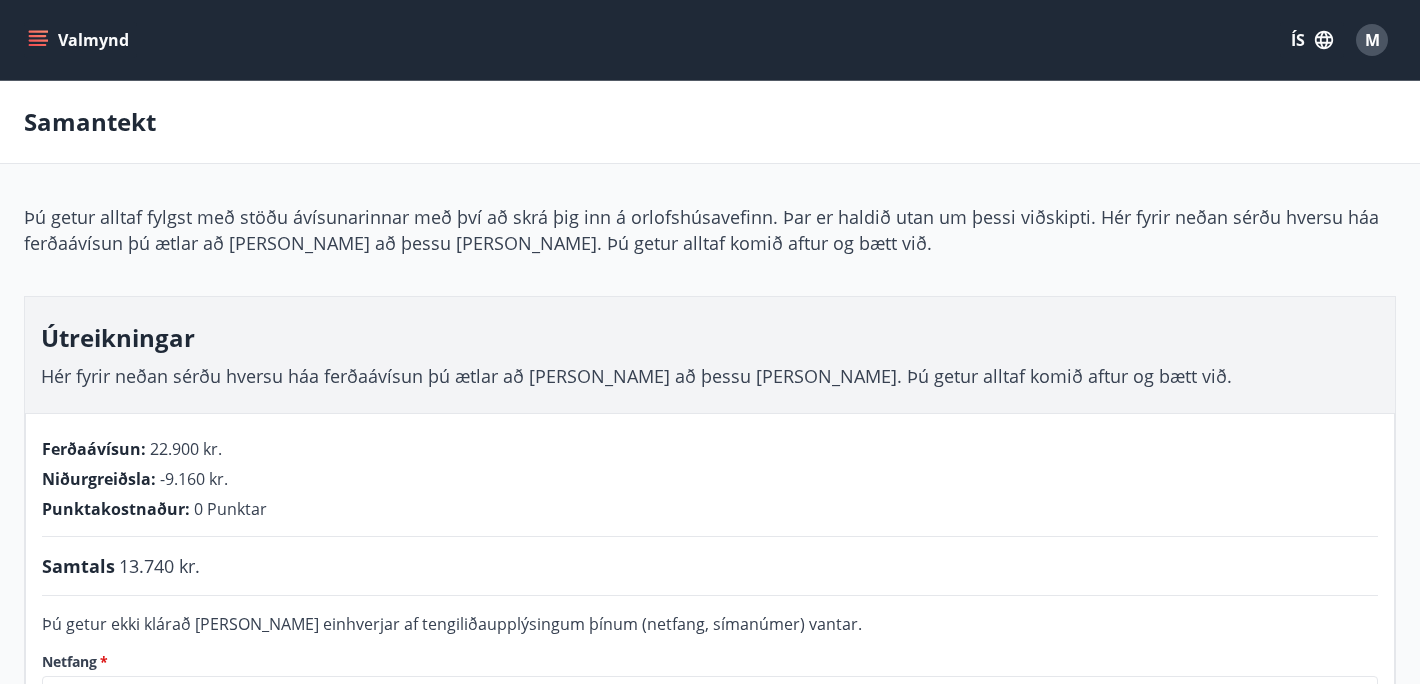 click 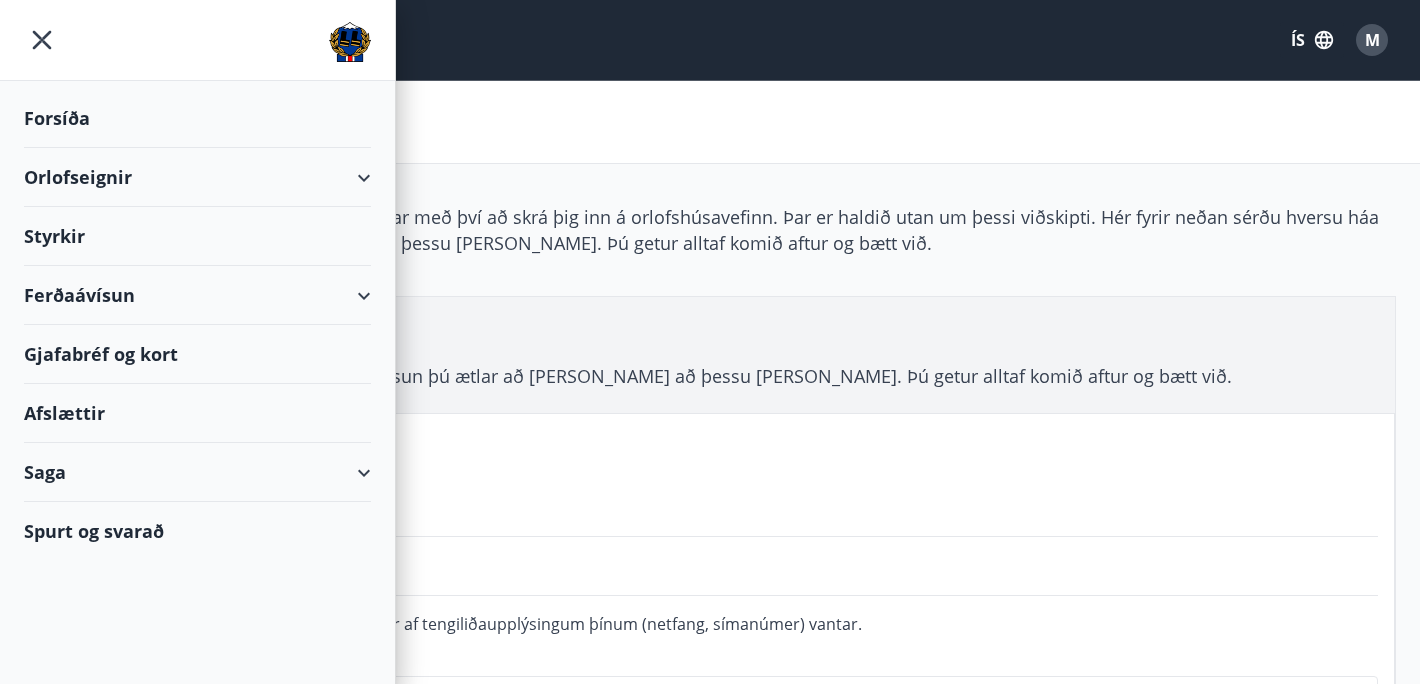 click on "Afslættir" at bounding box center (197, 413) 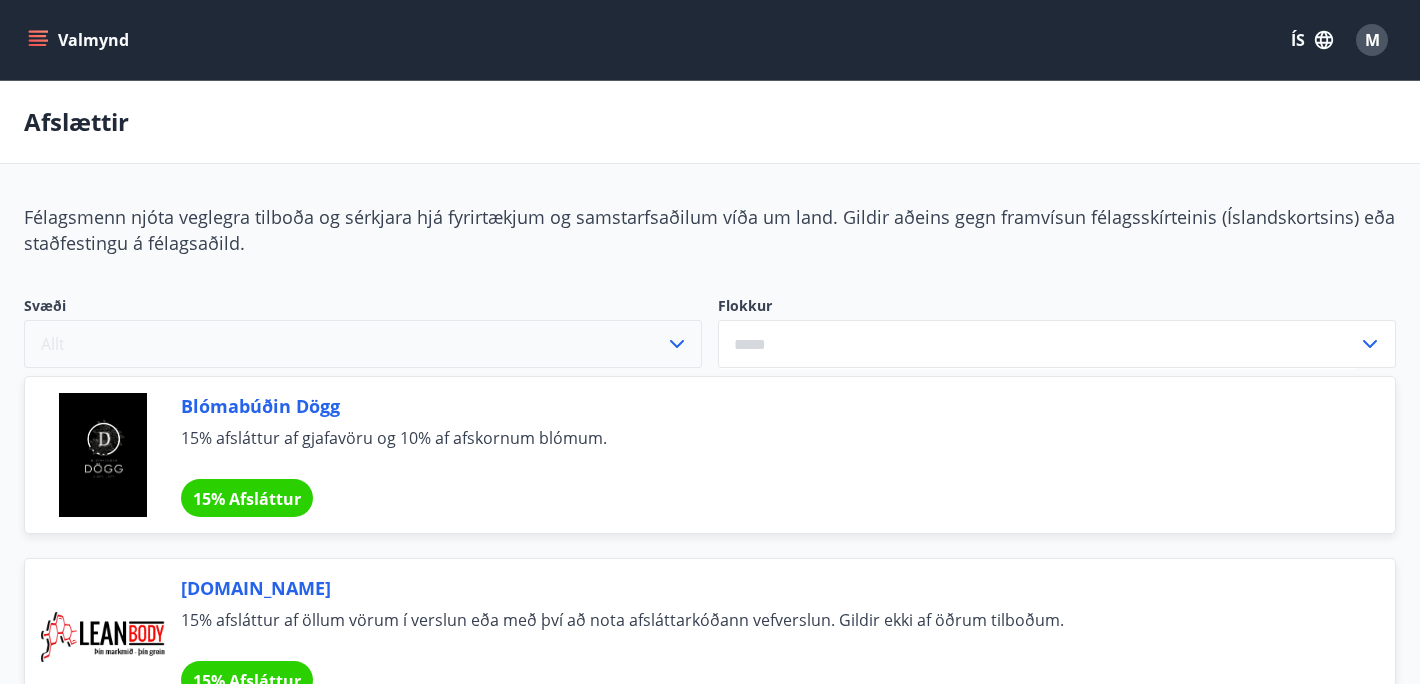 click on "Allt" at bounding box center (363, 344) 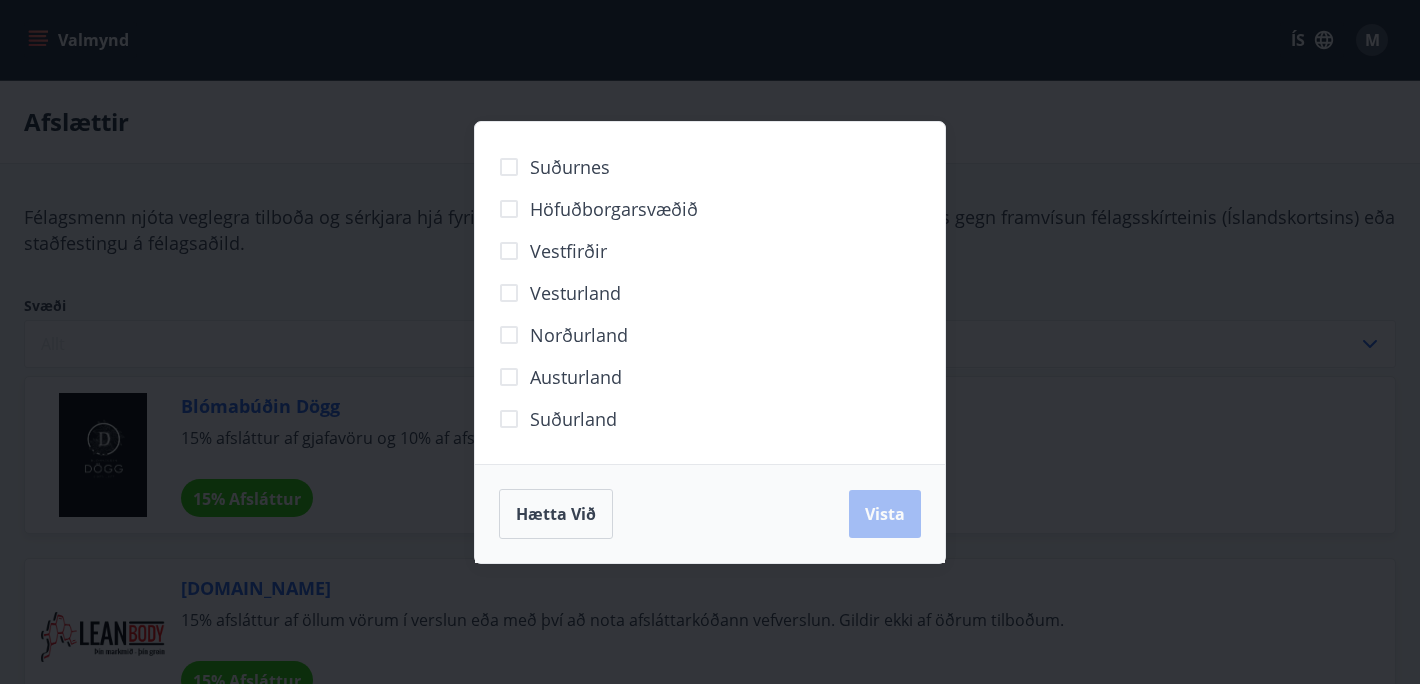 click on "Norðurland" at bounding box center (579, 335) 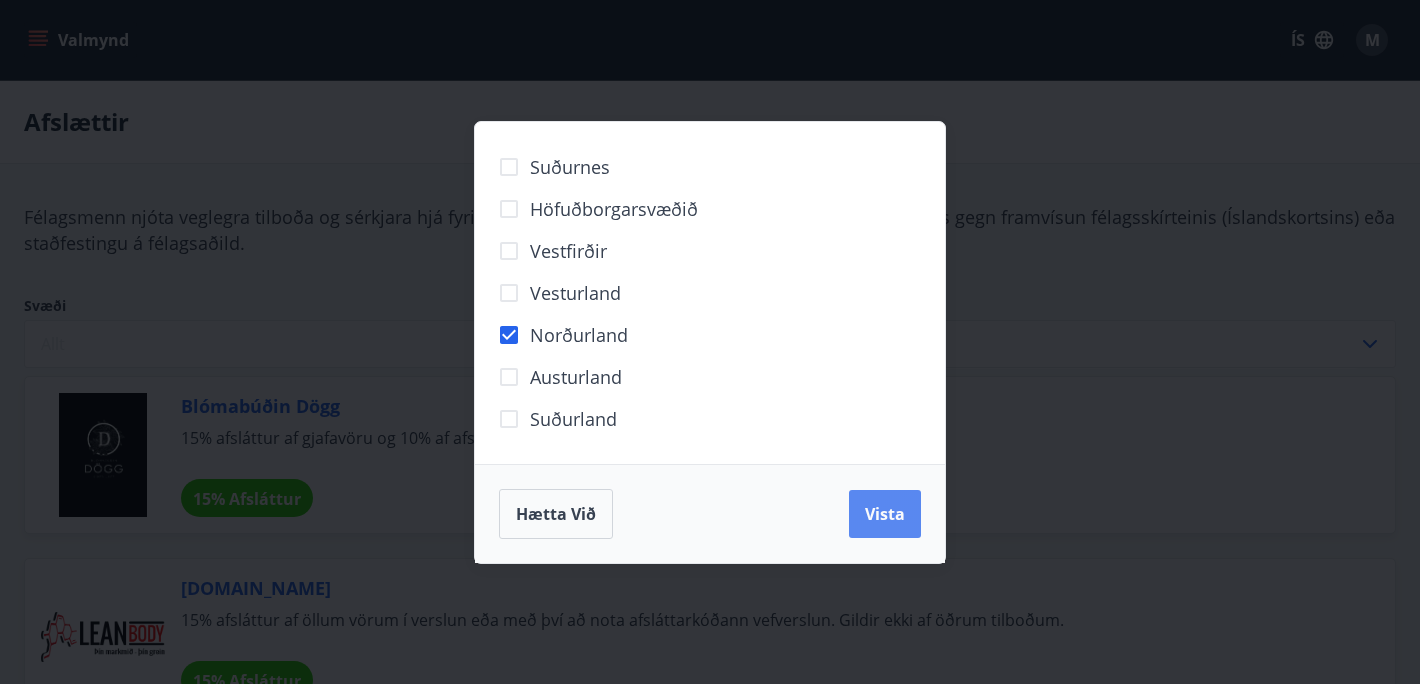 click on "Vista" at bounding box center [885, 514] 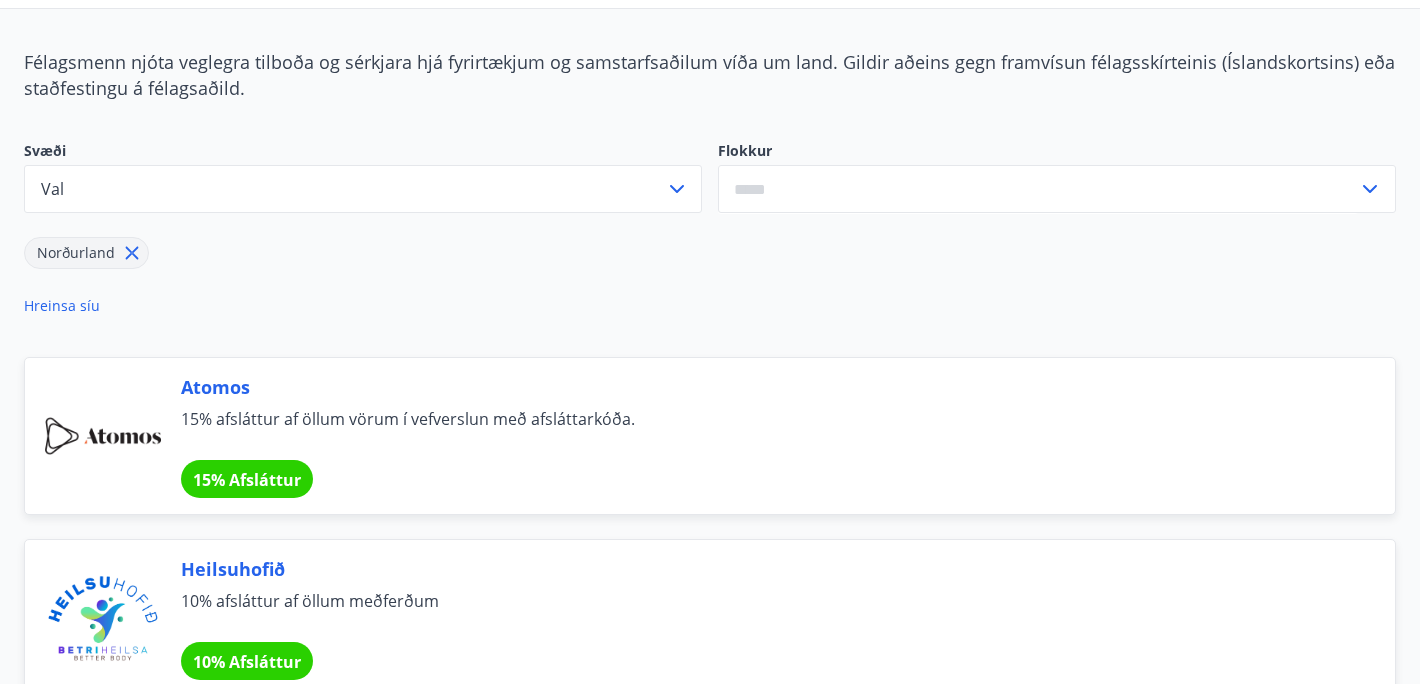 scroll, scrollTop: 0, scrollLeft: 0, axis: both 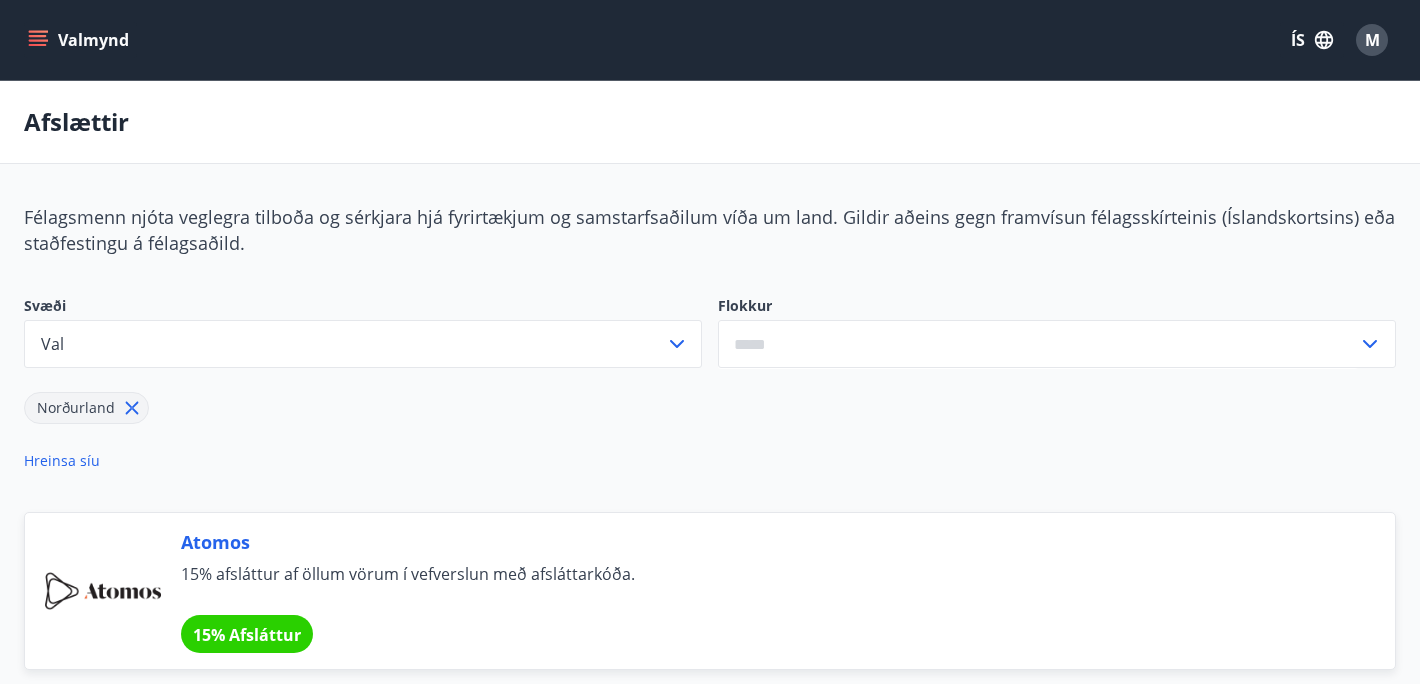 click 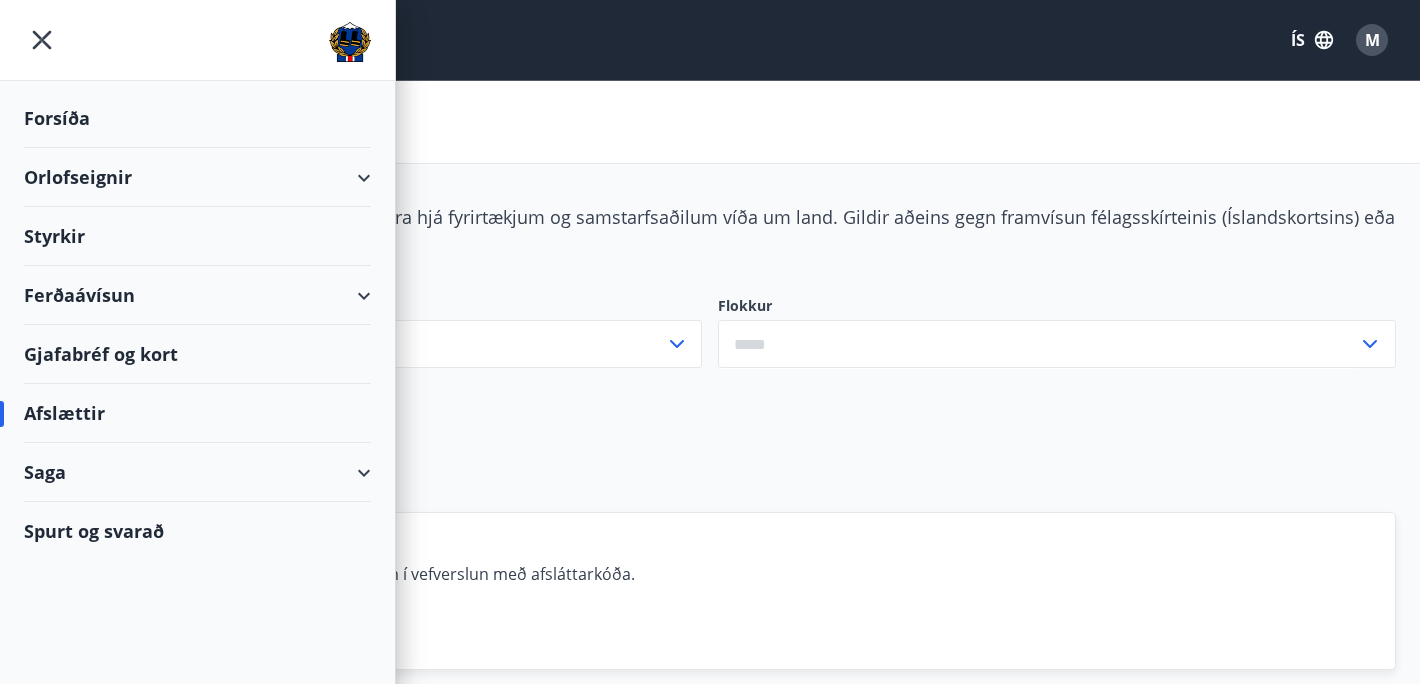 click on "Saga" at bounding box center [197, 472] 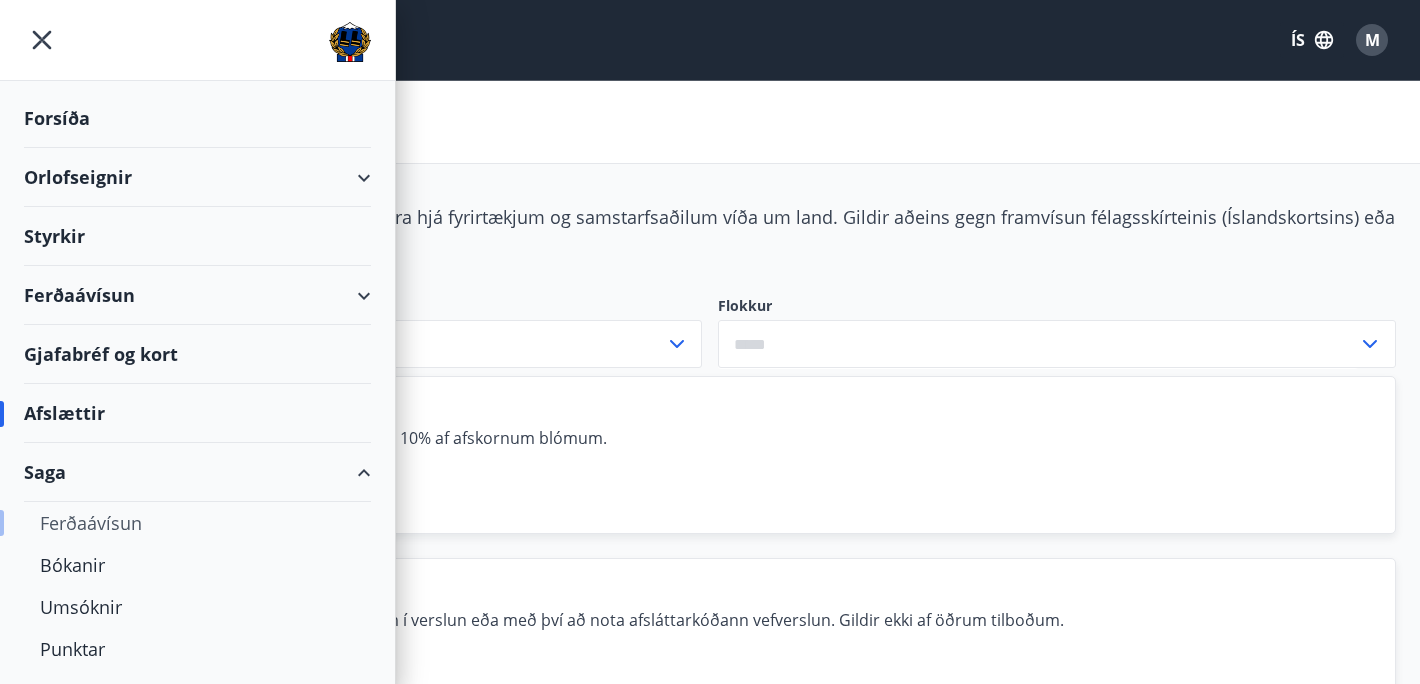 scroll, scrollTop: 128, scrollLeft: 0, axis: vertical 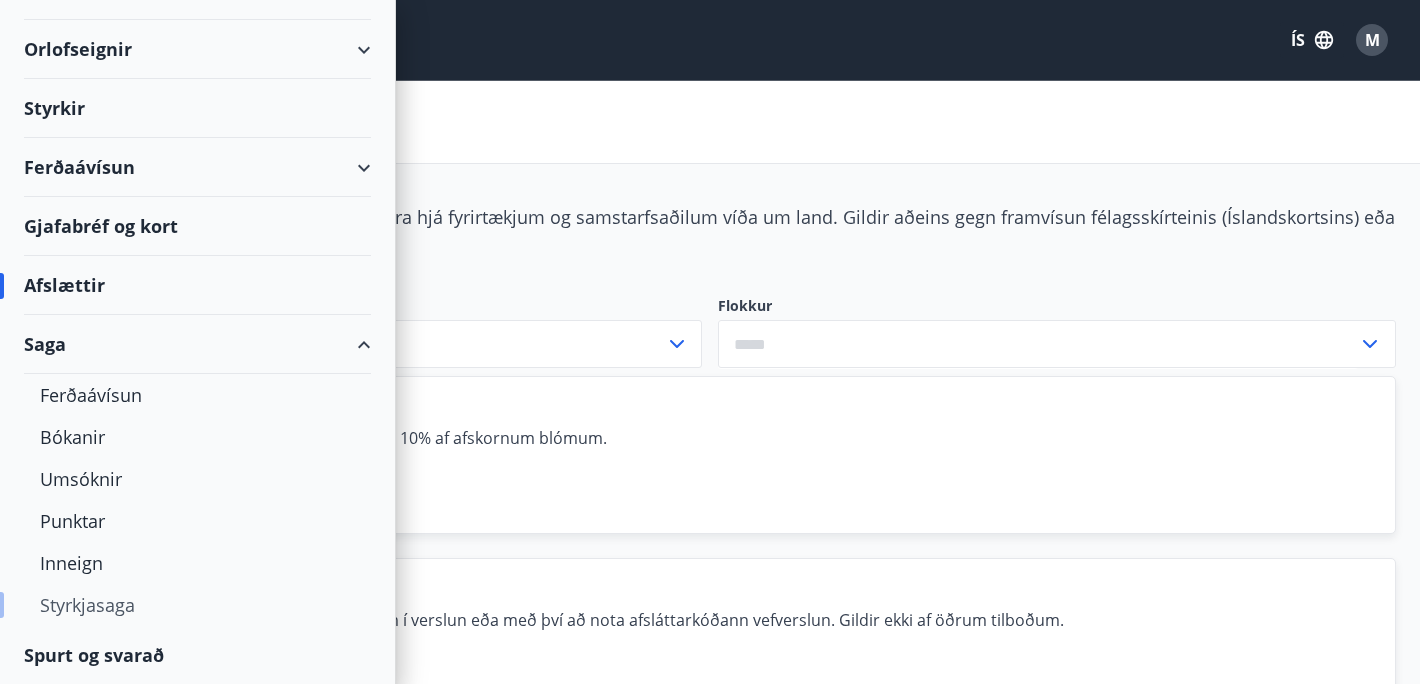 click on "Styrkjasaga" at bounding box center (197, 605) 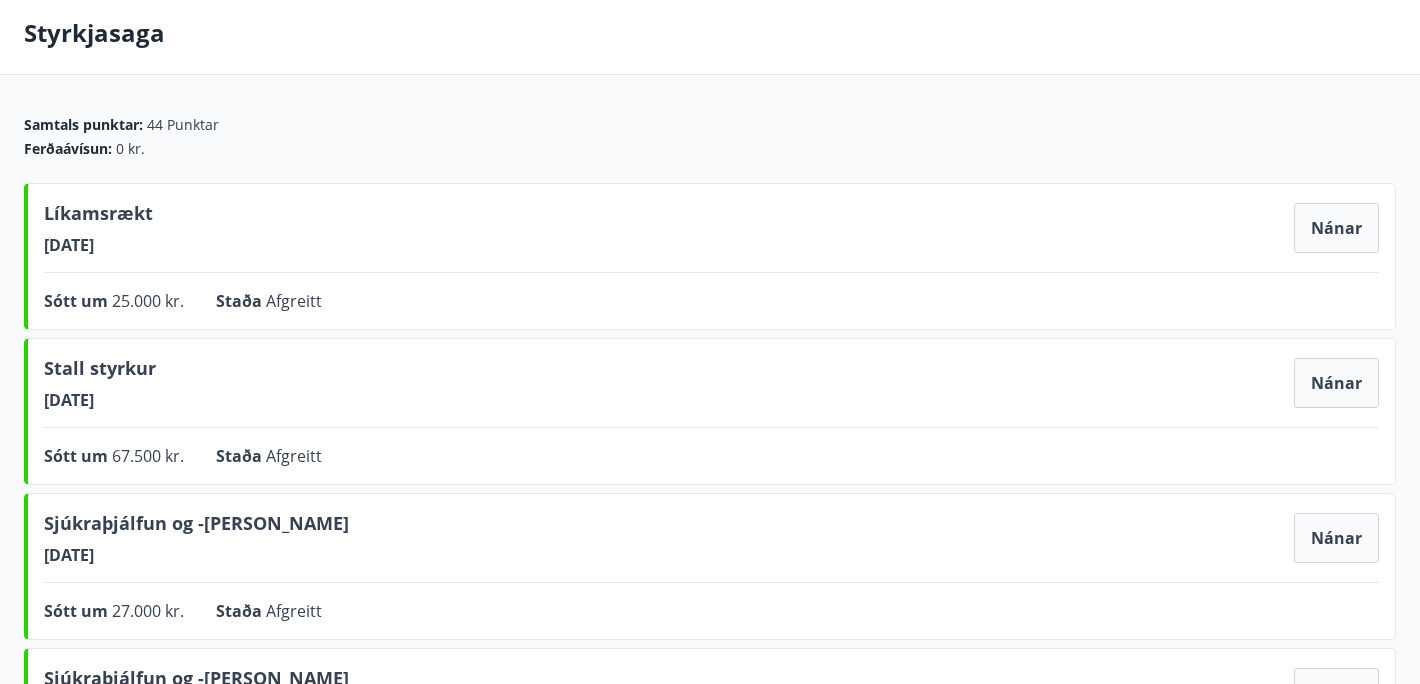 scroll, scrollTop: 0, scrollLeft: 0, axis: both 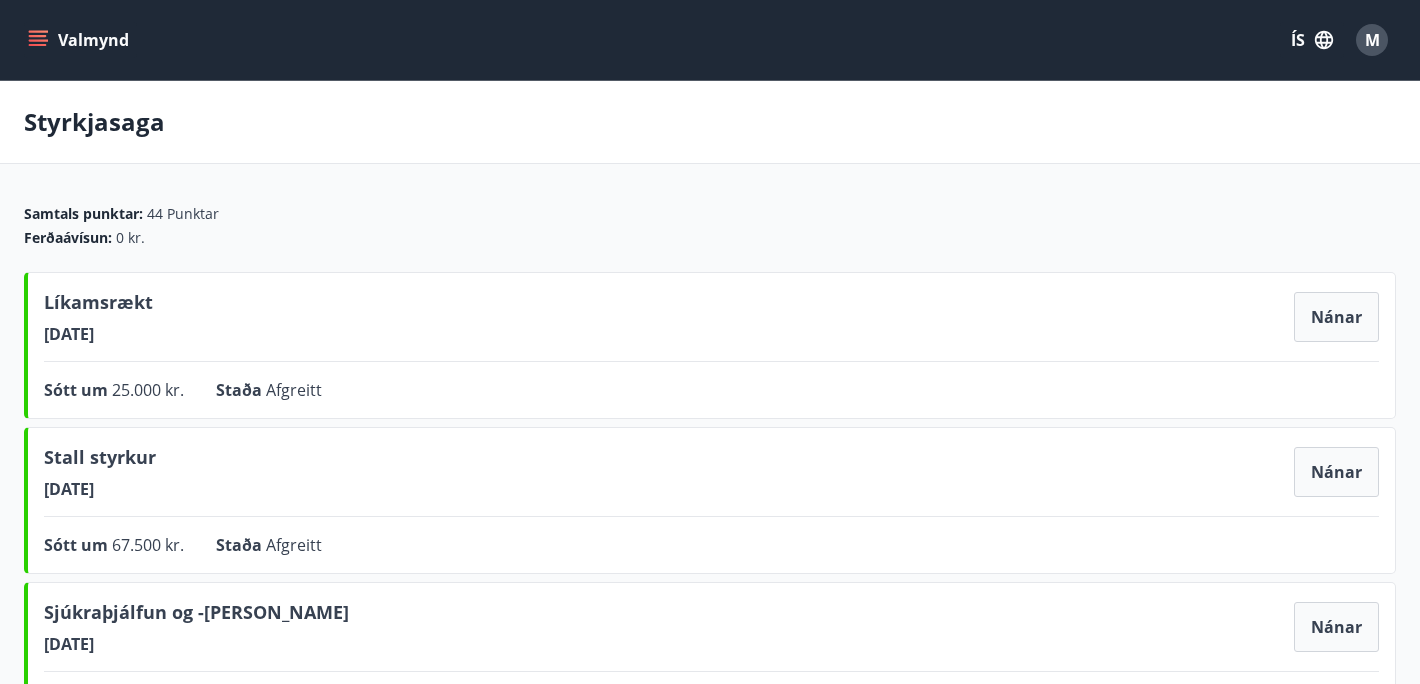 click 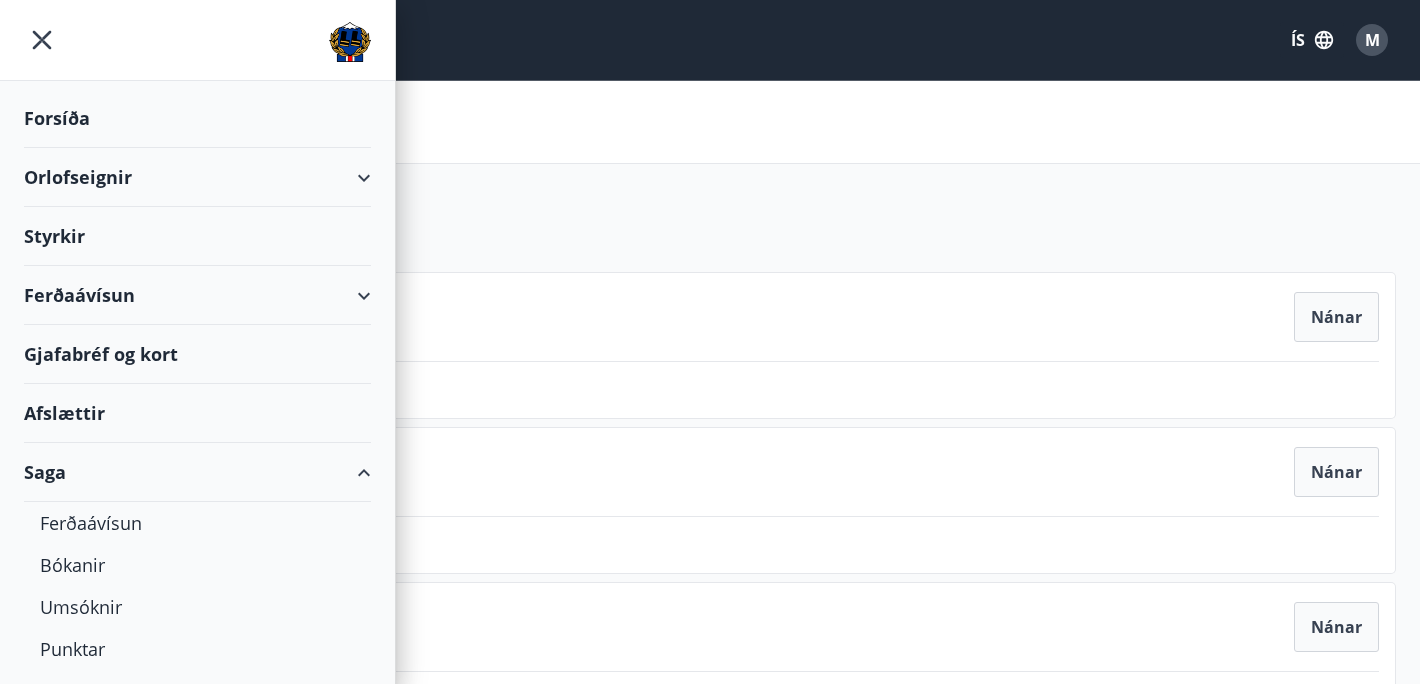 click on "Styrkir" at bounding box center [197, 118] 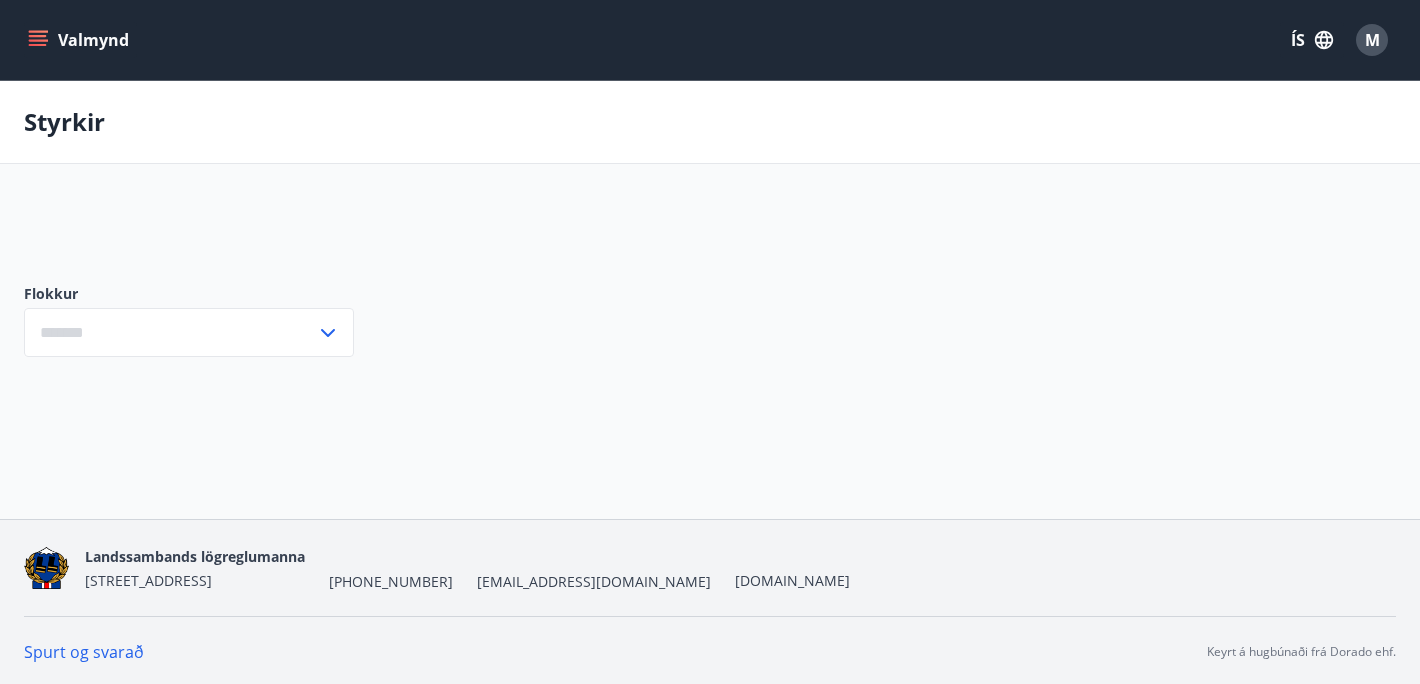 type on "***" 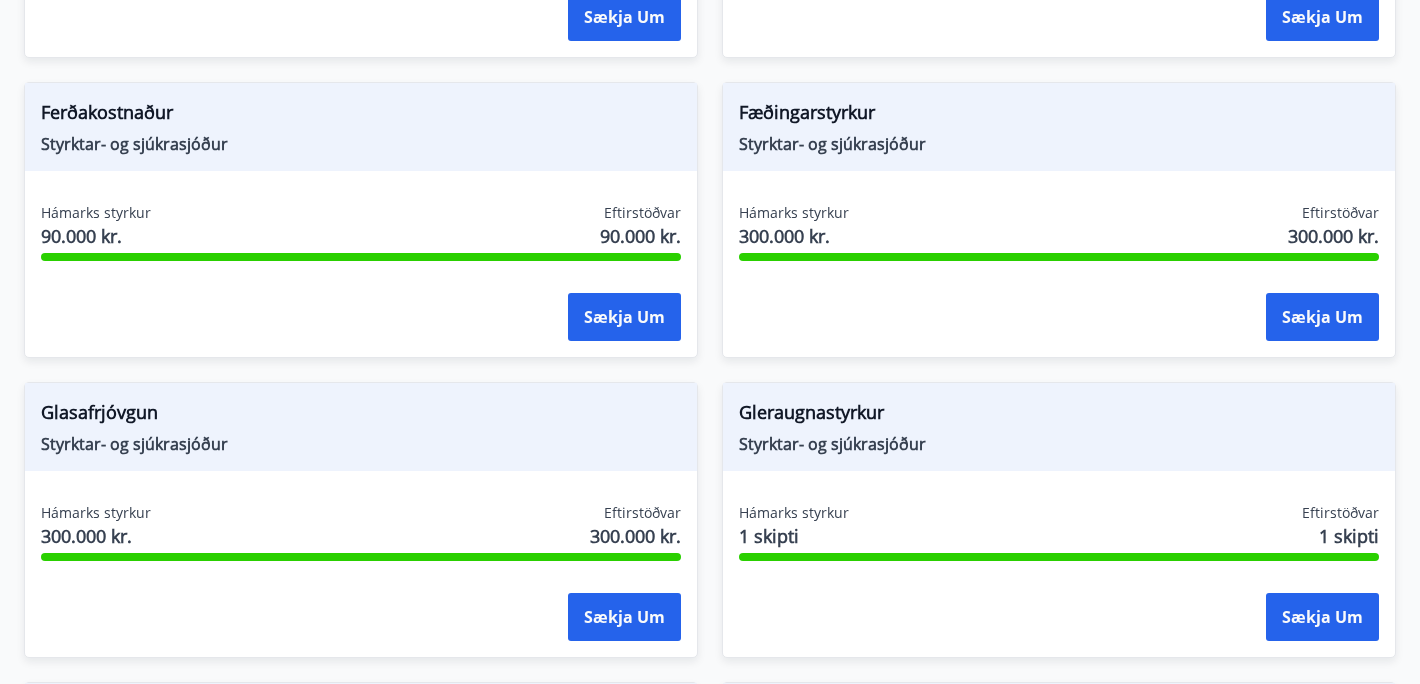 scroll, scrollTop: 586, scrollLeft: 0, axis: vertical 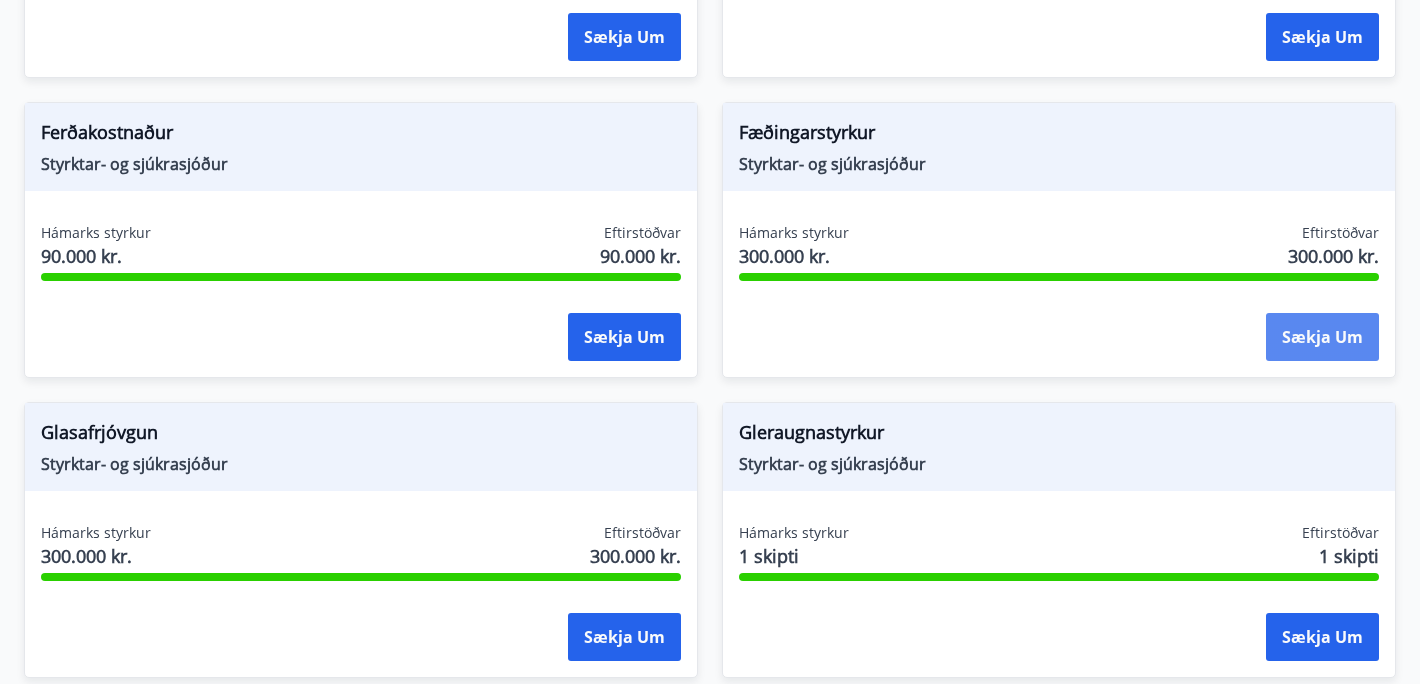 click on "Sækja um" at bounding box center [1322, 337] 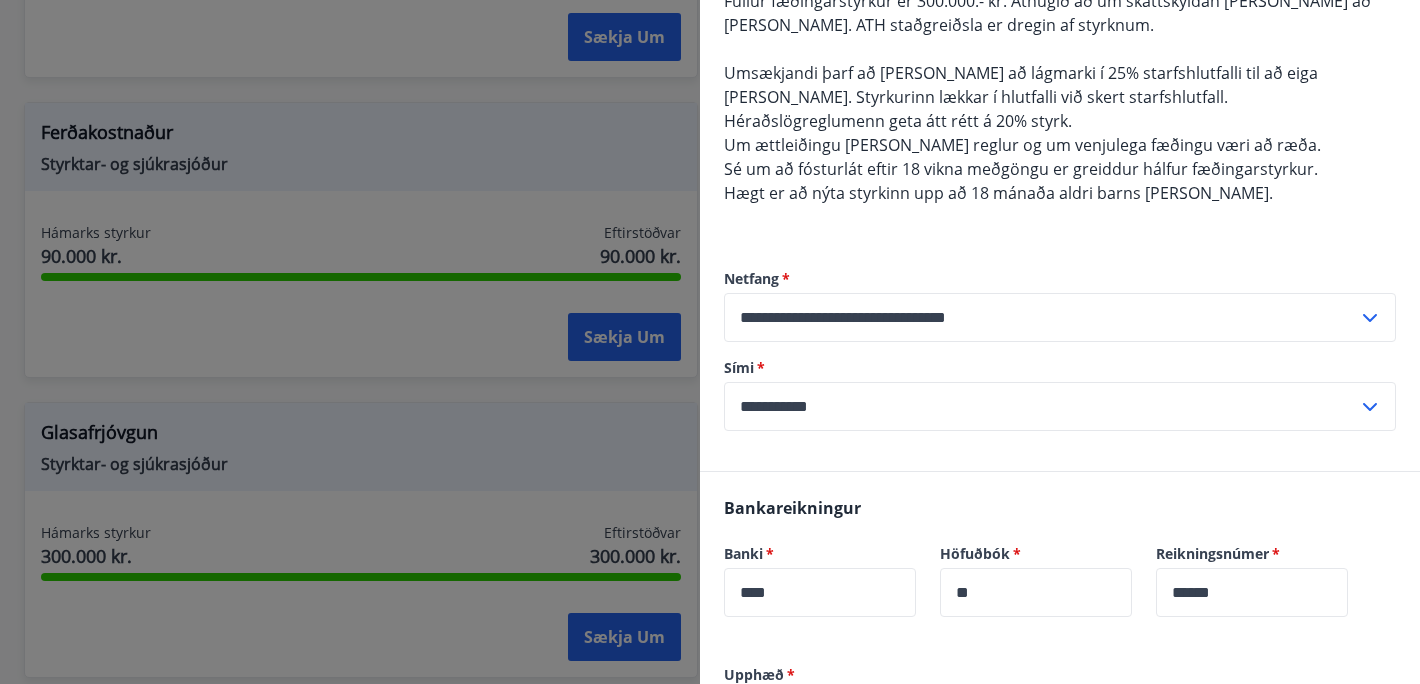 scroll, scrollTop: 0, scrollLeft: 0, axis: both 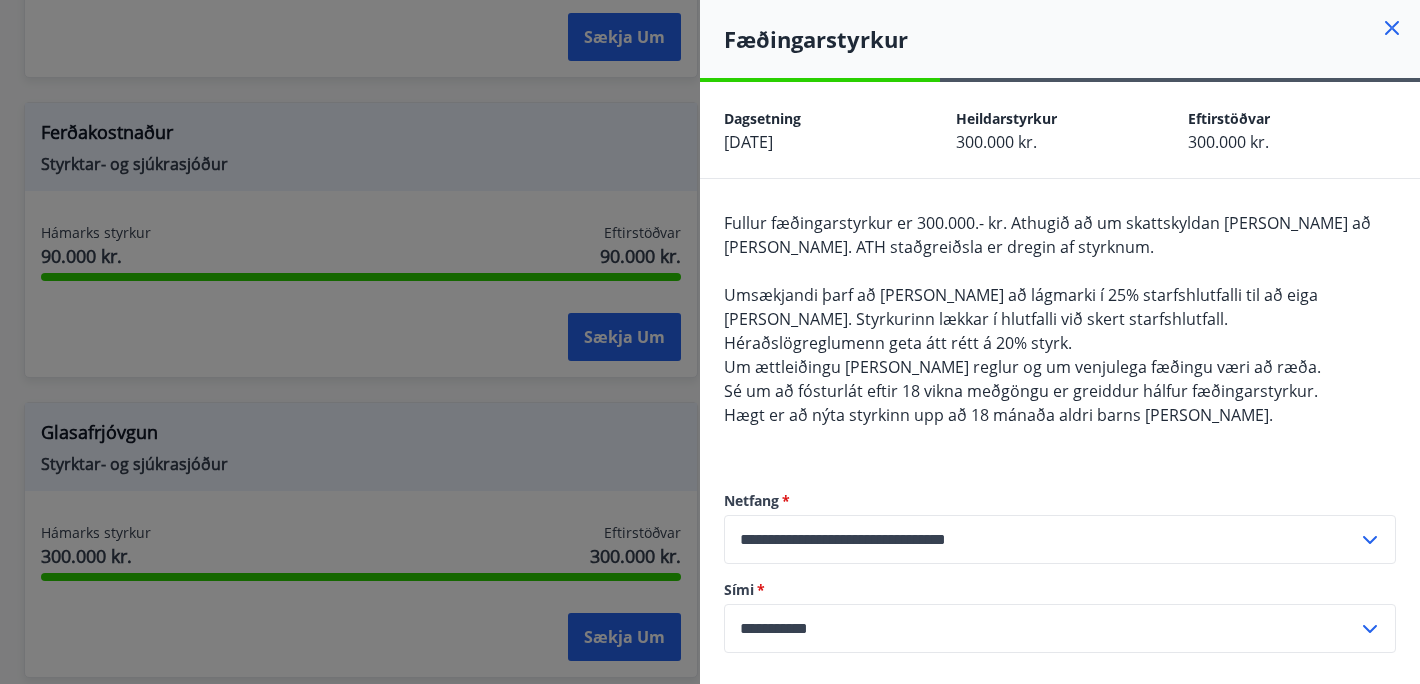 click at bounding box center (710, 342) 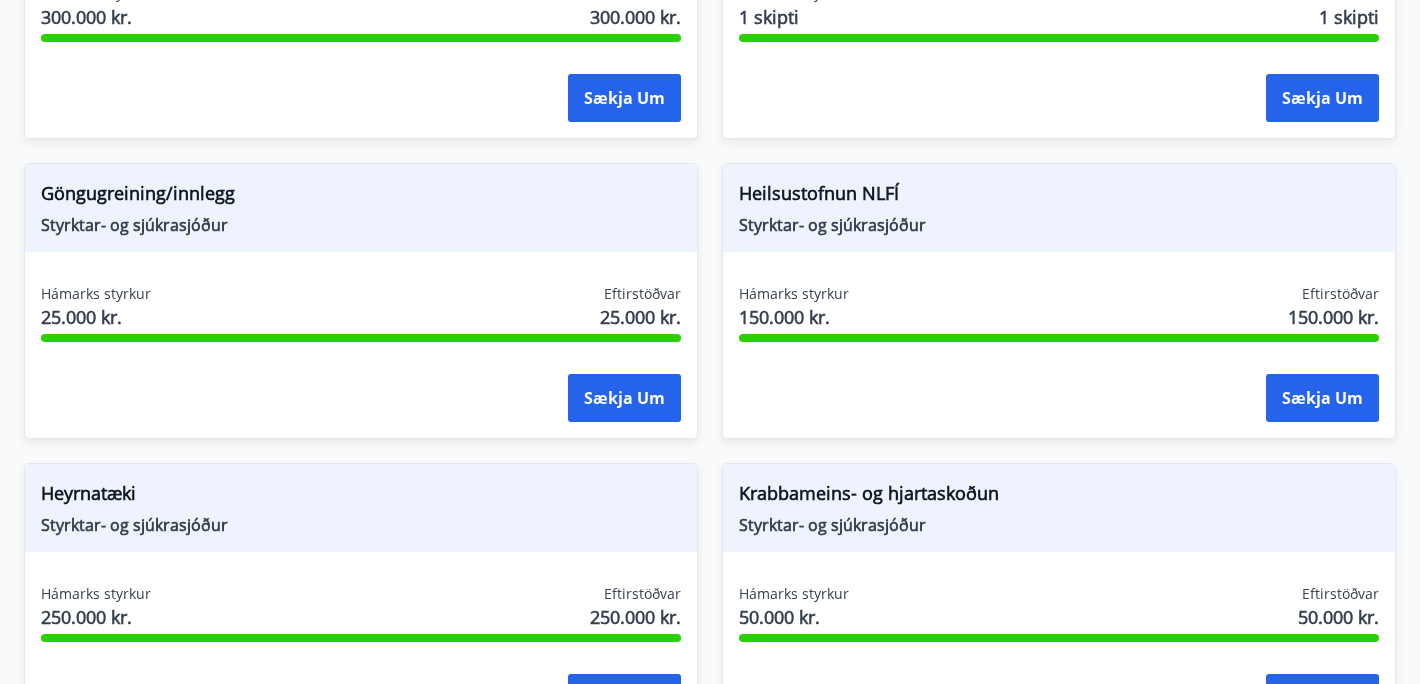 scroll, scrollTop: 1136, scrollLeft: 0, axis: vertical 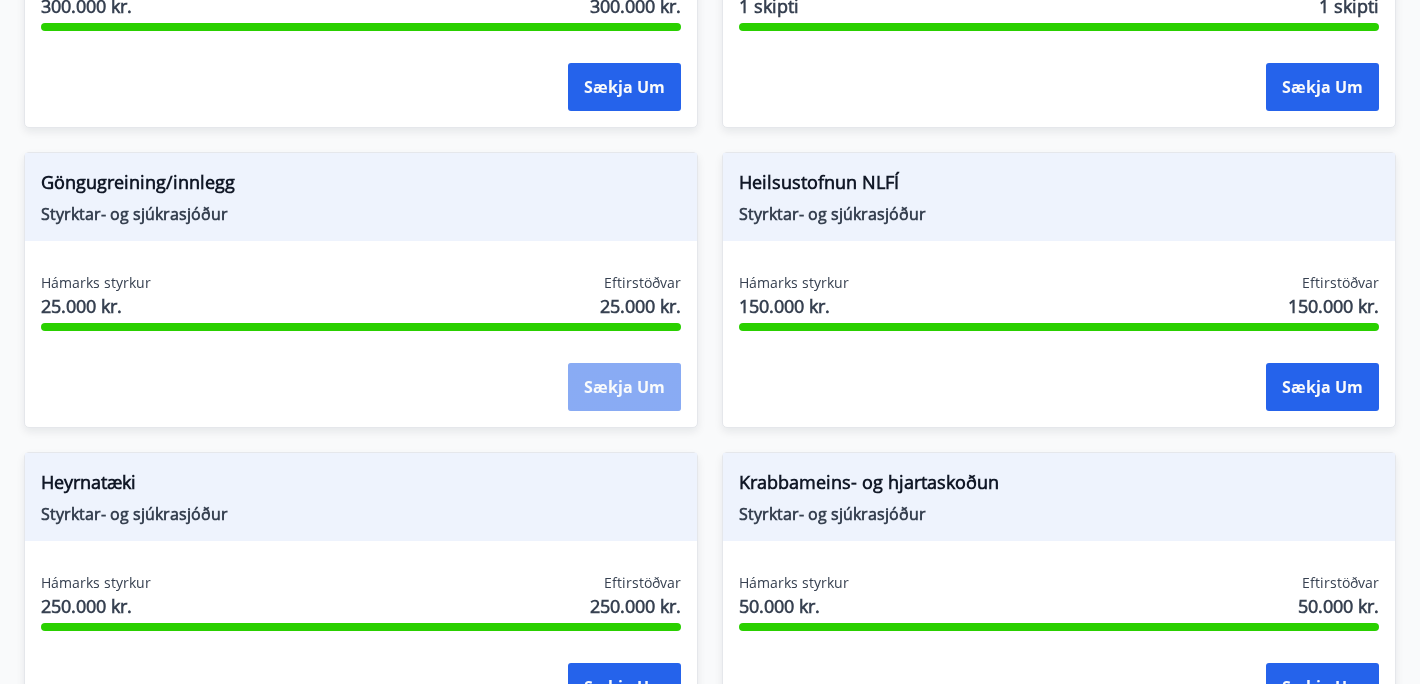 click on "Sækja um" at bounding box center (624, 387) 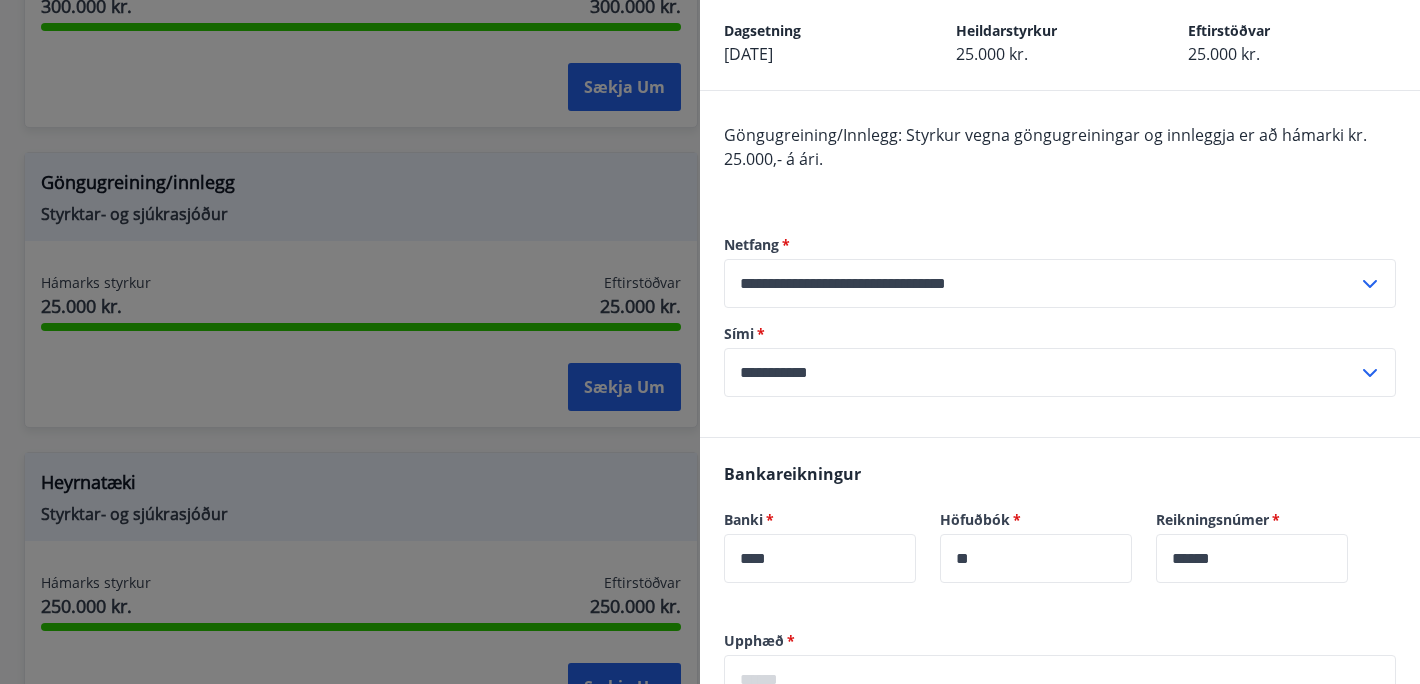 scroll, scrollTop: 0, scrollLeft: 0, axis: both 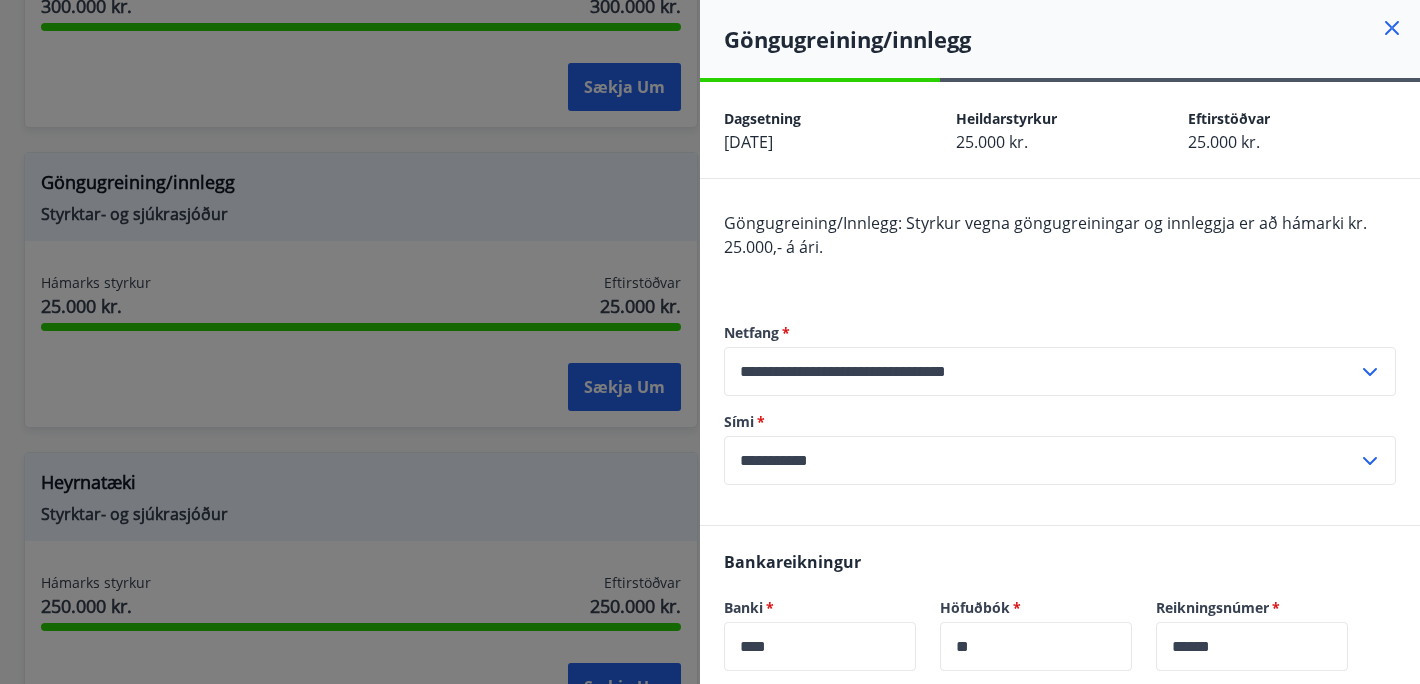 click at bounding box center [710, 342] 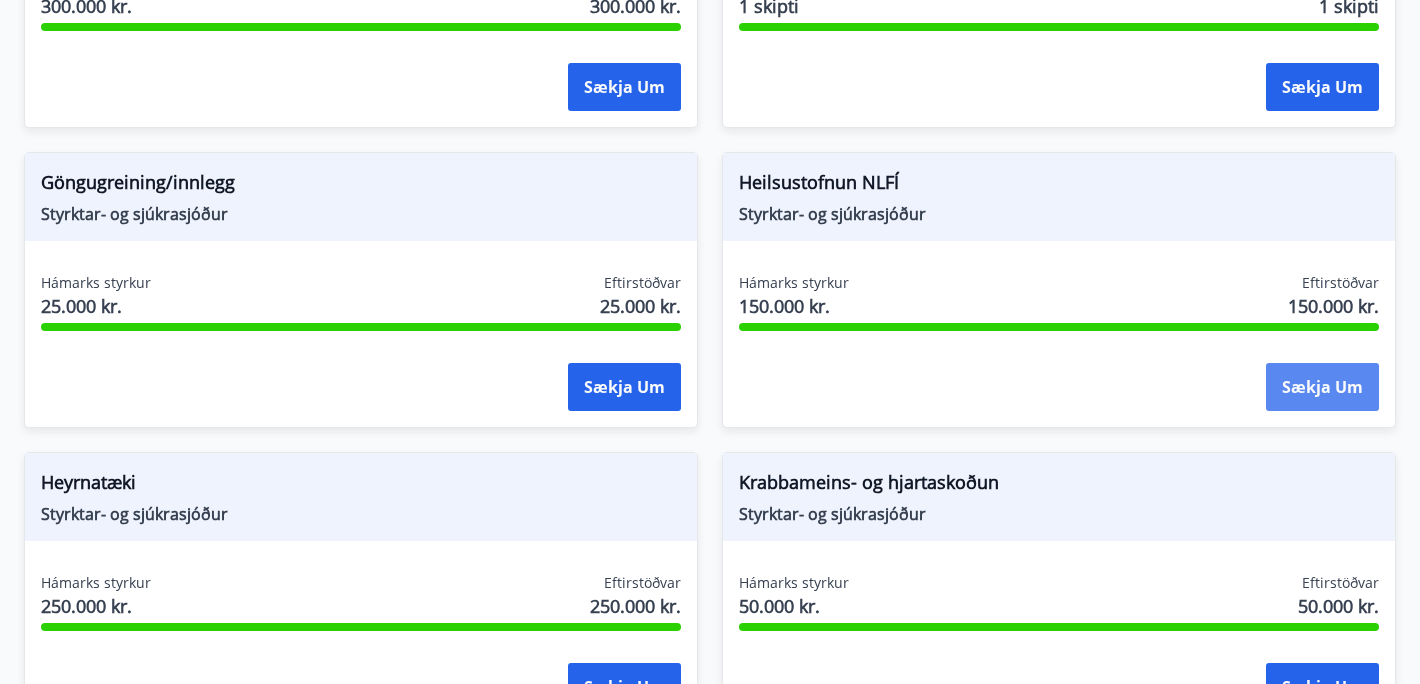 click on "Sækja um" at bounding box center [1322, 387] 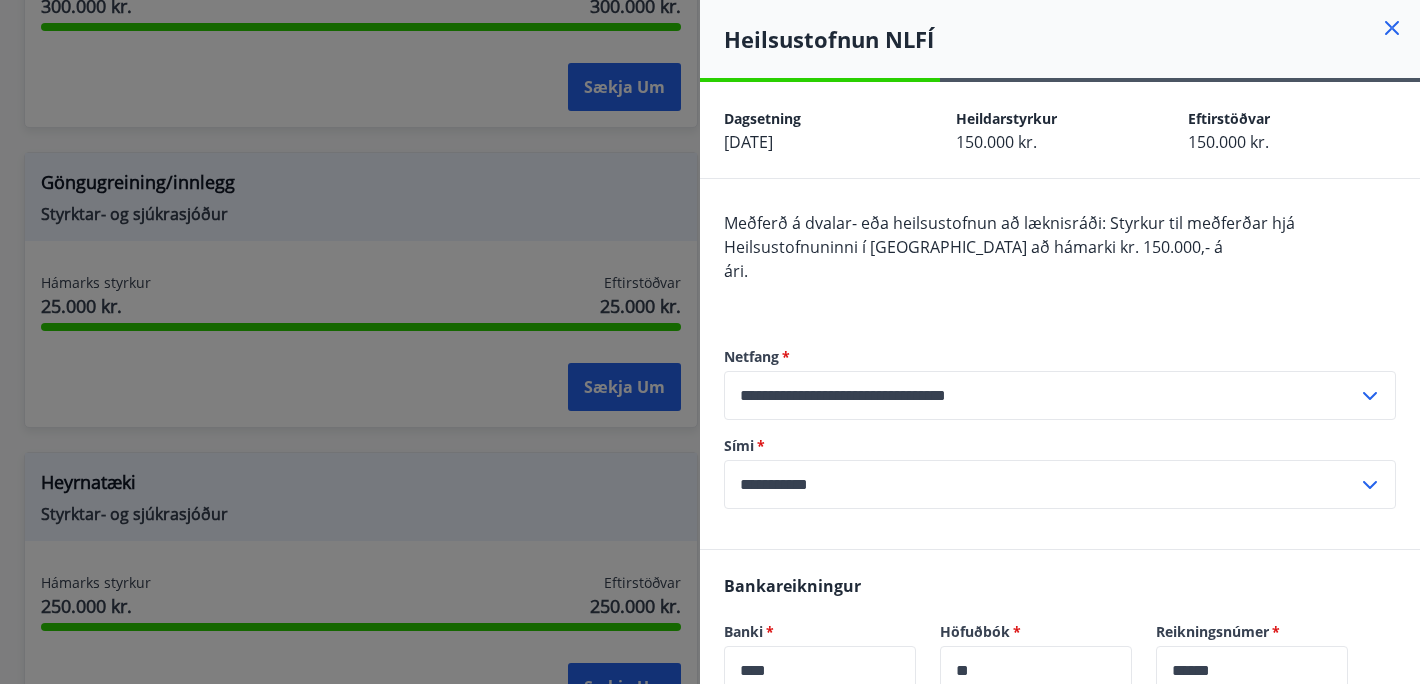 click at bounding box center (710, 342) 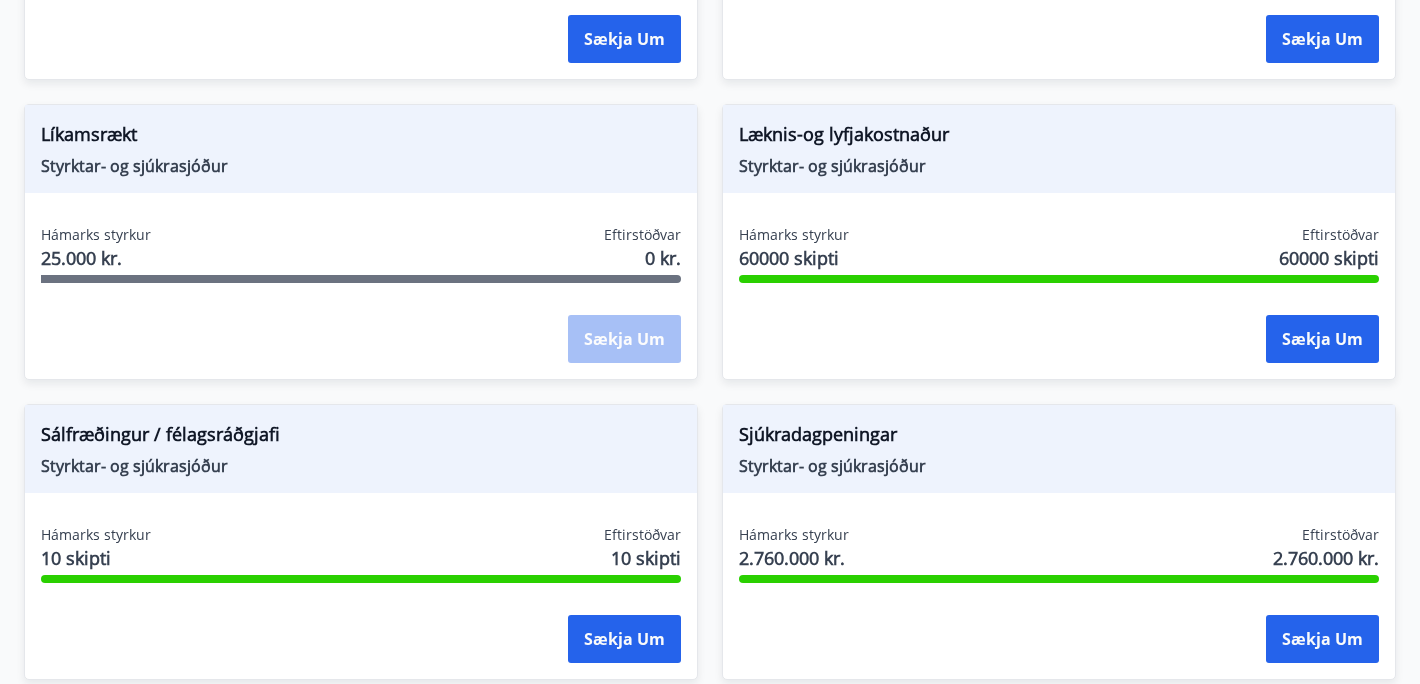 scroll, scrollTop: 1790, scrollLeft: 0, axis: vertical 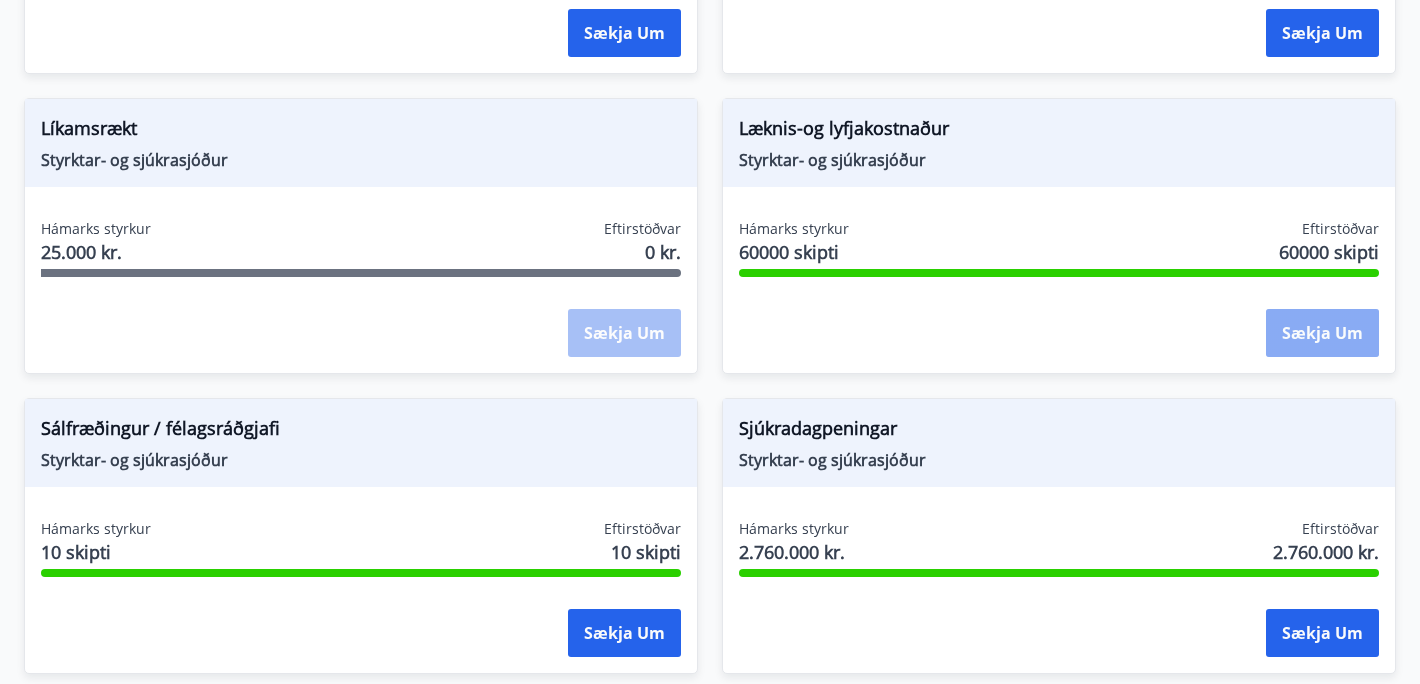 click on "Sækja um" at bounding box center [1322, 333] 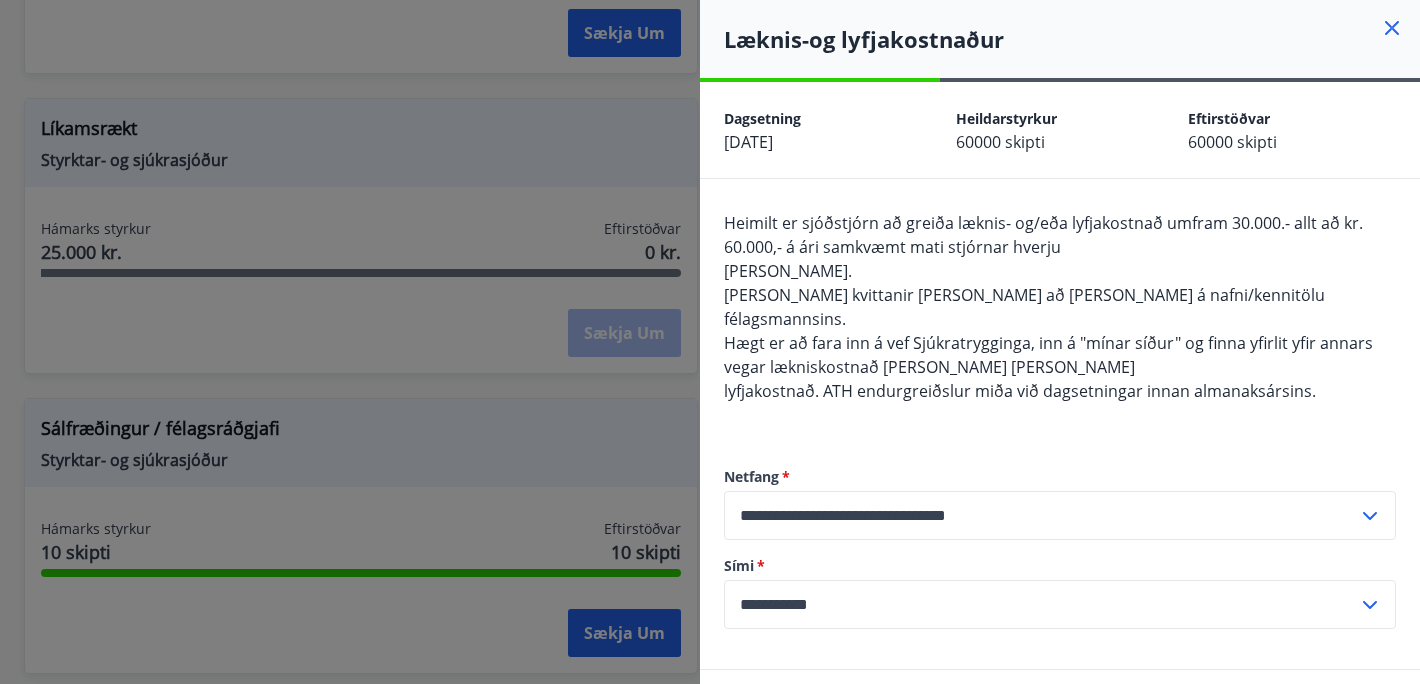 click at bounding box center [710, 342] 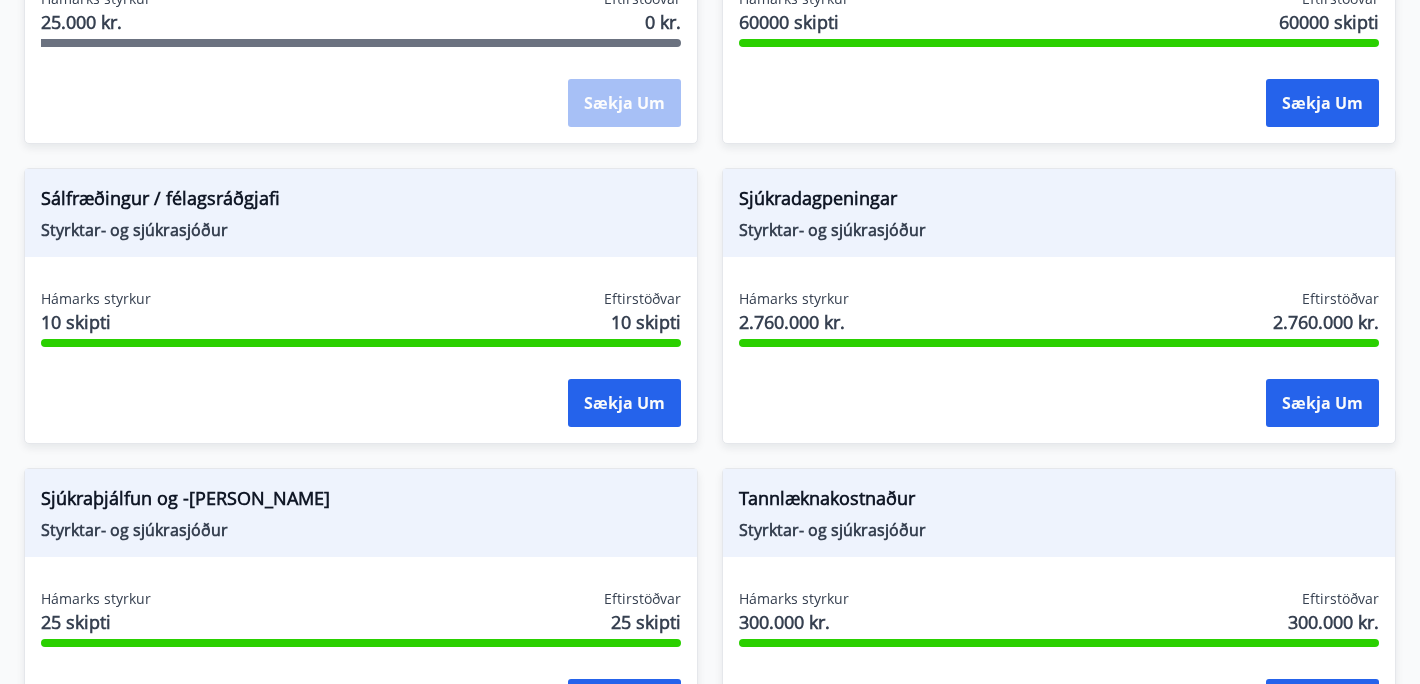 scroll, scrollTop: 2021, scrollLeft: 0, axis: vertical 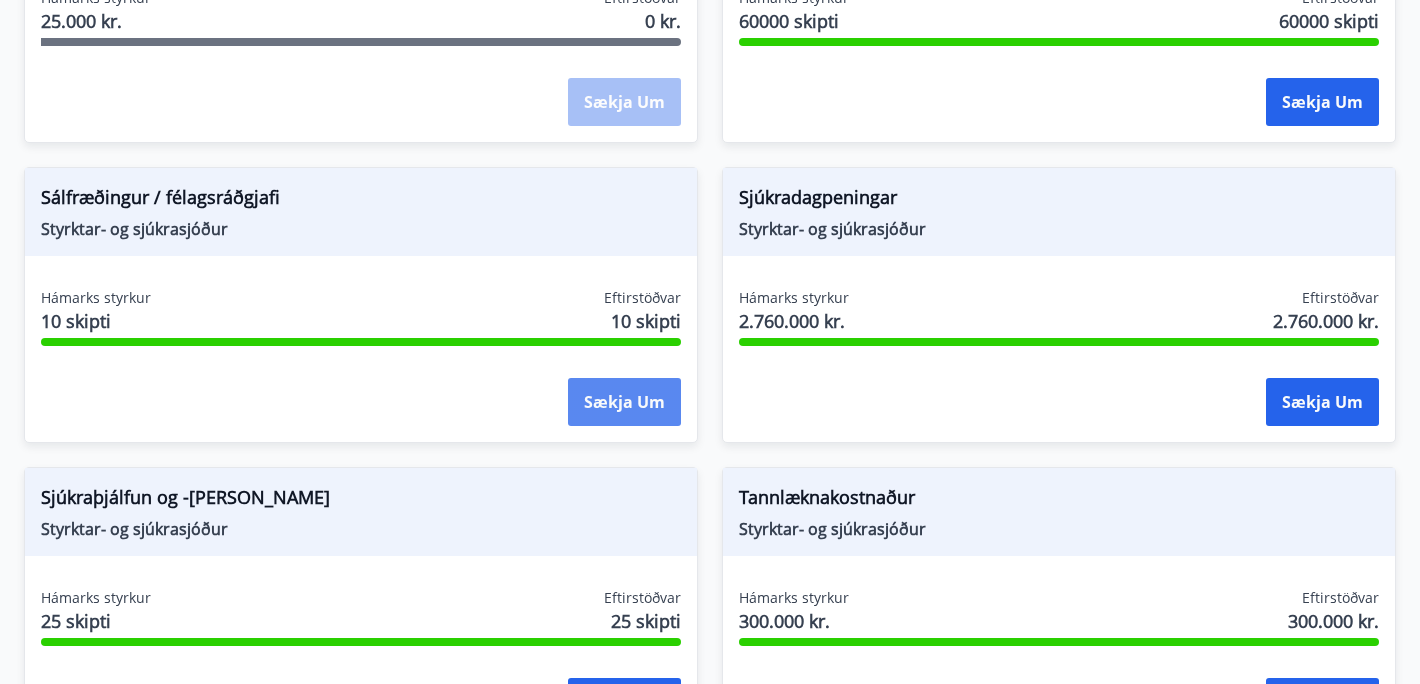 click on "Sækja um" at bounding box center (624, 402) 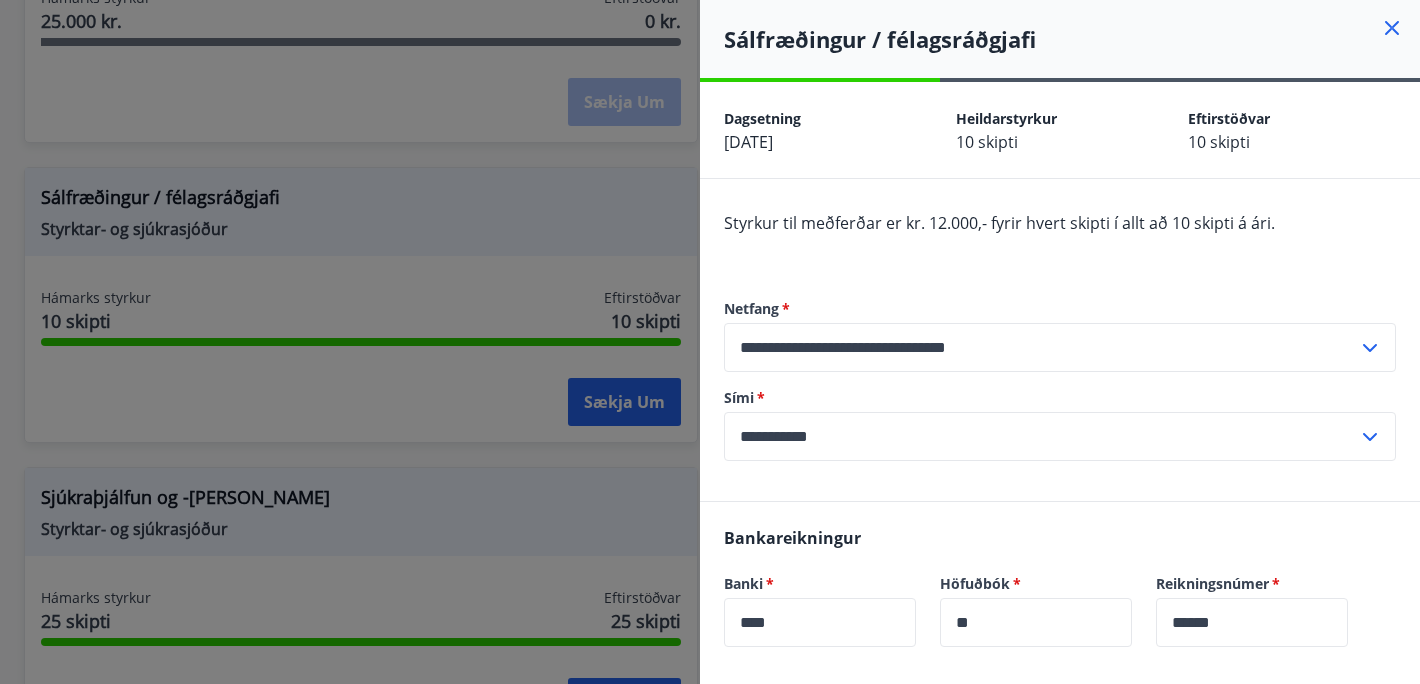 click at bounding box center (710, 342) 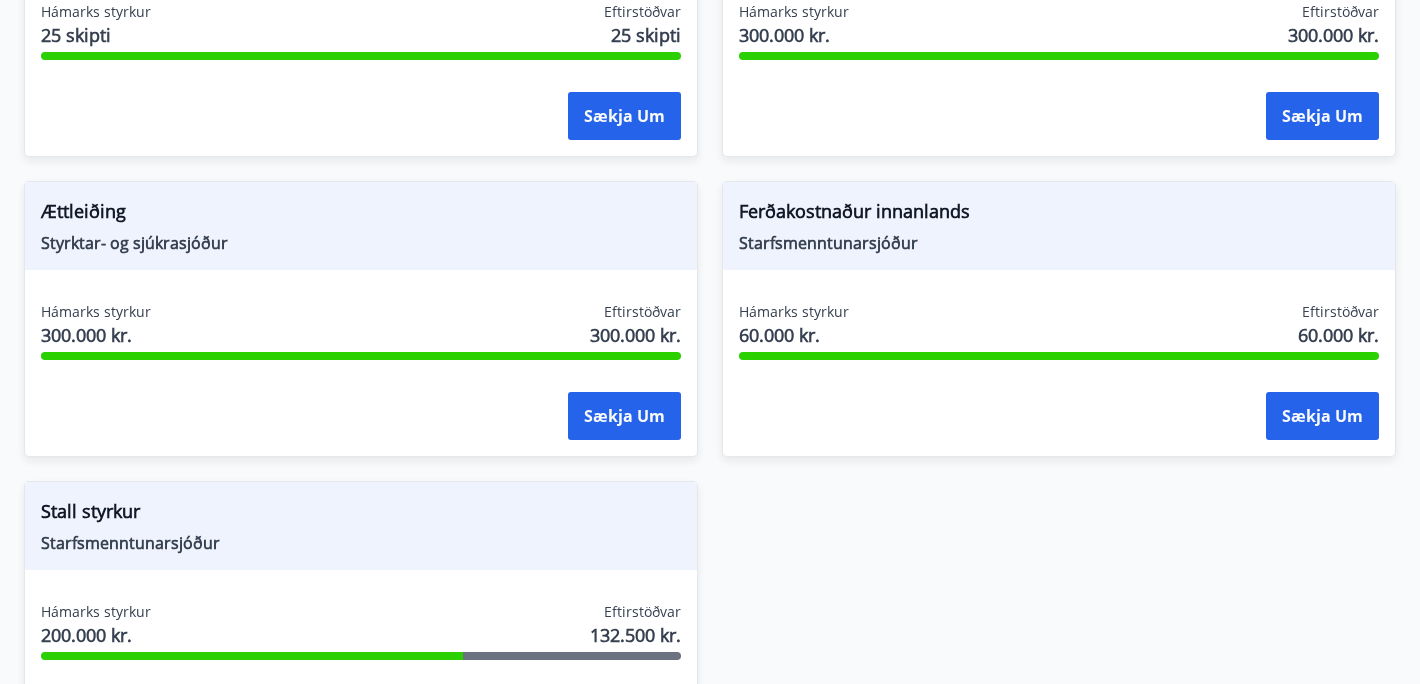 scroll, scrollTop: 2613, scrollLeft: 0, axis: vertical 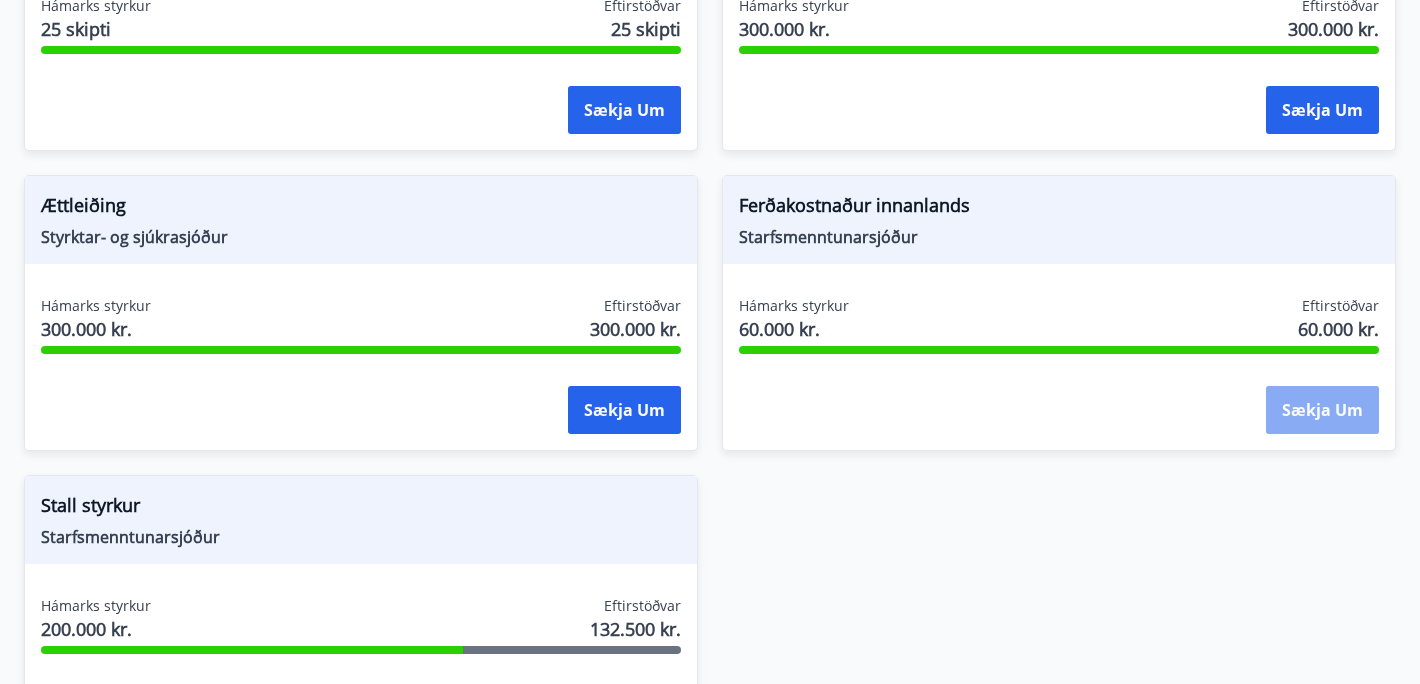 click on "Sækja um" at bounding box center [1322, 410] 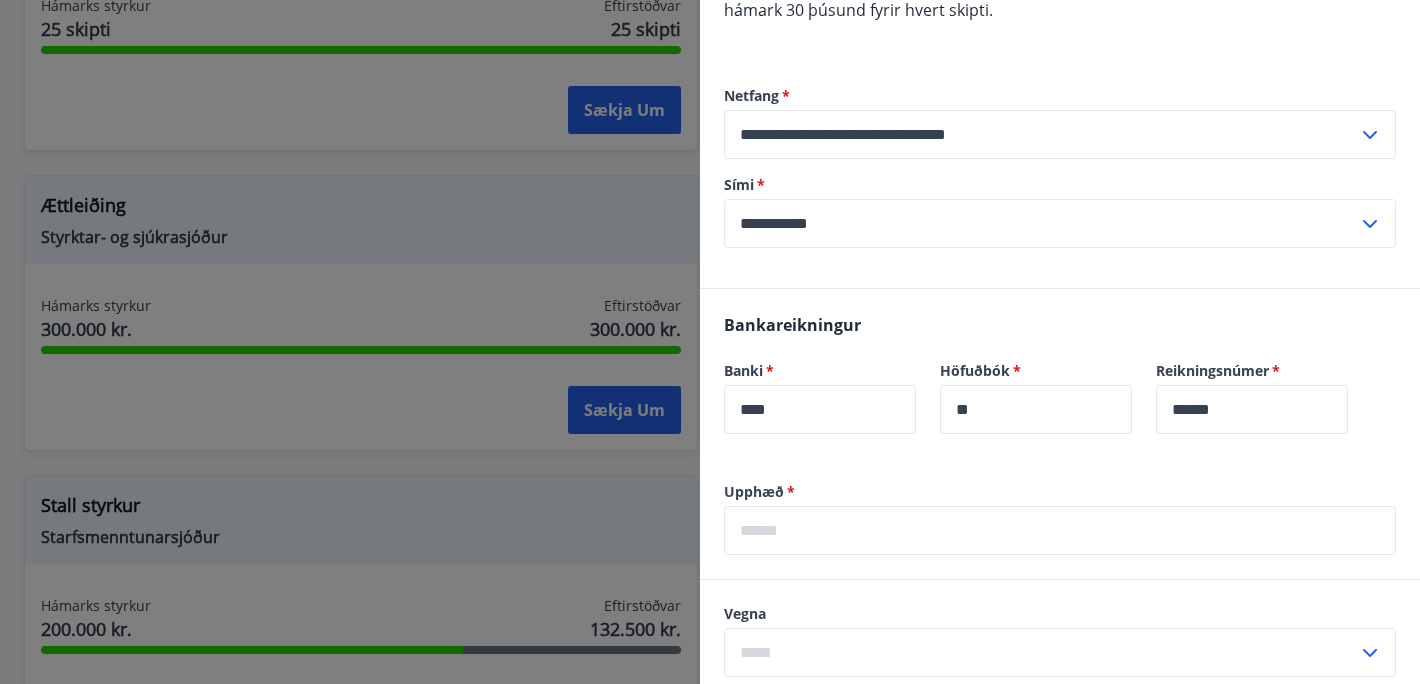 scroll, scrollTop: 0, scrollLeft: 0, axis: both 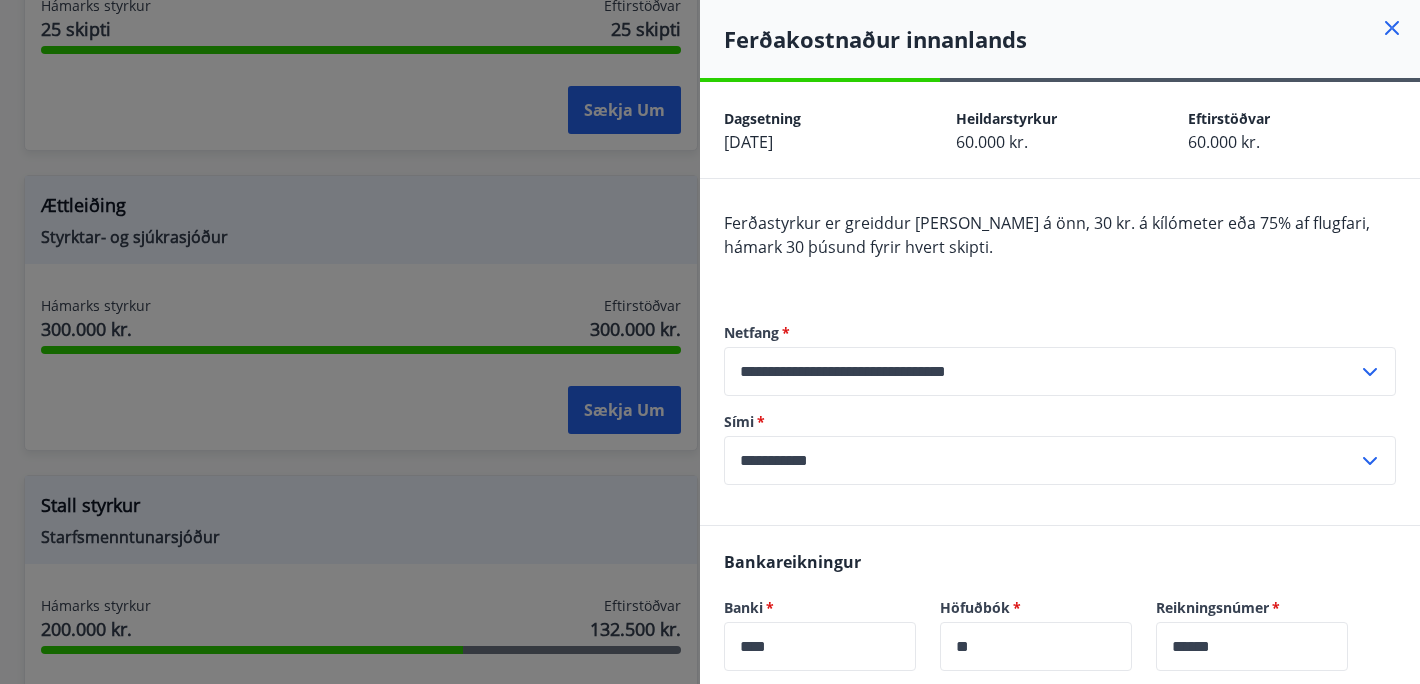 click at bounding box center [710, 342] 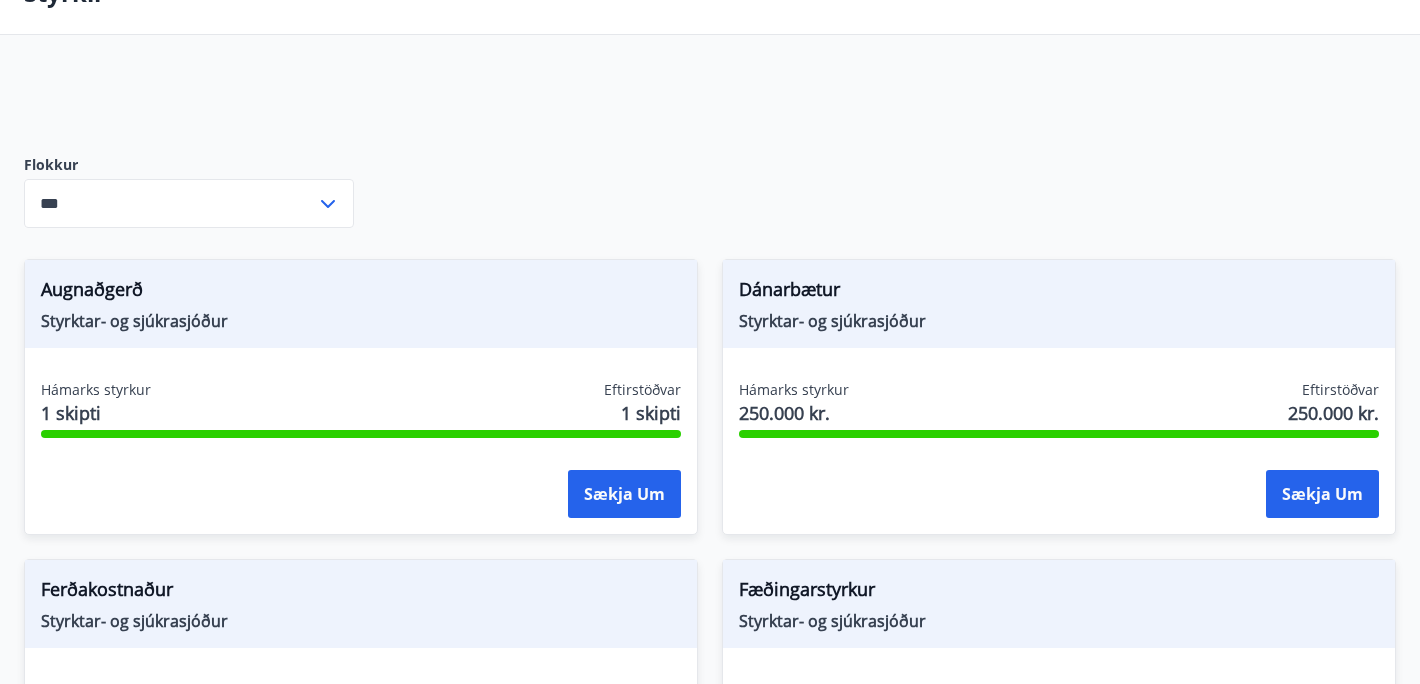 scroll, scrollTop: 0, scrollLeft: 0, axis: both 